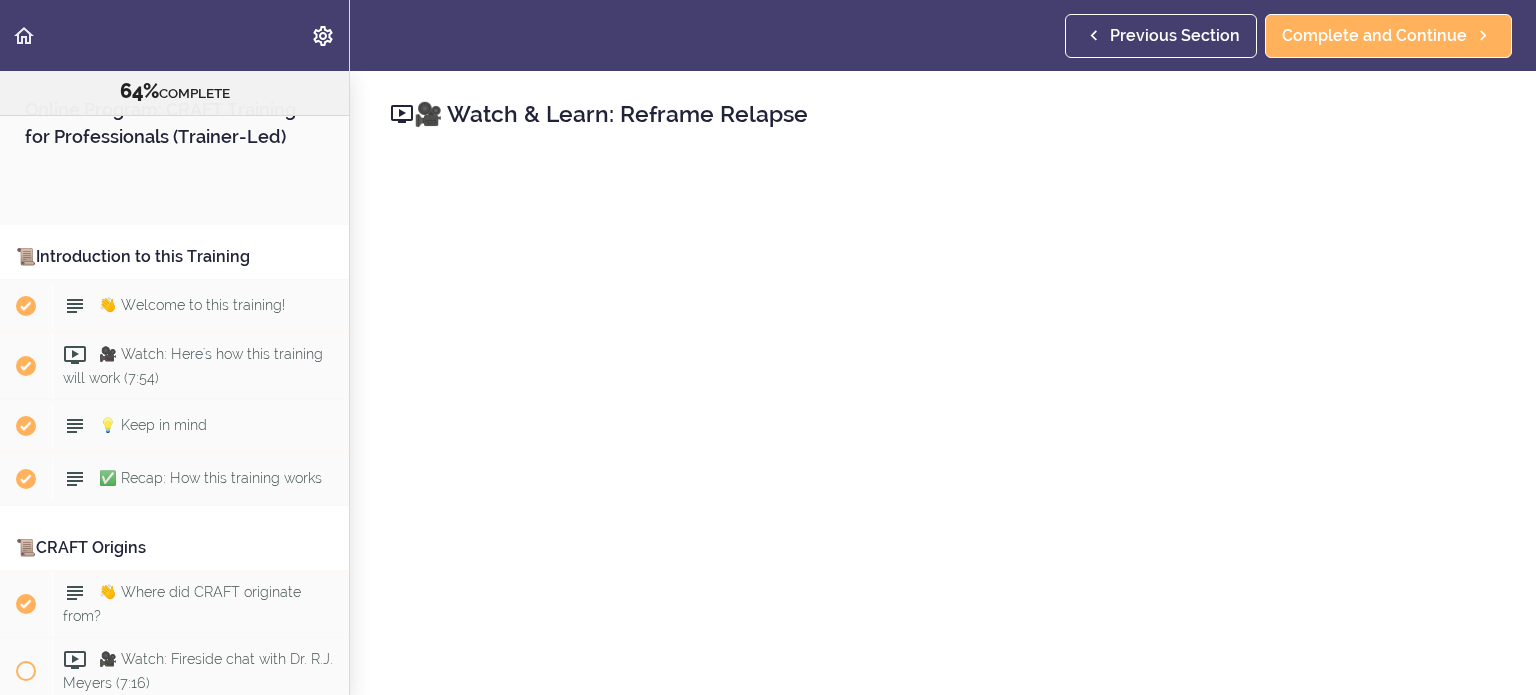 scroll, scrollTop: 0, scrollLeft: 0, axis: both 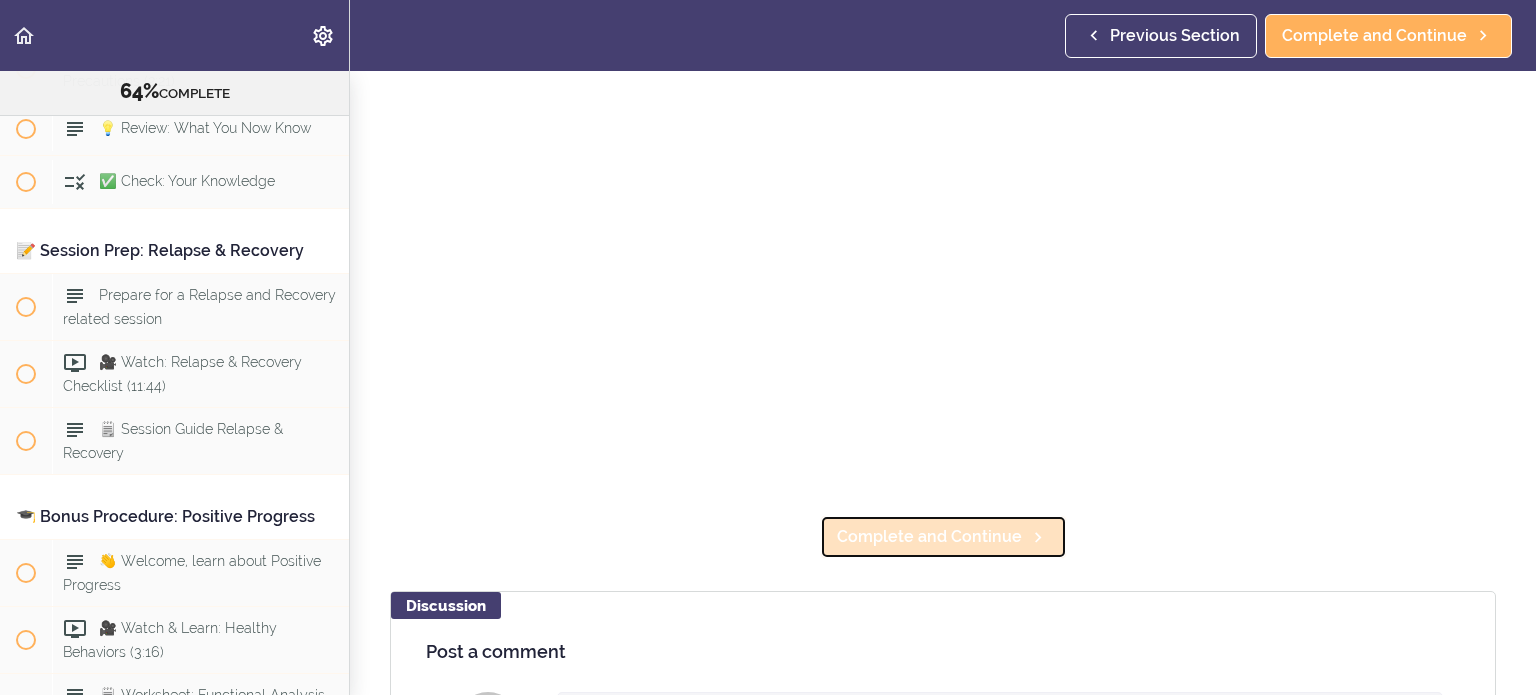 click on "Complete and Continue" at bounding box center [929, 537] 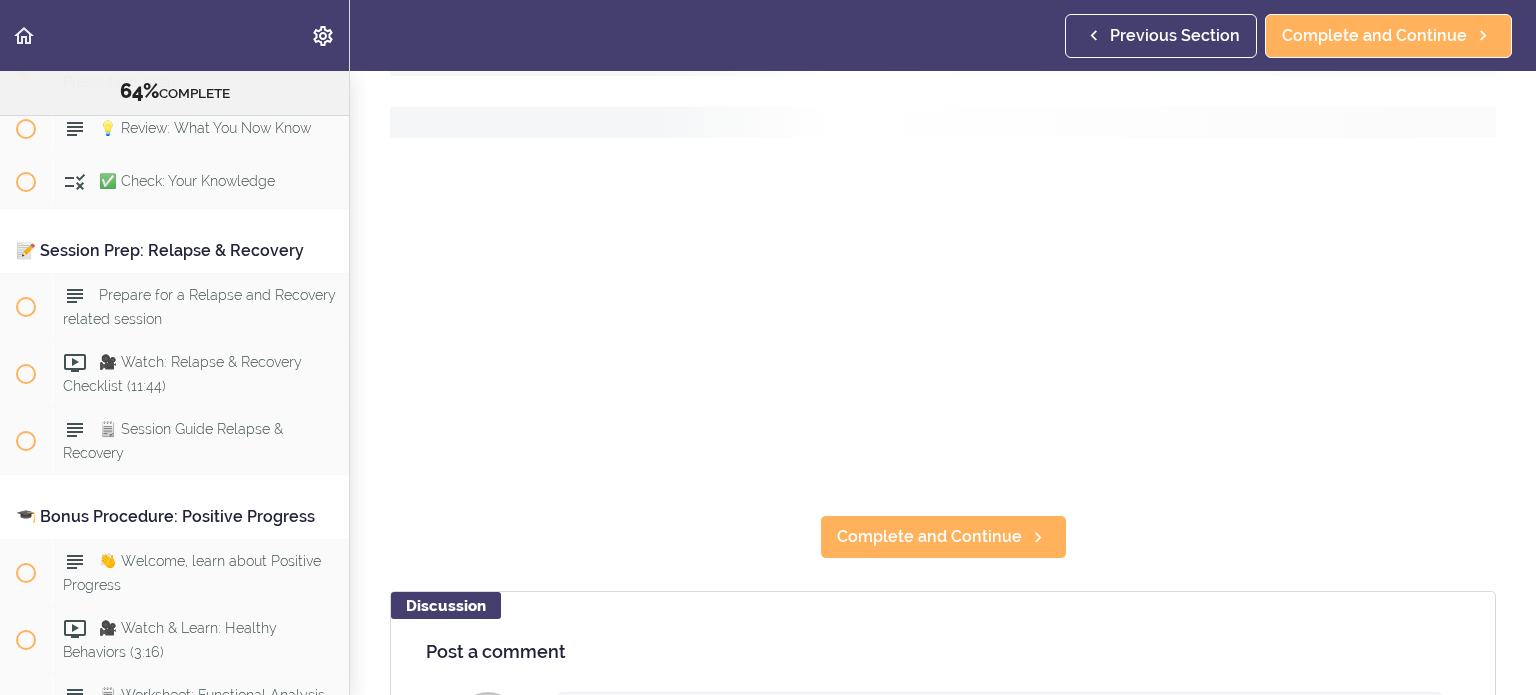 scroll, scrollTop: 0, scrollLeft: 0, axis: both 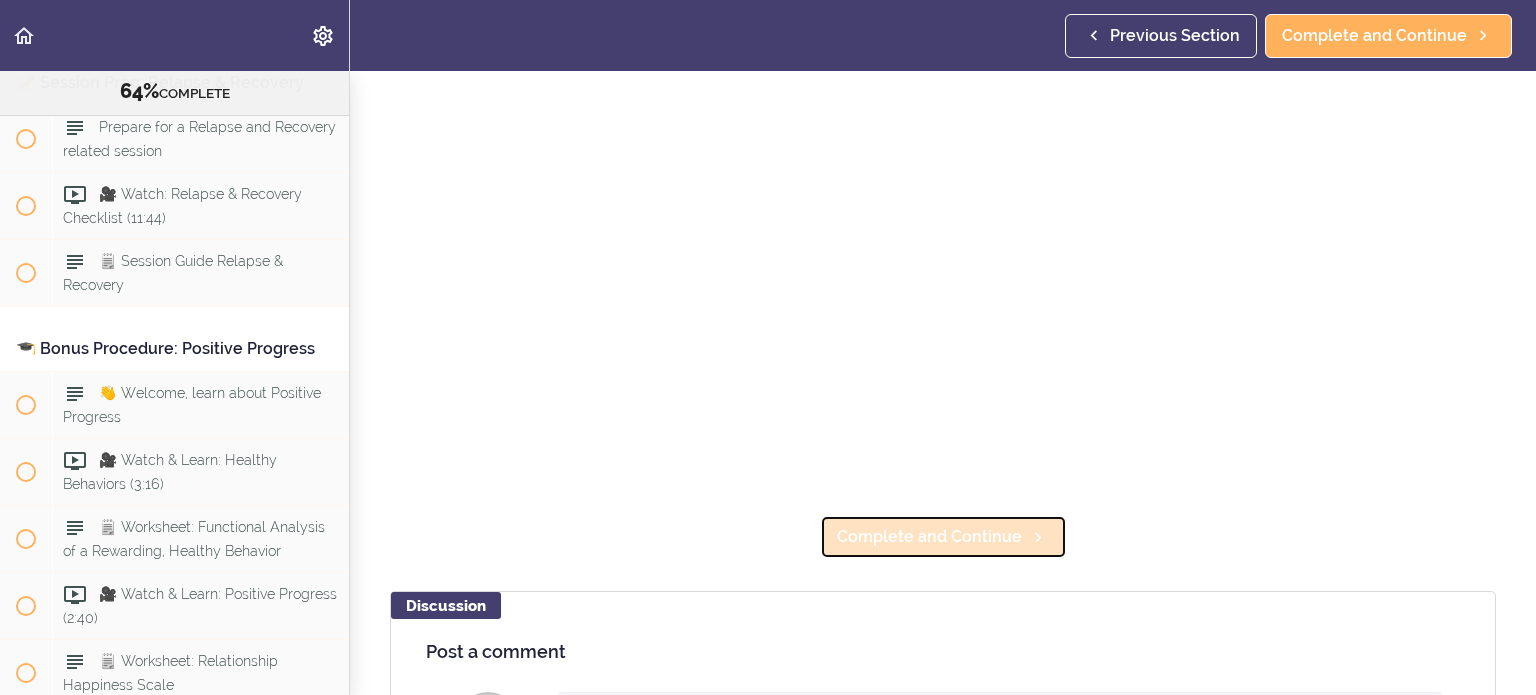 click on "Complete and Continue" at bounding box center [943, 537] 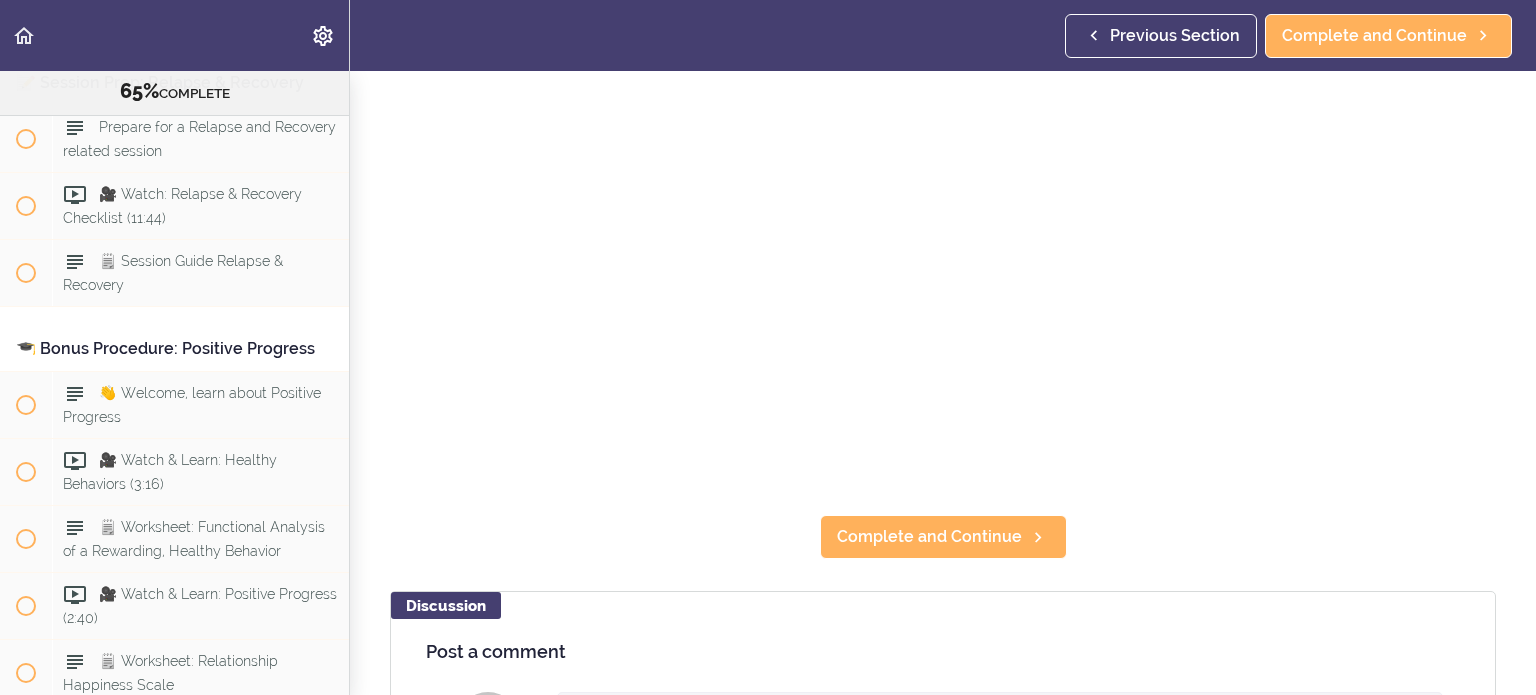 scroll, scrollTop: 28, scrollLeft: 0, axis: vertical 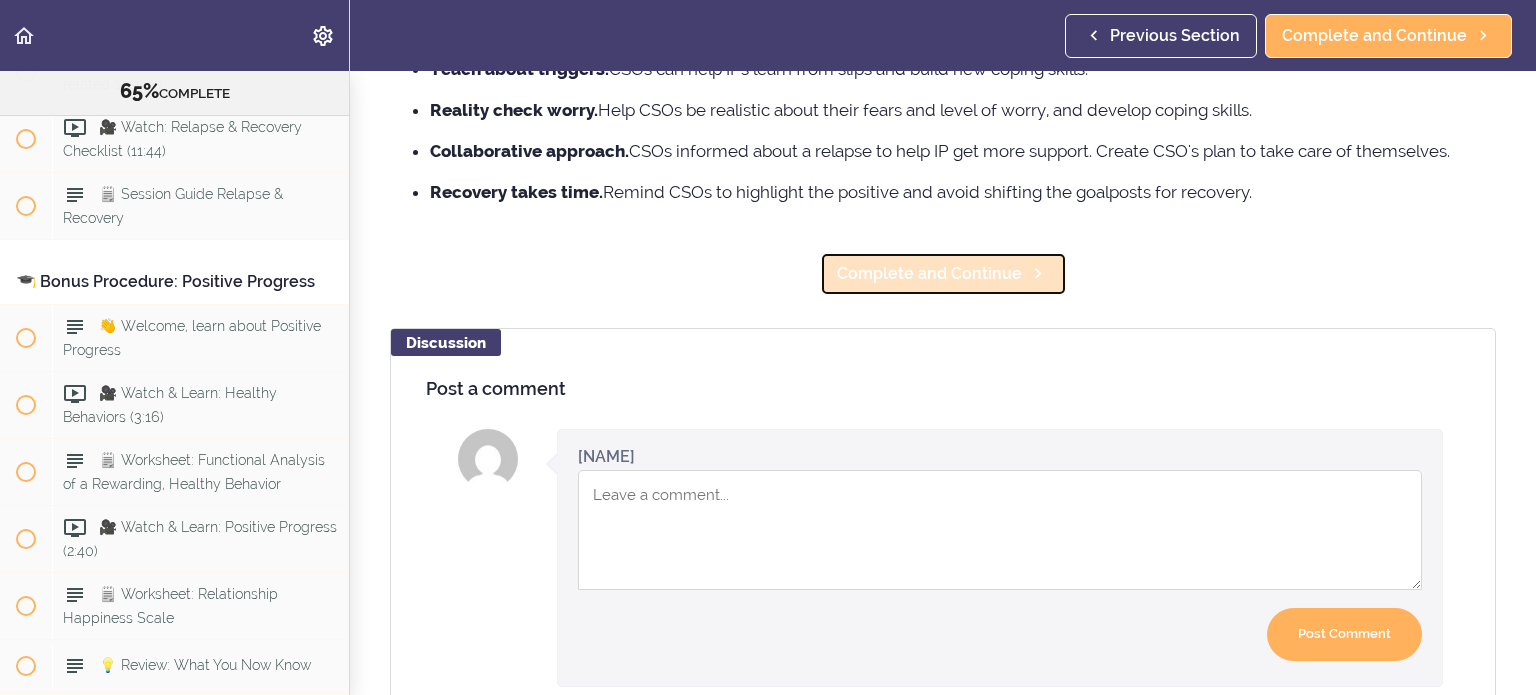 click on "Complete and Continue" at bounding box center [929, 274] 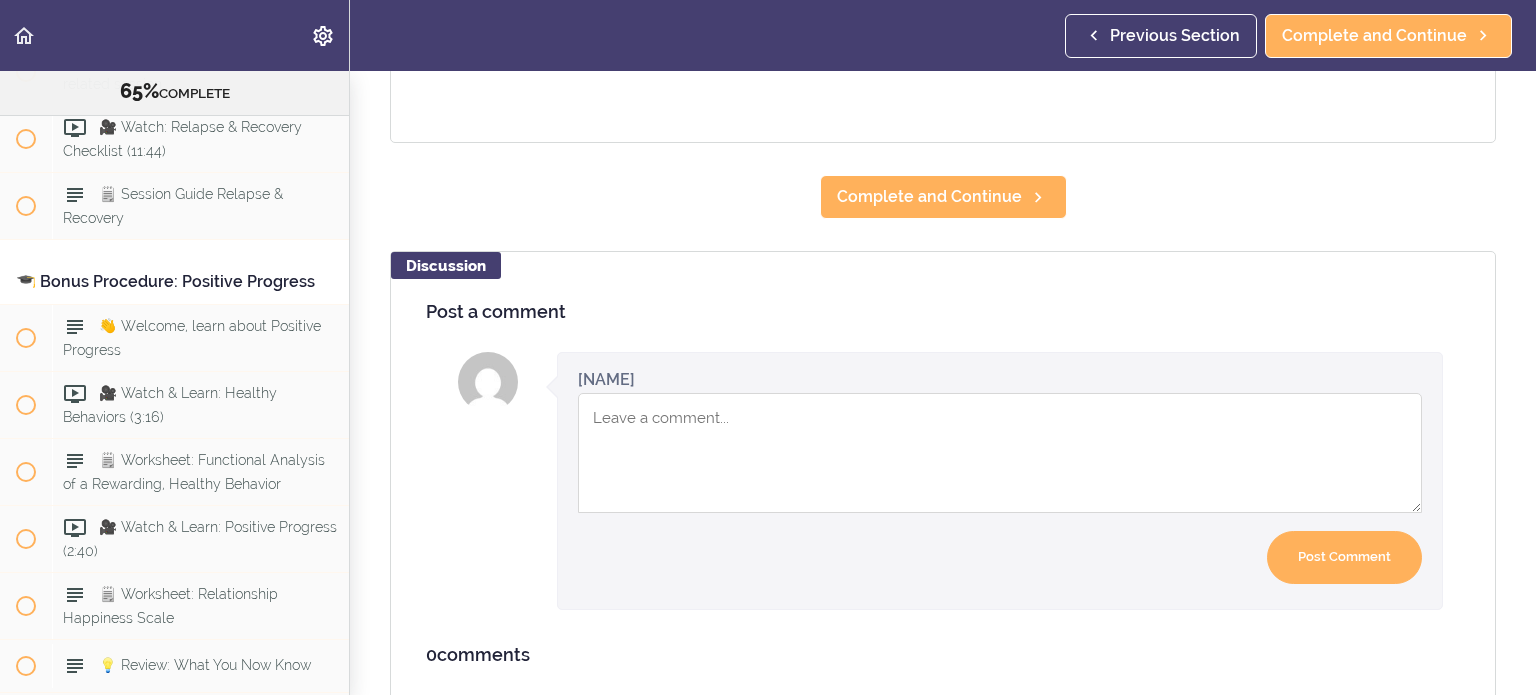 scroll, scrollTop: 0, scrollLeft: 0, axis: both 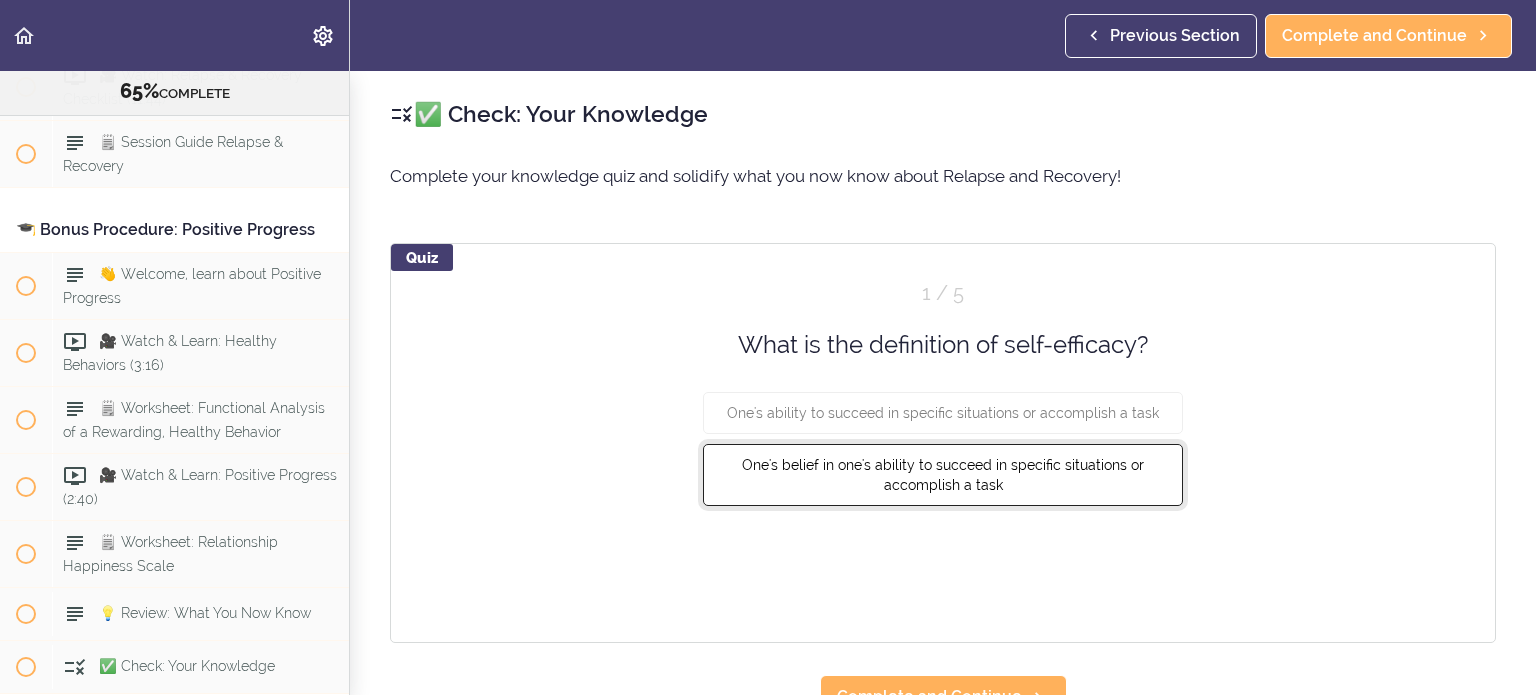 click on "One's belief in one's ability to succeed in specific situations or accomplish a task" at bounding box center [943, 475] 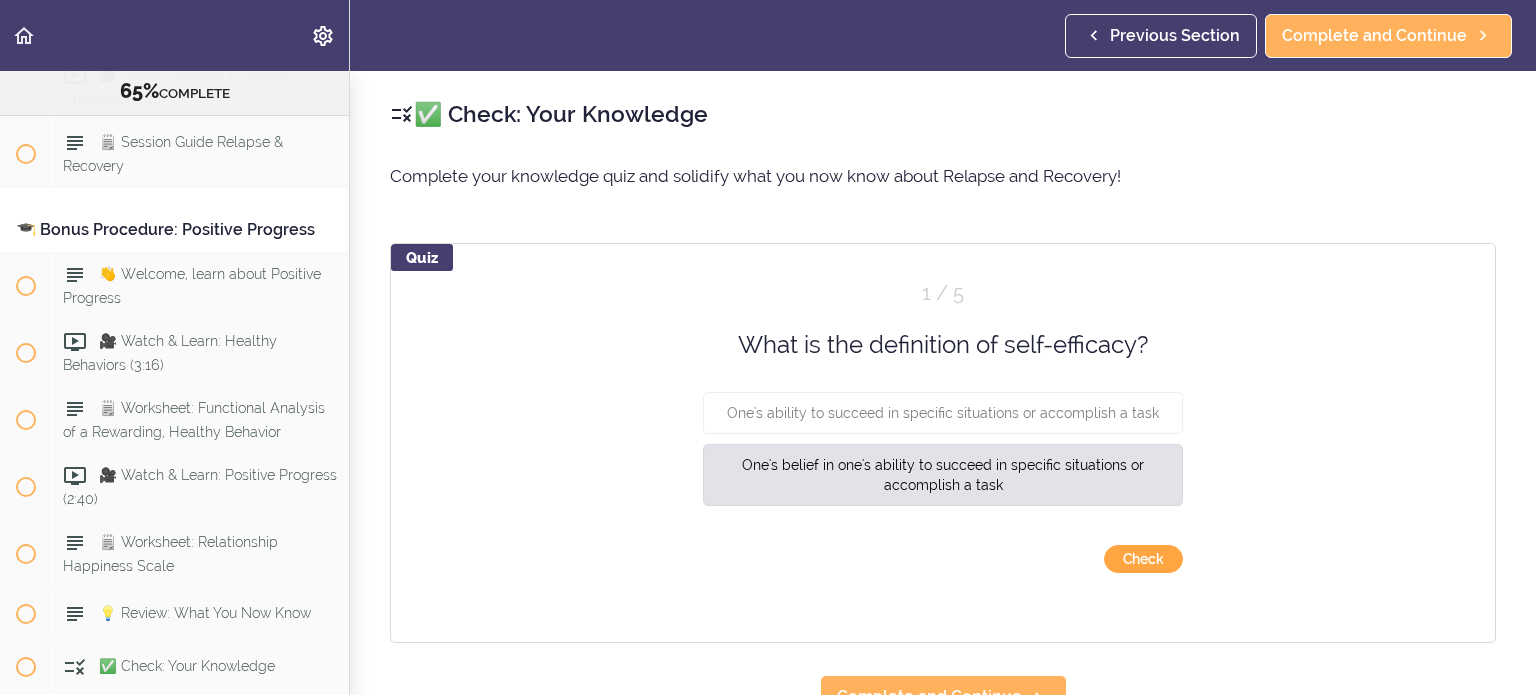 click on "Check" at bounding box center [1143, 559] 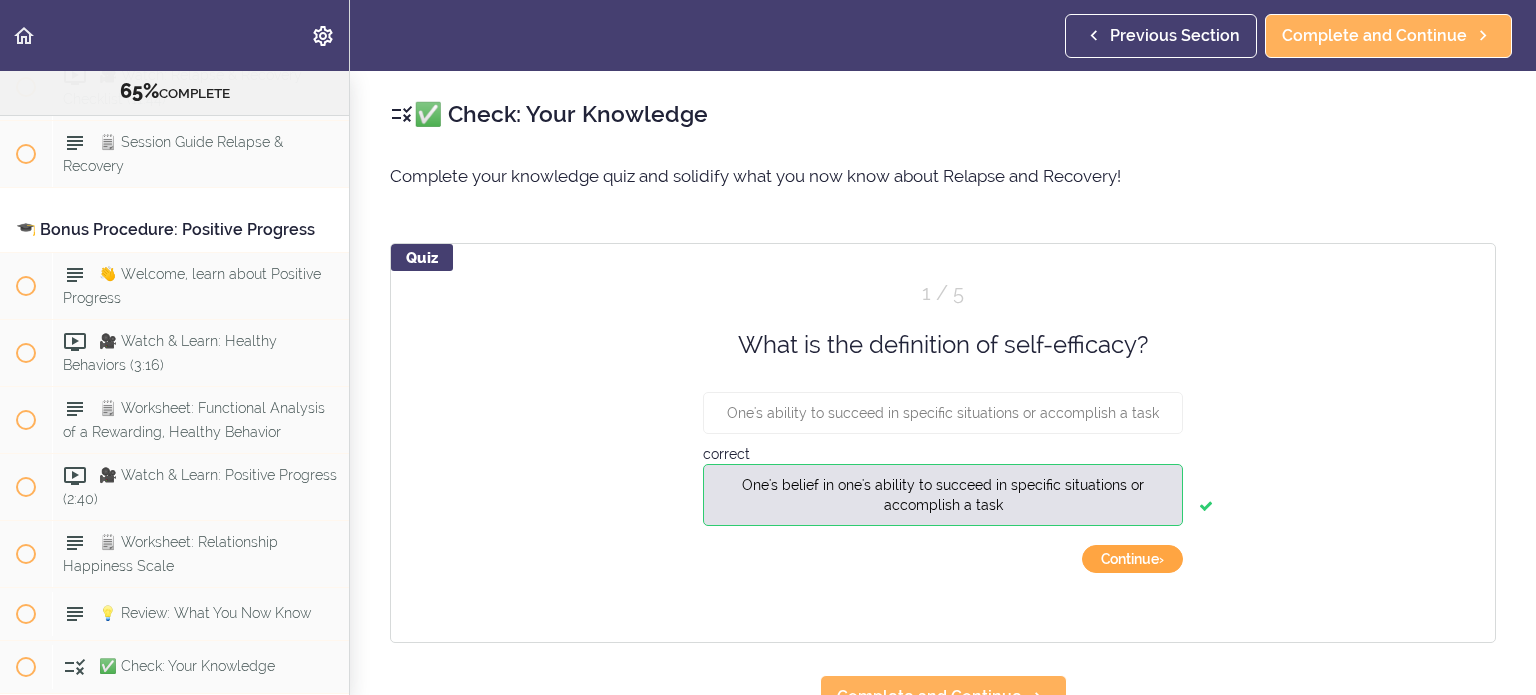 click on "Continue  ›" at bounding box center (1132, 559) 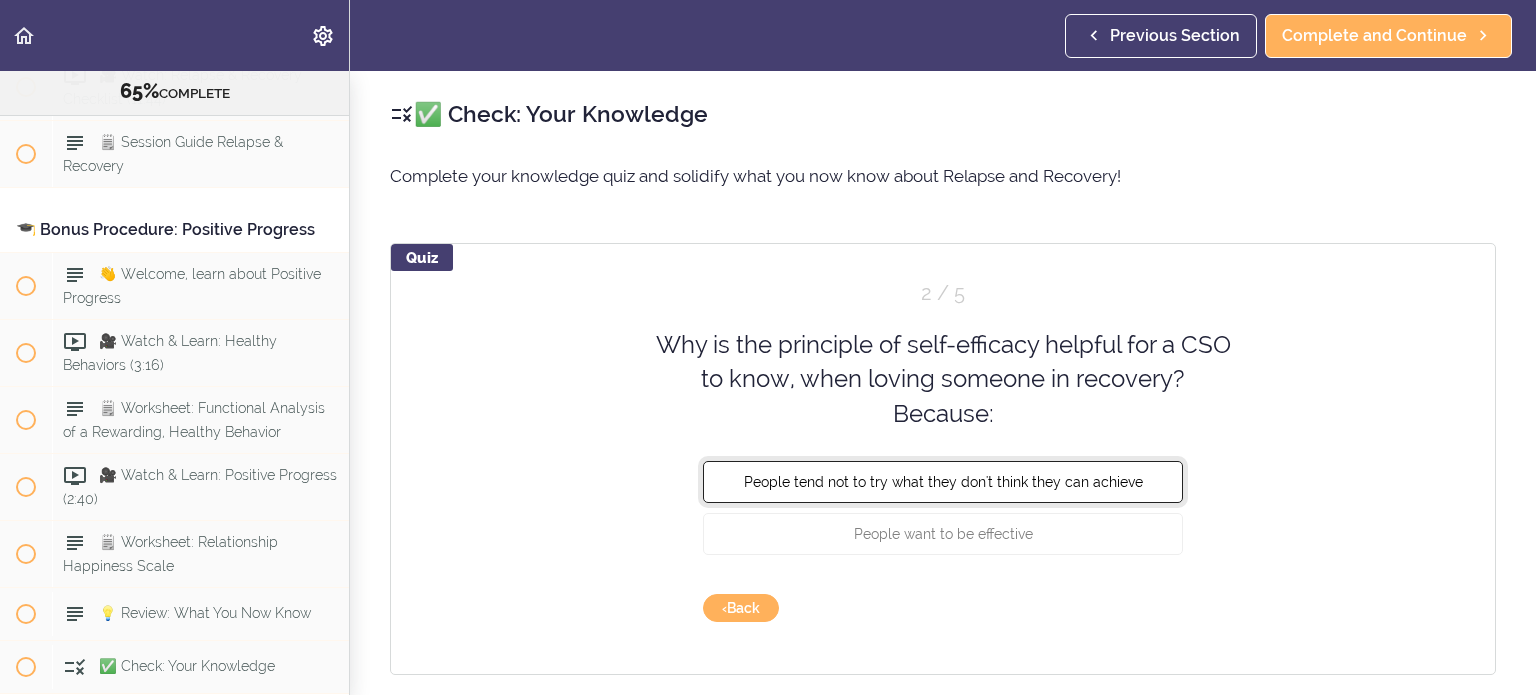 click on "People tend not to try what they don't think they can achieve" at bounding box center (943, 482) 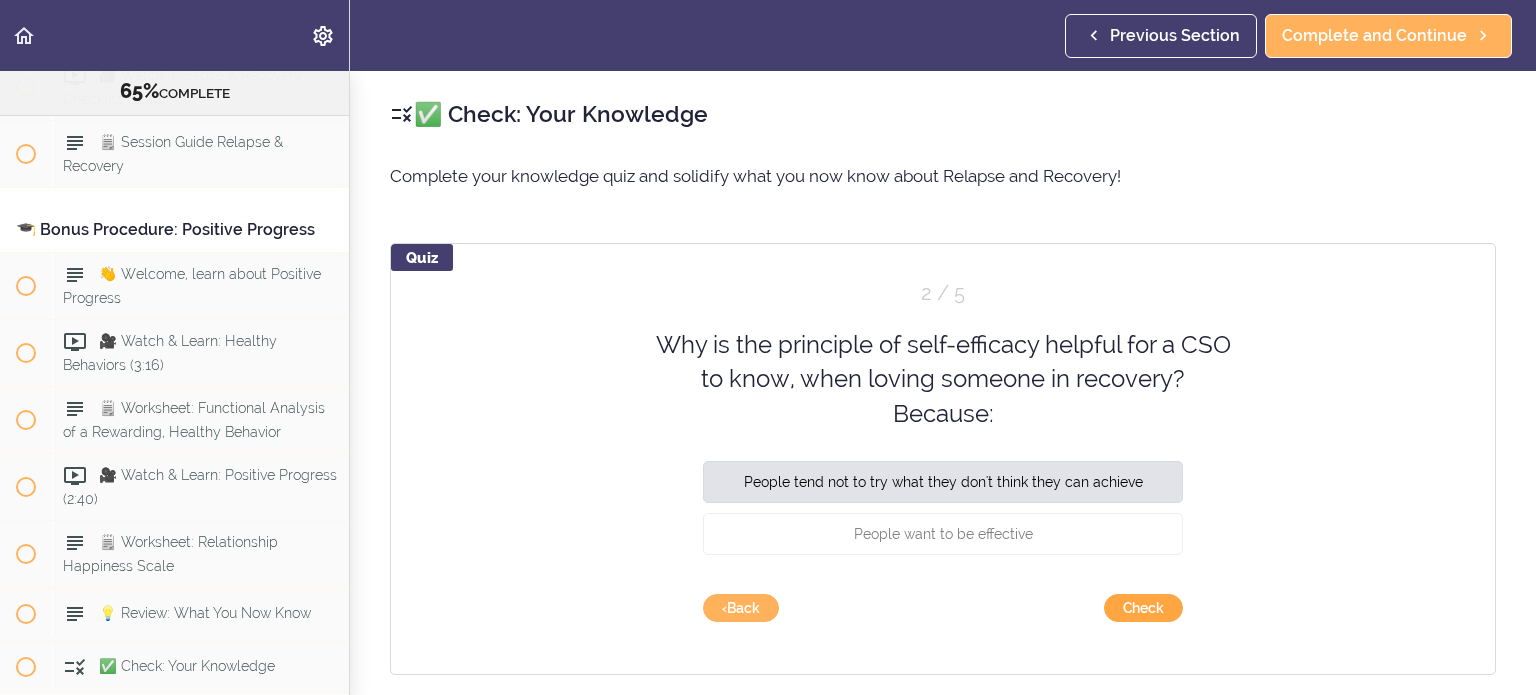 click on "Check" at bounding box center [1143, 608] 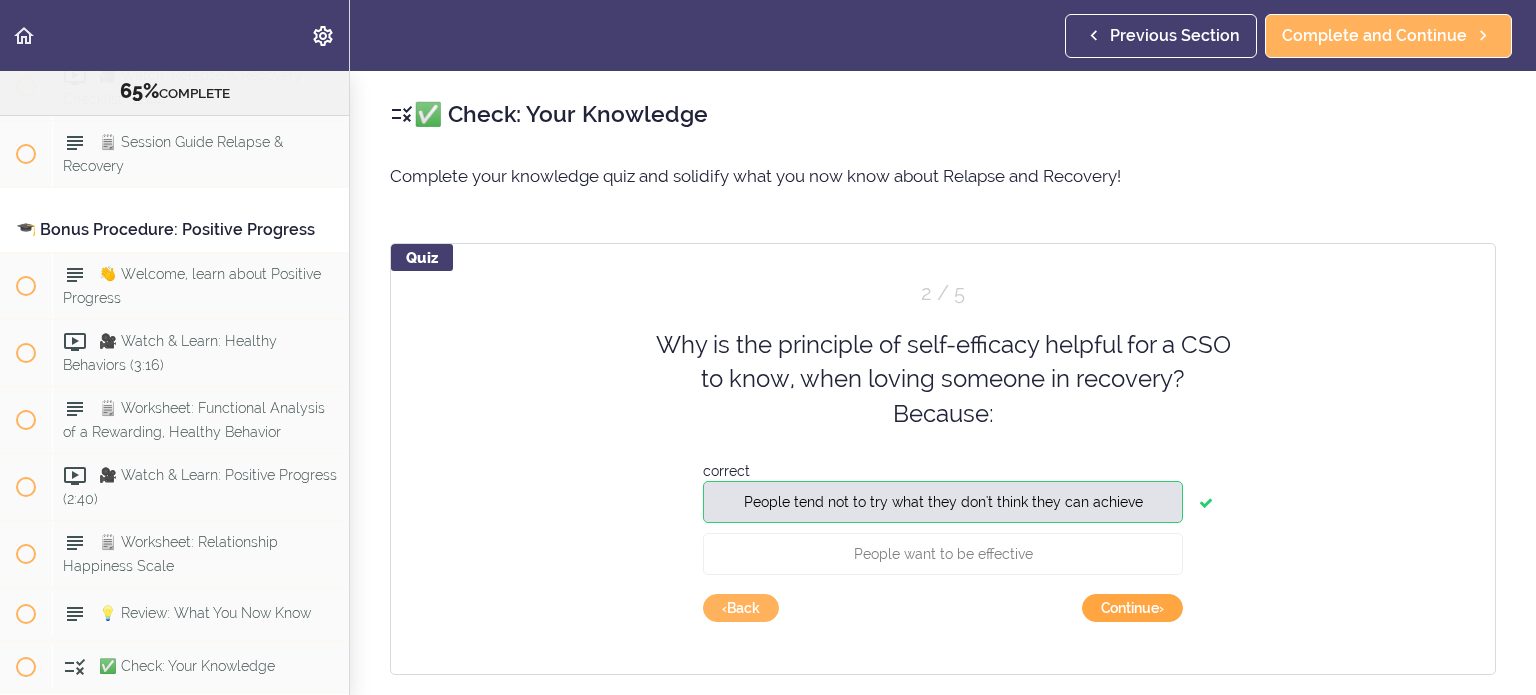 click on "Continue  ›" at bounding box center (1132, 608) 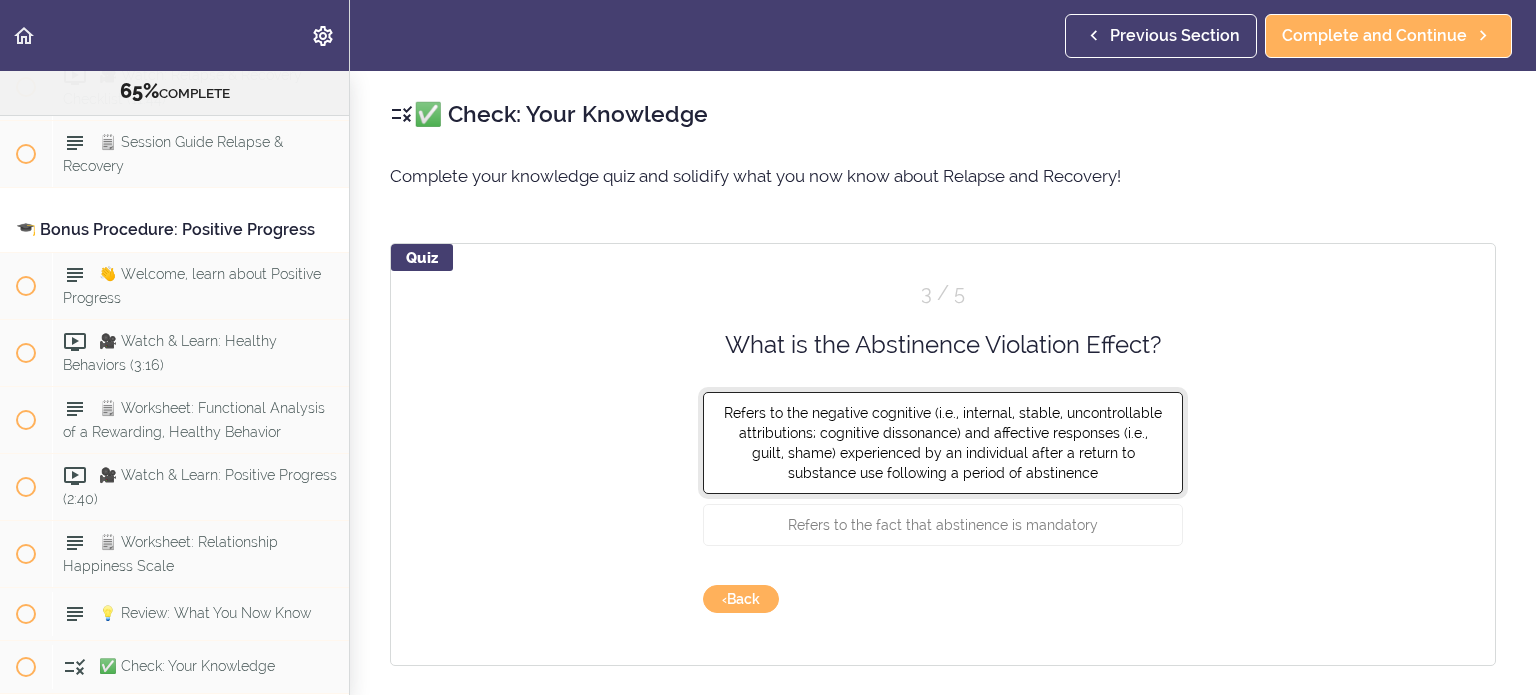 click on "Refers to the negative cognitive (i.e., internal, stable, uncontrollable attributions; cognitive dissonance) and affective responses (i.e., guilt, shame) experienced by an individual after a return to substance use following a period of abstinence" at bounding box center [943, 443] 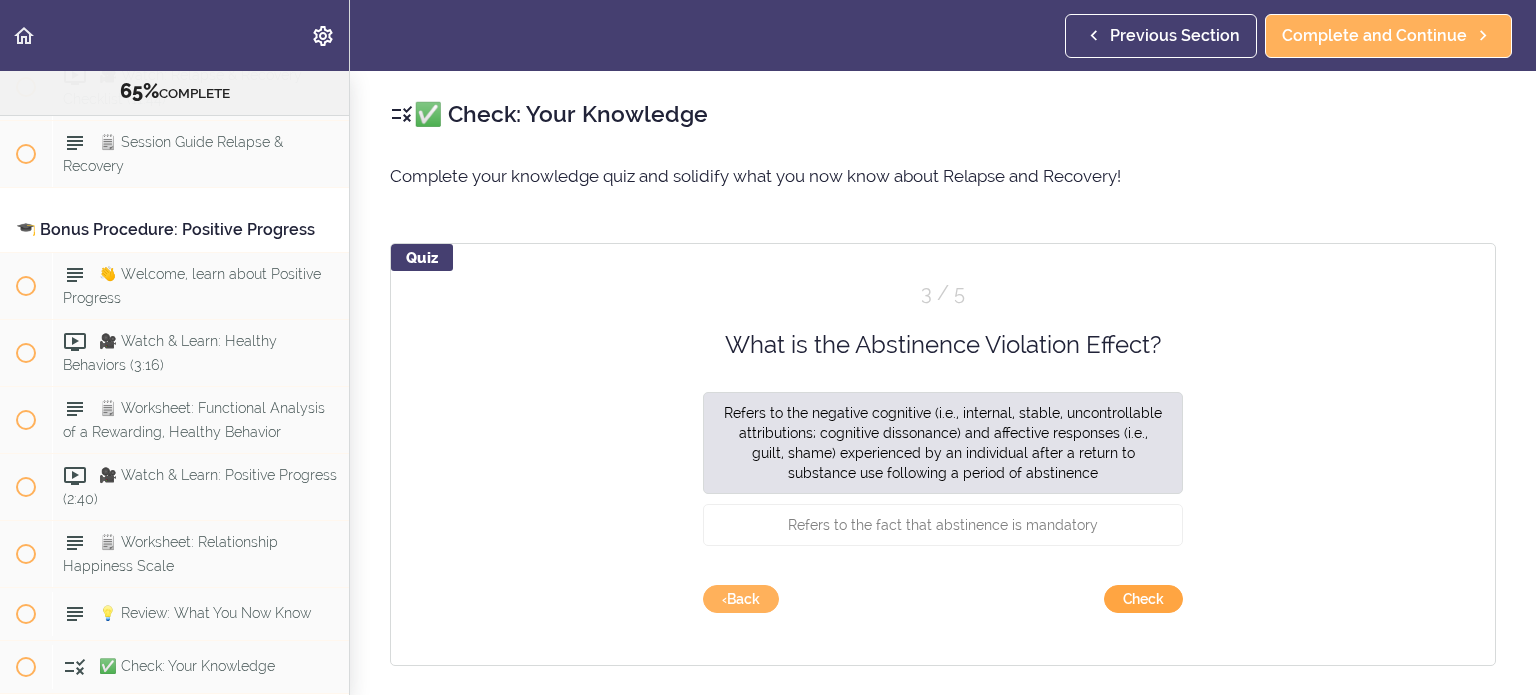 click on "Check" at bounding box center [1143, 599] 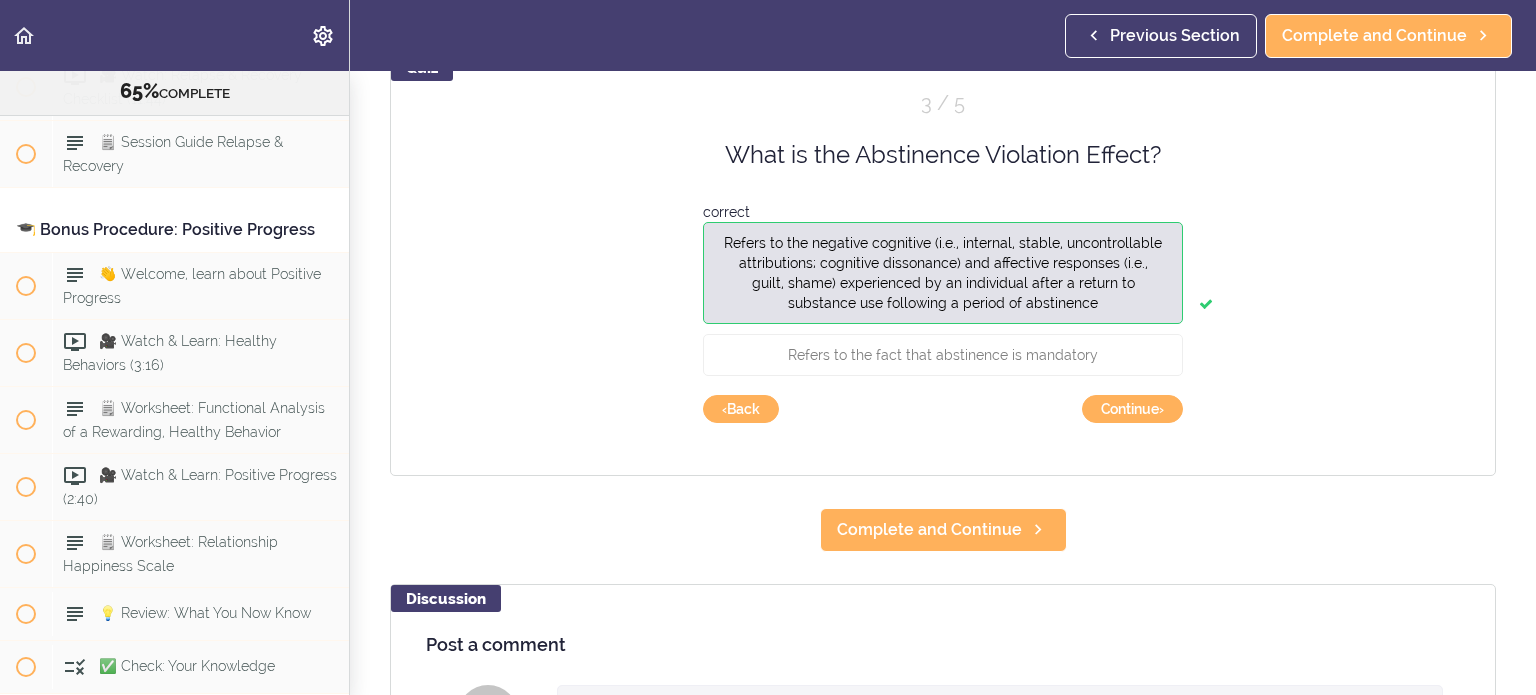 scroll, scrollTop: 200, scrollLeft: 0, axis: vertical 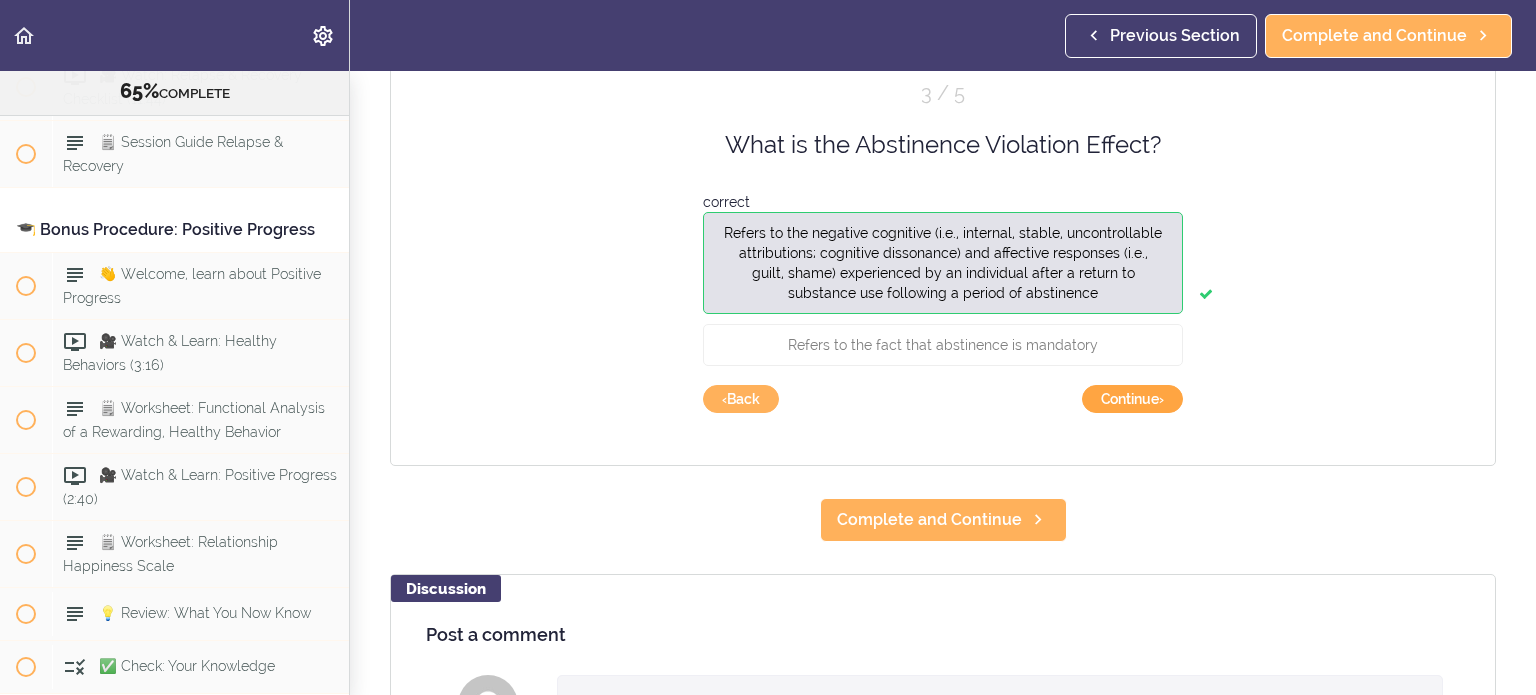 click on "Continue  ›" at bounding box center (1132, 399) 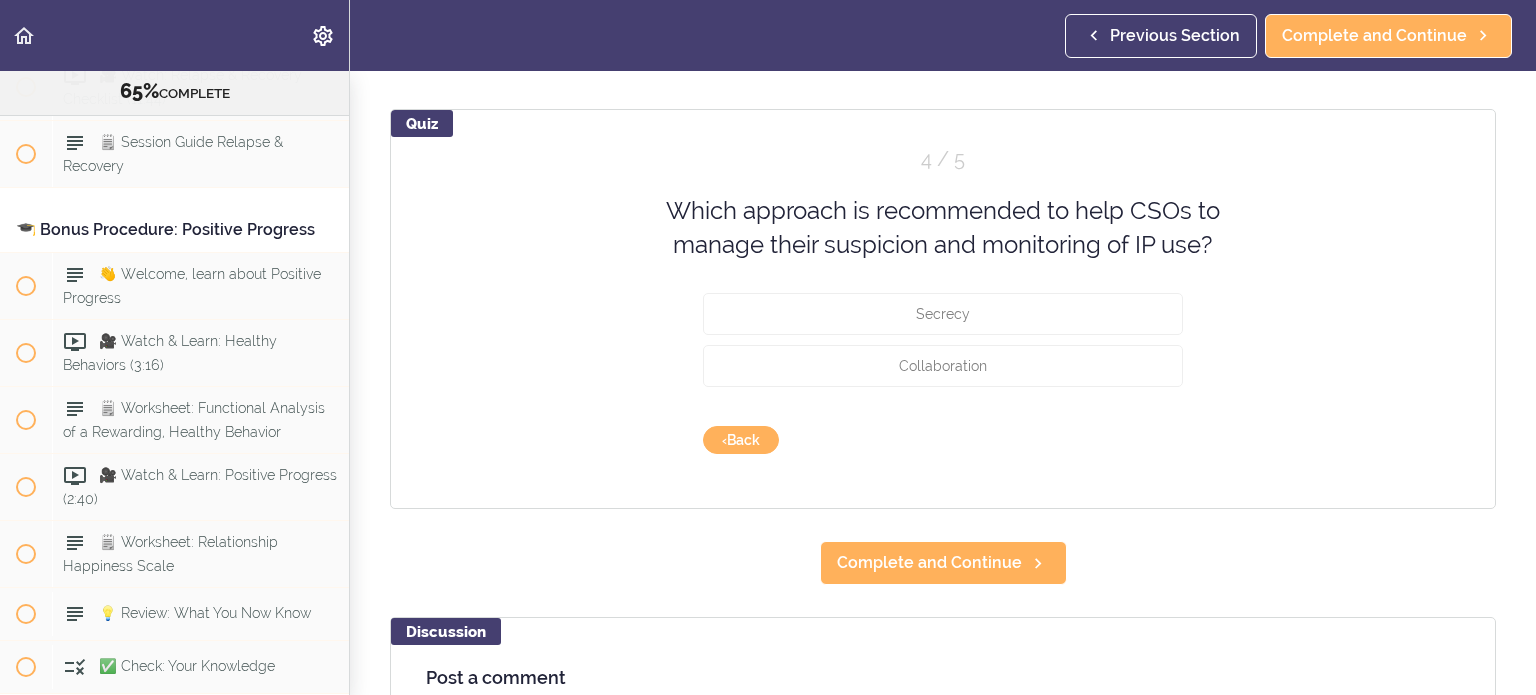 scroll, scrollTop: 100, scrollLeft: 0, axis: vertical 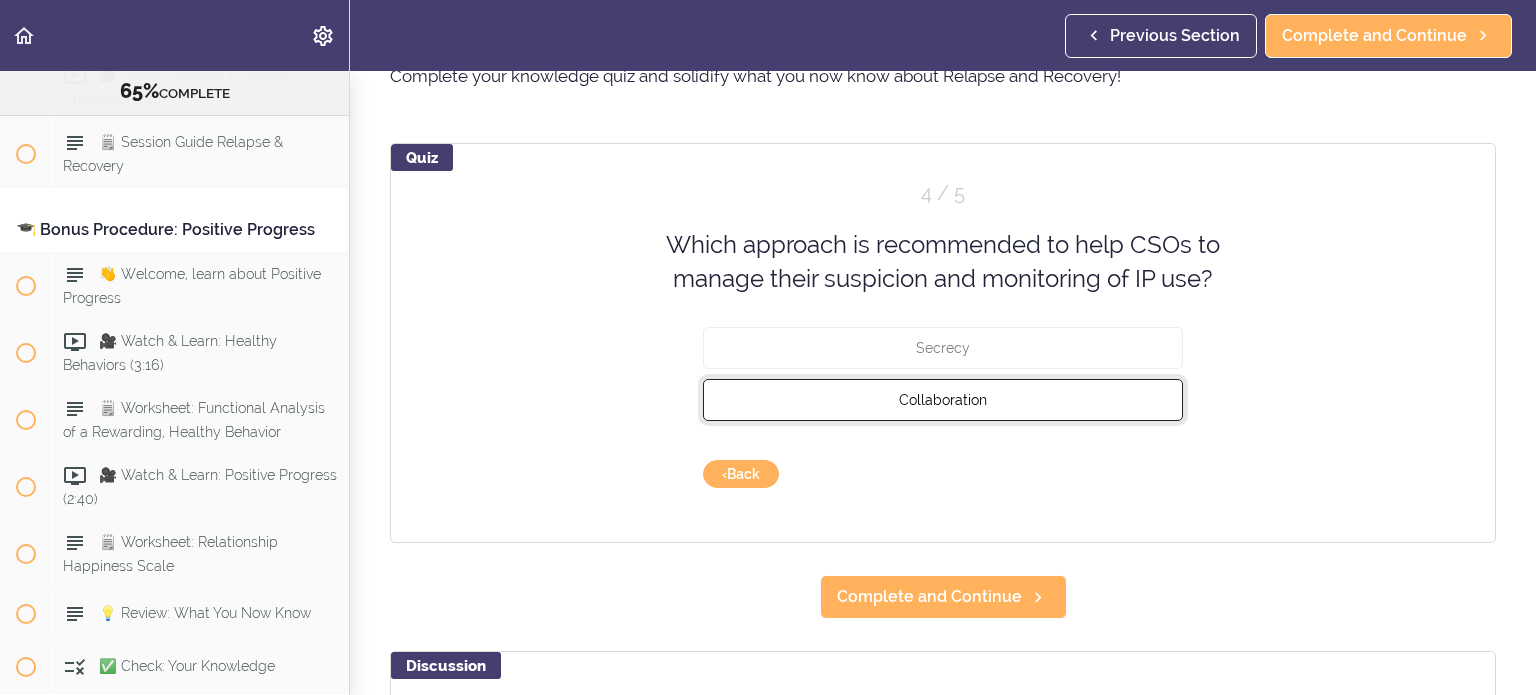 click on "Collaboration" at bounding box center [943, 399] 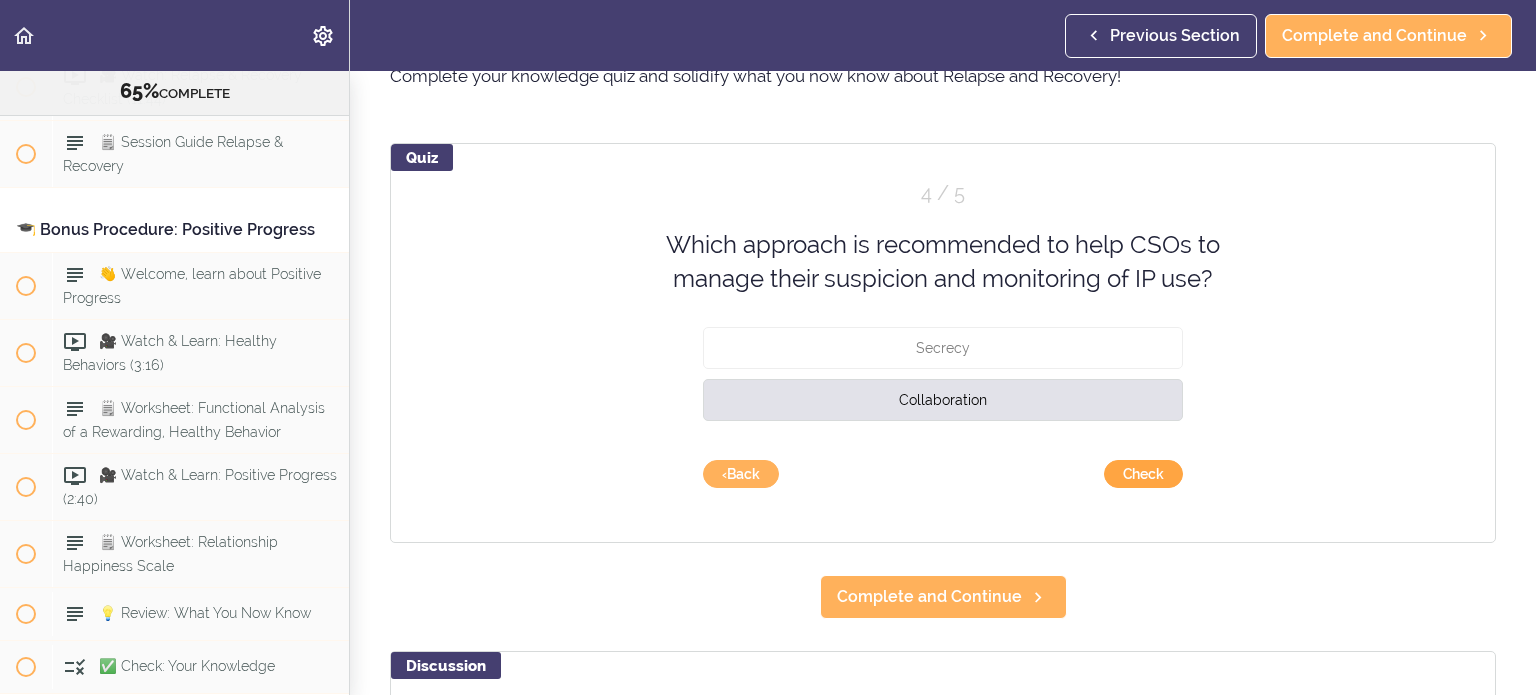 click on "Check" at bounding box center [1143, 474] 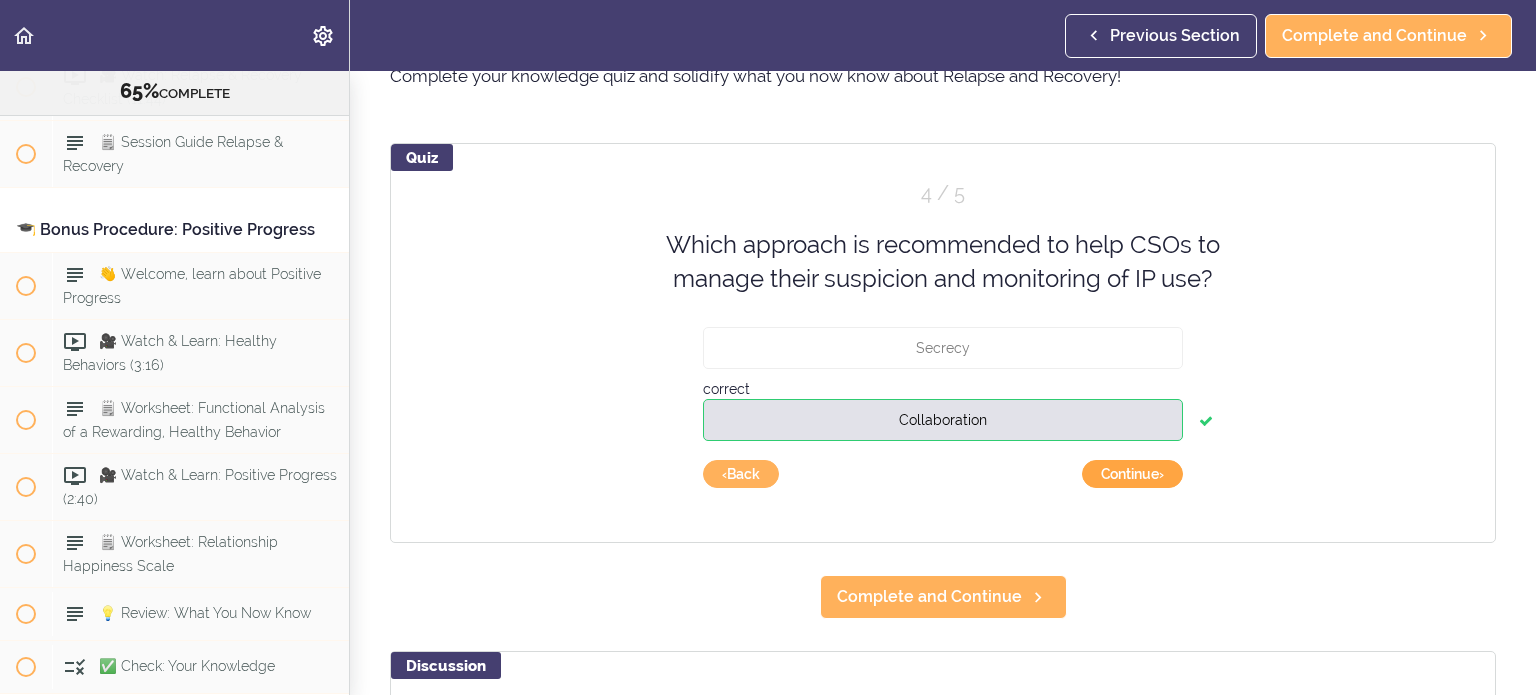 click on "Continue  ›" at bounding box center (1132, 474) 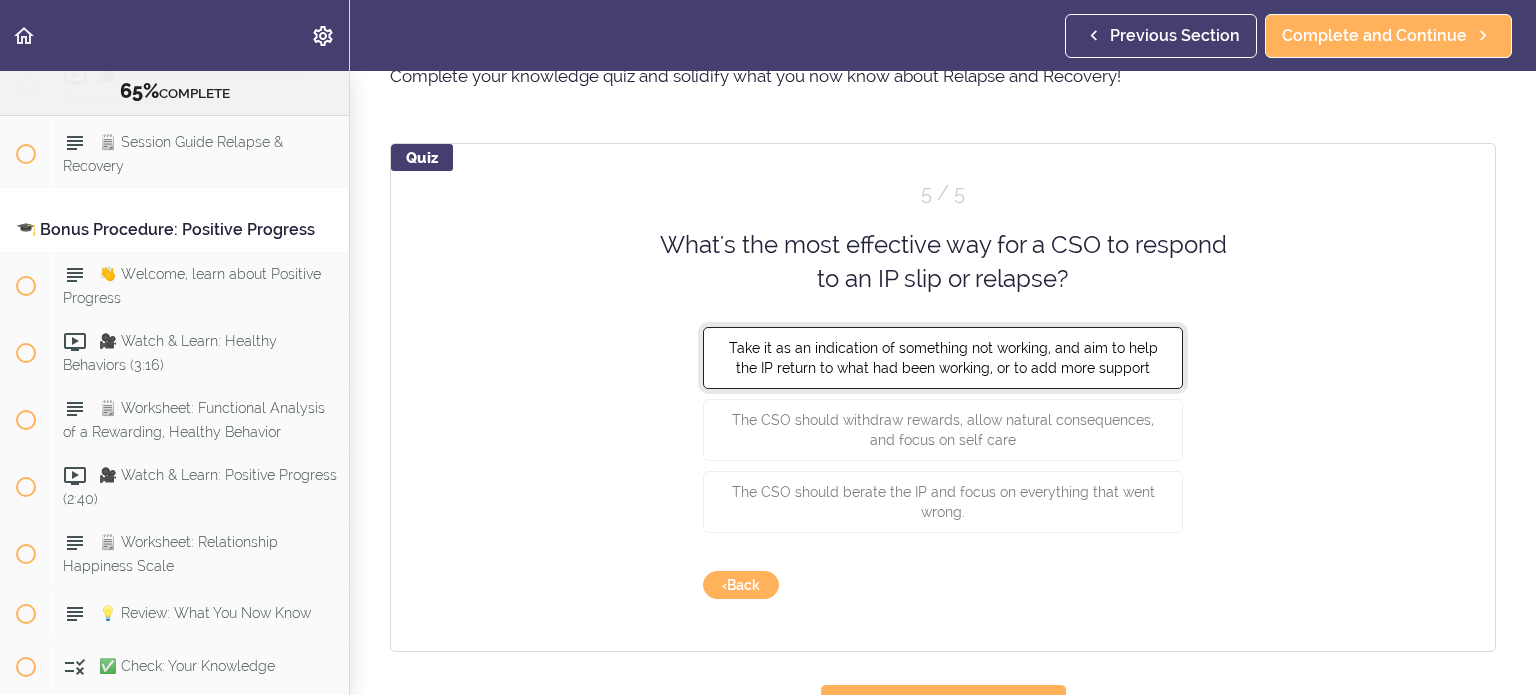 click on "Take it as an indication of something not working, and aim to help the IP return to what had been working, or to add more support" at bounding box center [943, 357] 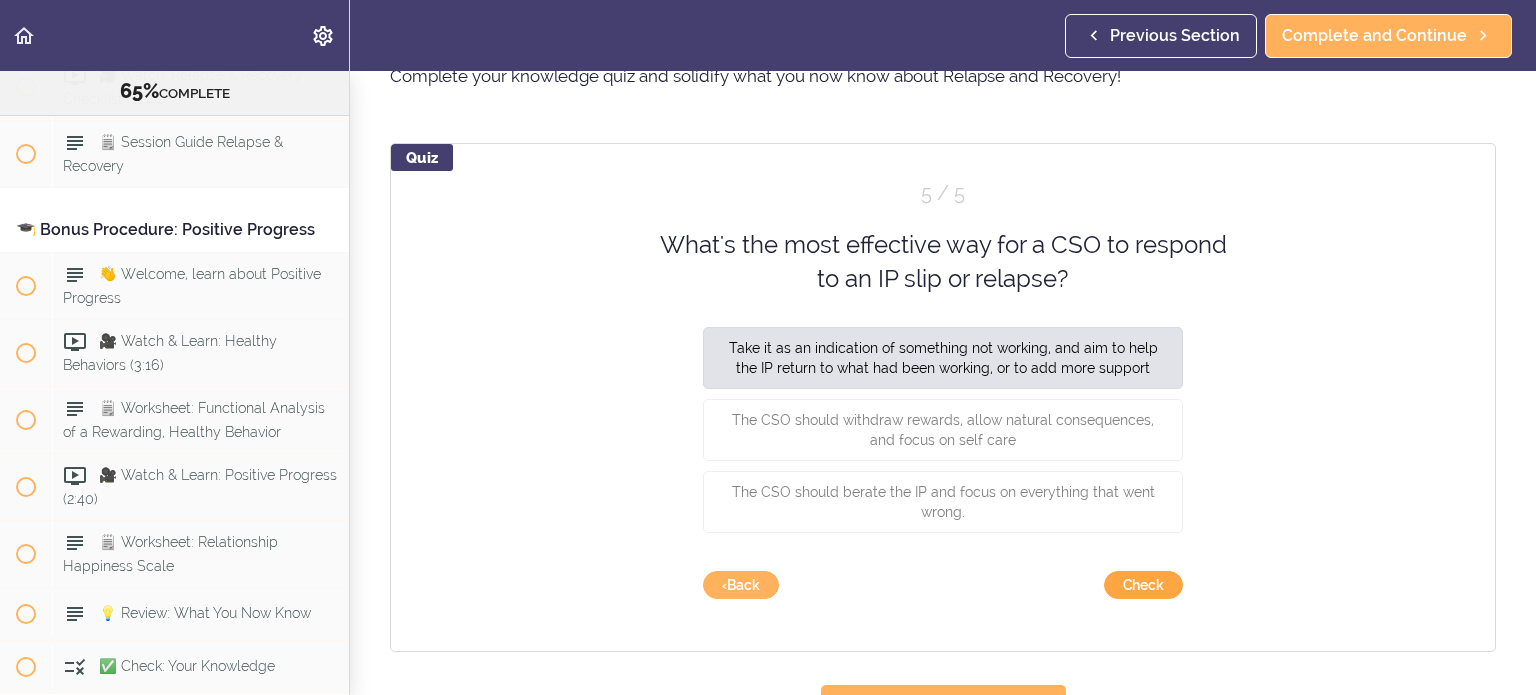 click on "Check" at bounding box center [1143, 585] 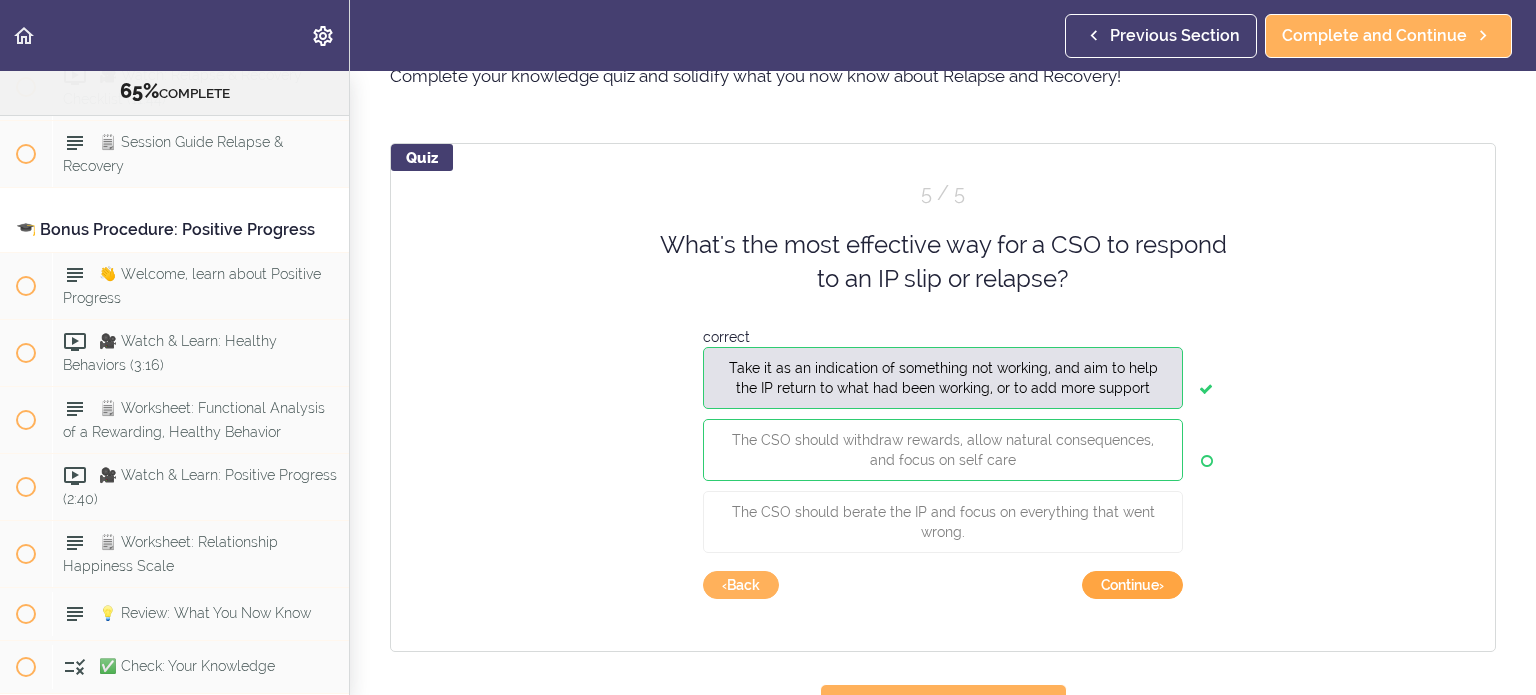 click on "Continue  ›" at bounding box center [1132, 585] 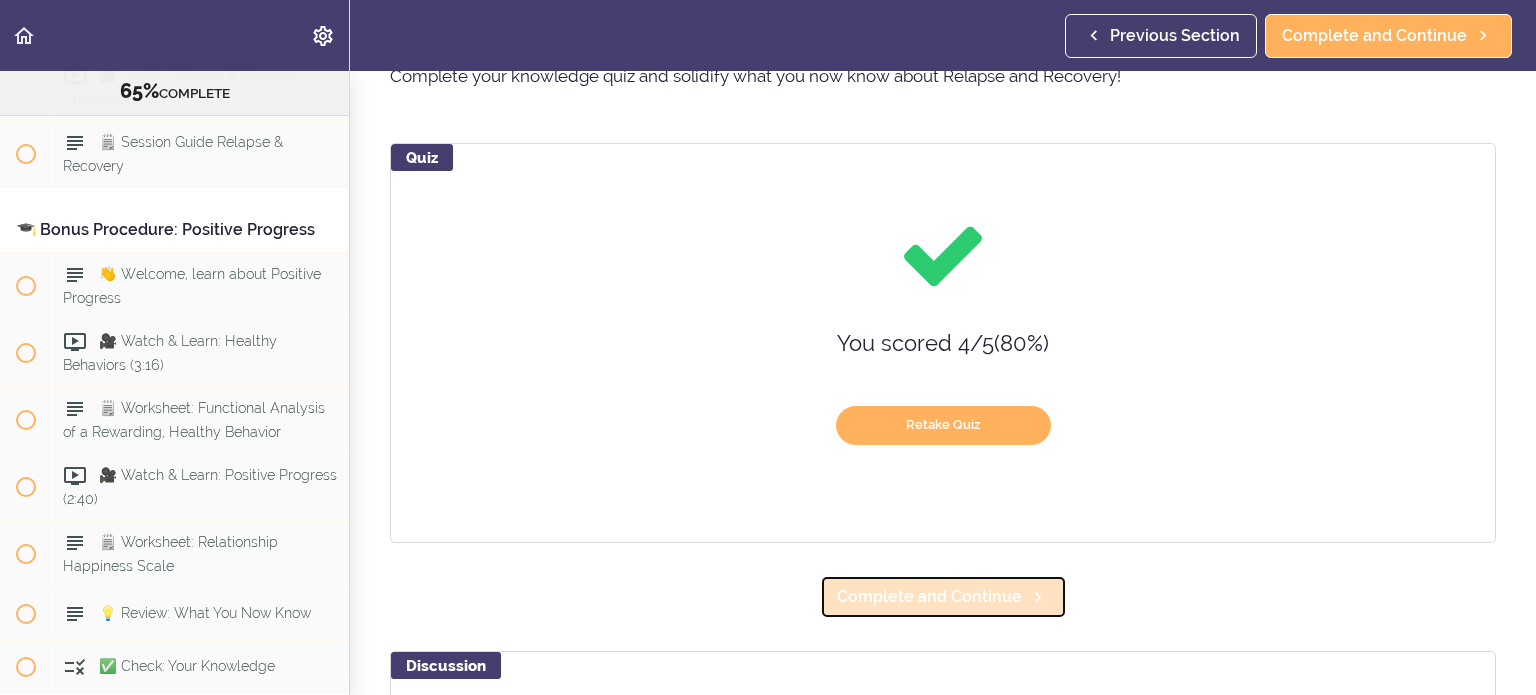 click on "Complete and Continue" at bounding box center [929, 597] 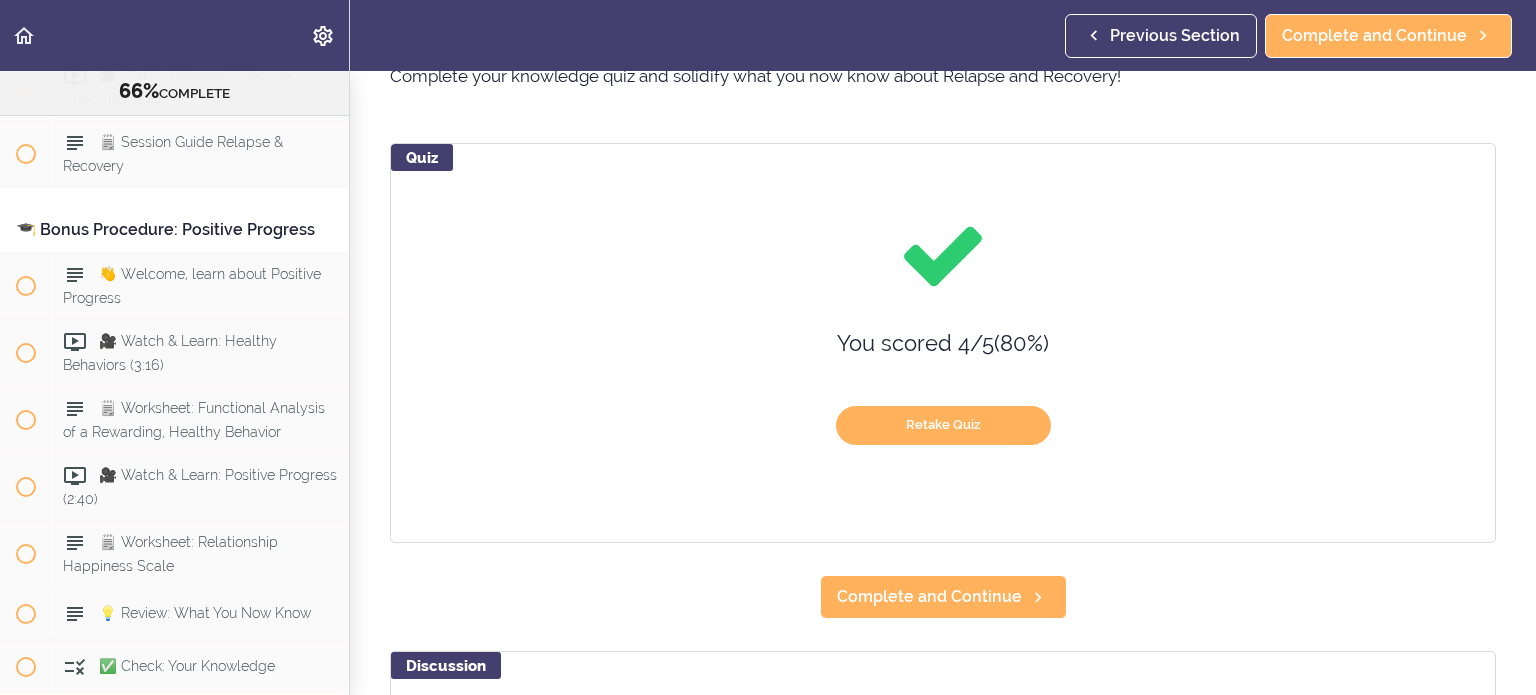 scroll, scrollTop: 19, scrollLeft: 0, axis: vertical 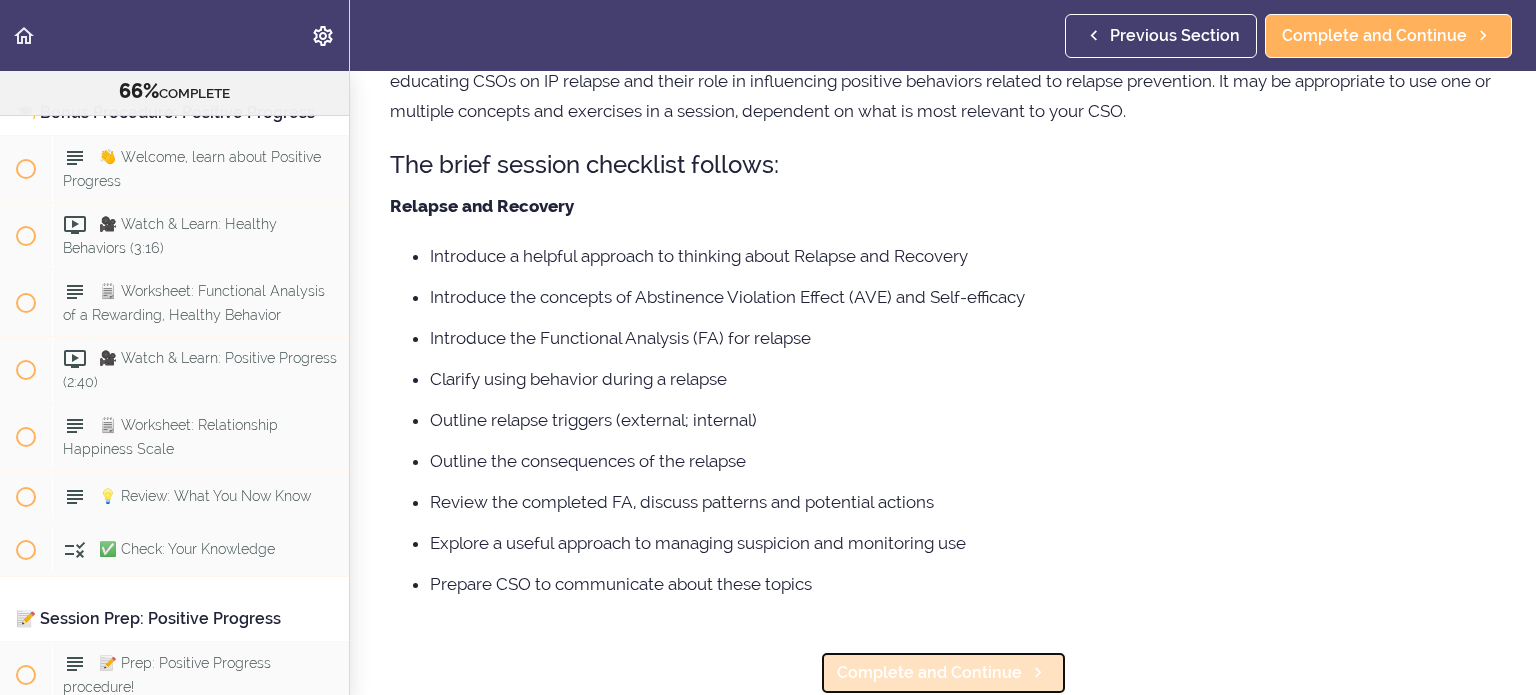 click on "Complete and Continue" at bounding box center [929, 673] 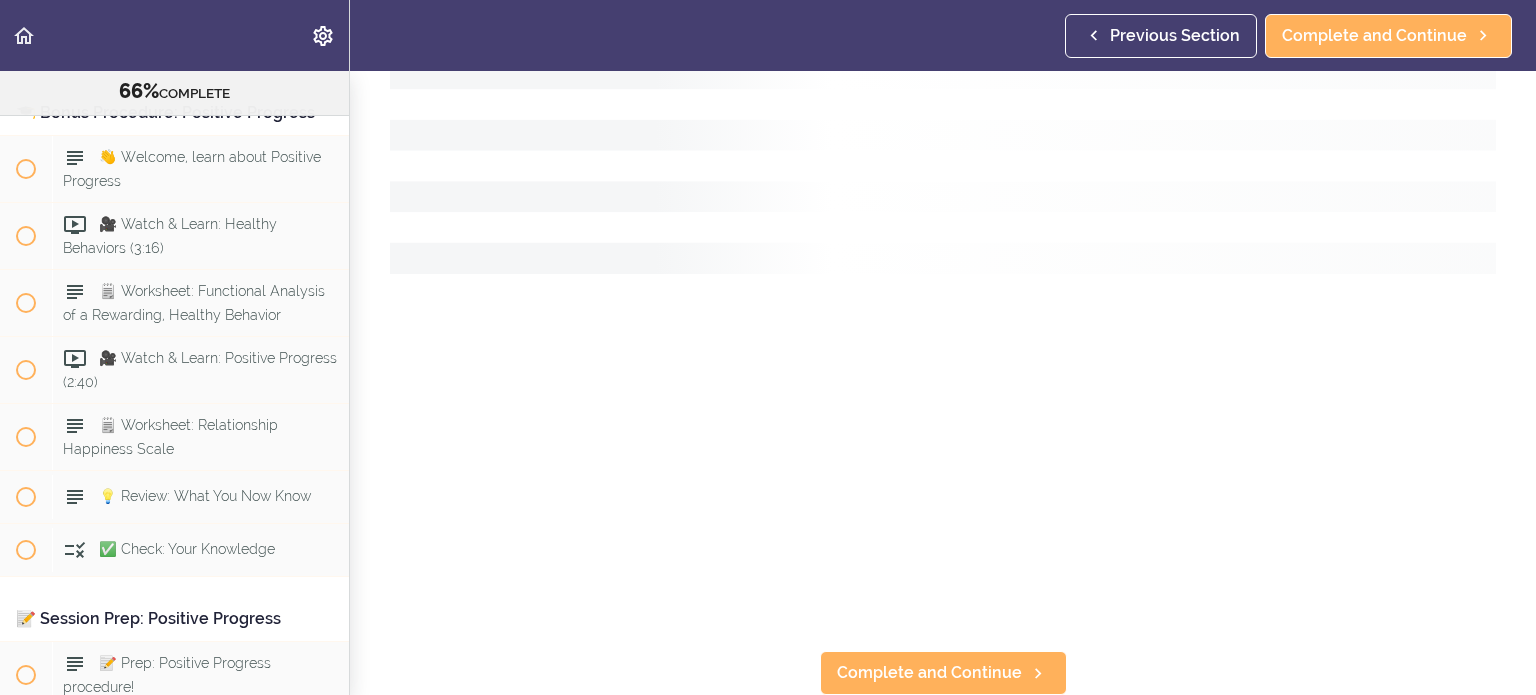 scroll, scrollTop: 0, scrollLeft: 0, axis: both 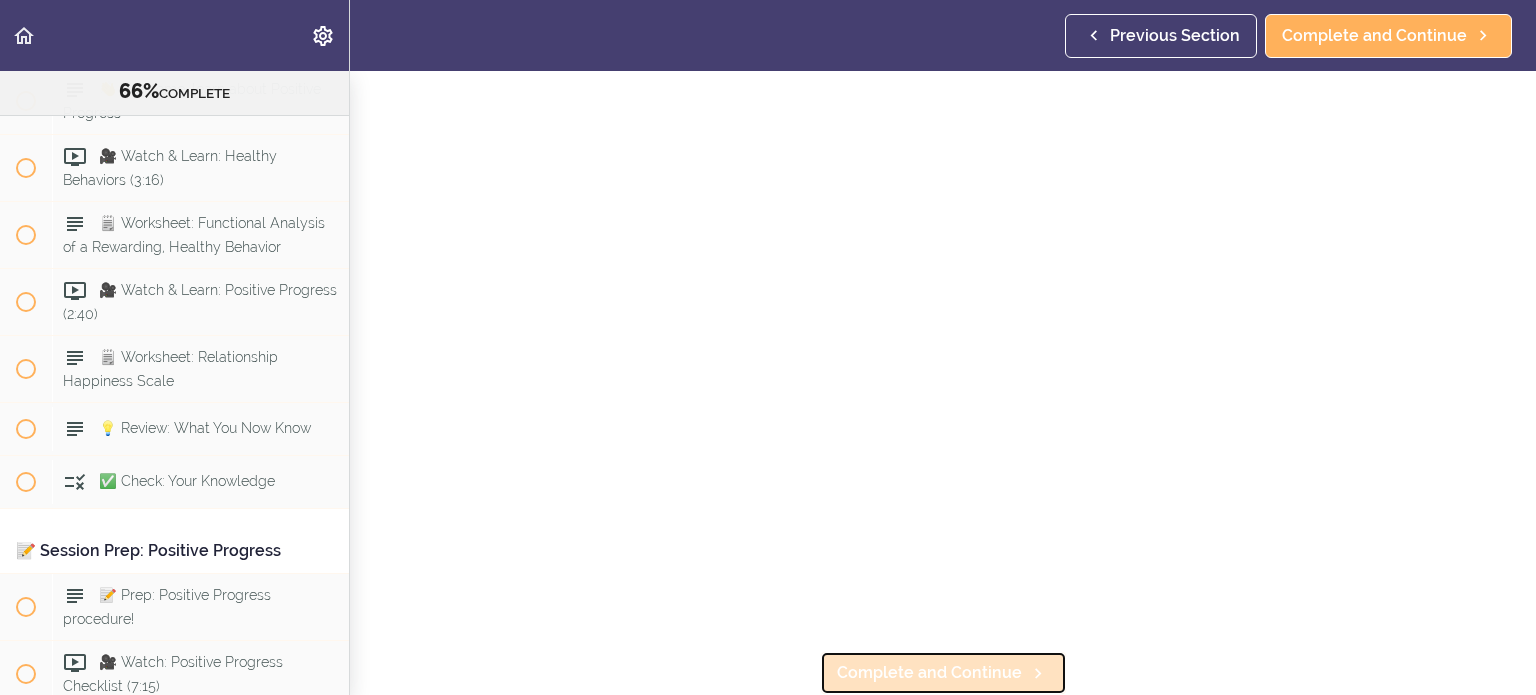 click on "Complete and Continue" at bounding box center (929, 673) 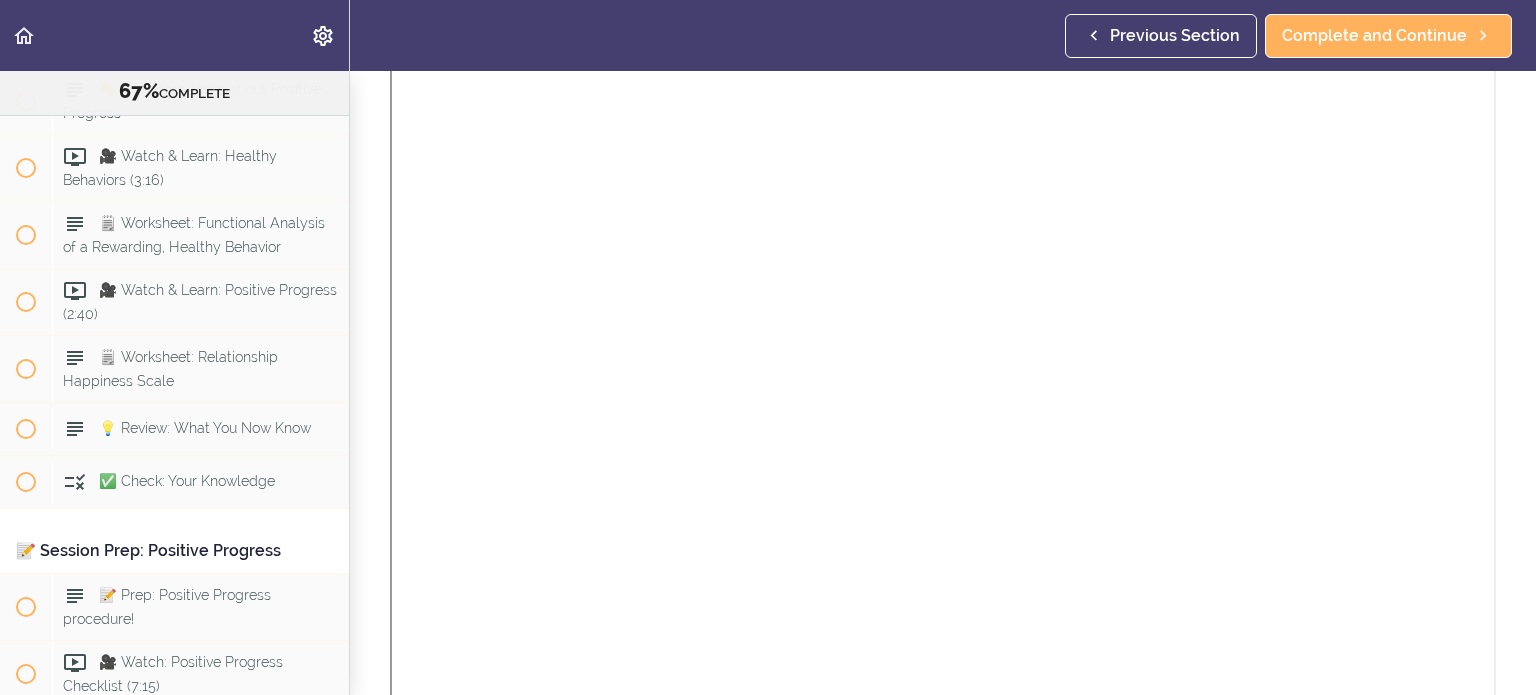scroll, scrollTop: 0, scrollLeft: 0, axis: both 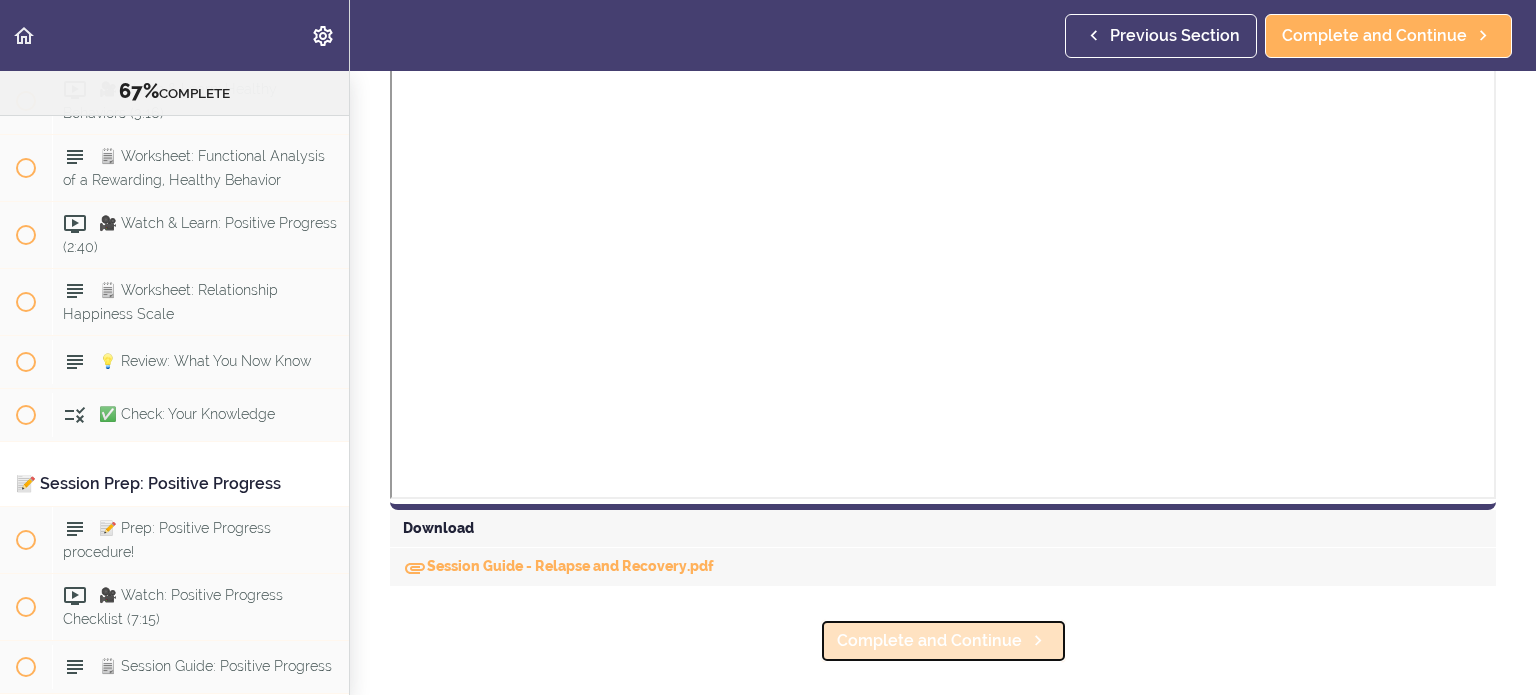 click on "Complete and Continue" at bounding box center (929, 641) 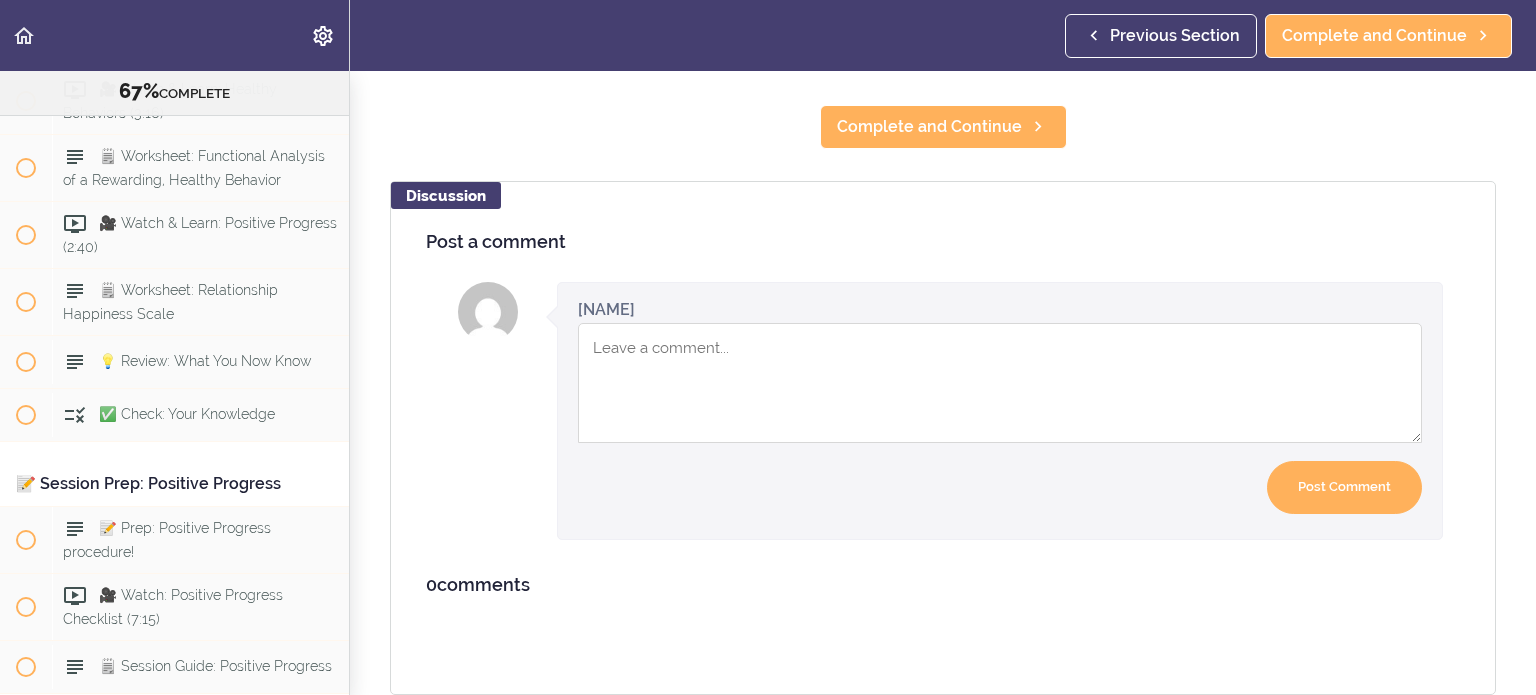 scroll, scrollTop: 22, scrollLeft: 0, axis: vertical 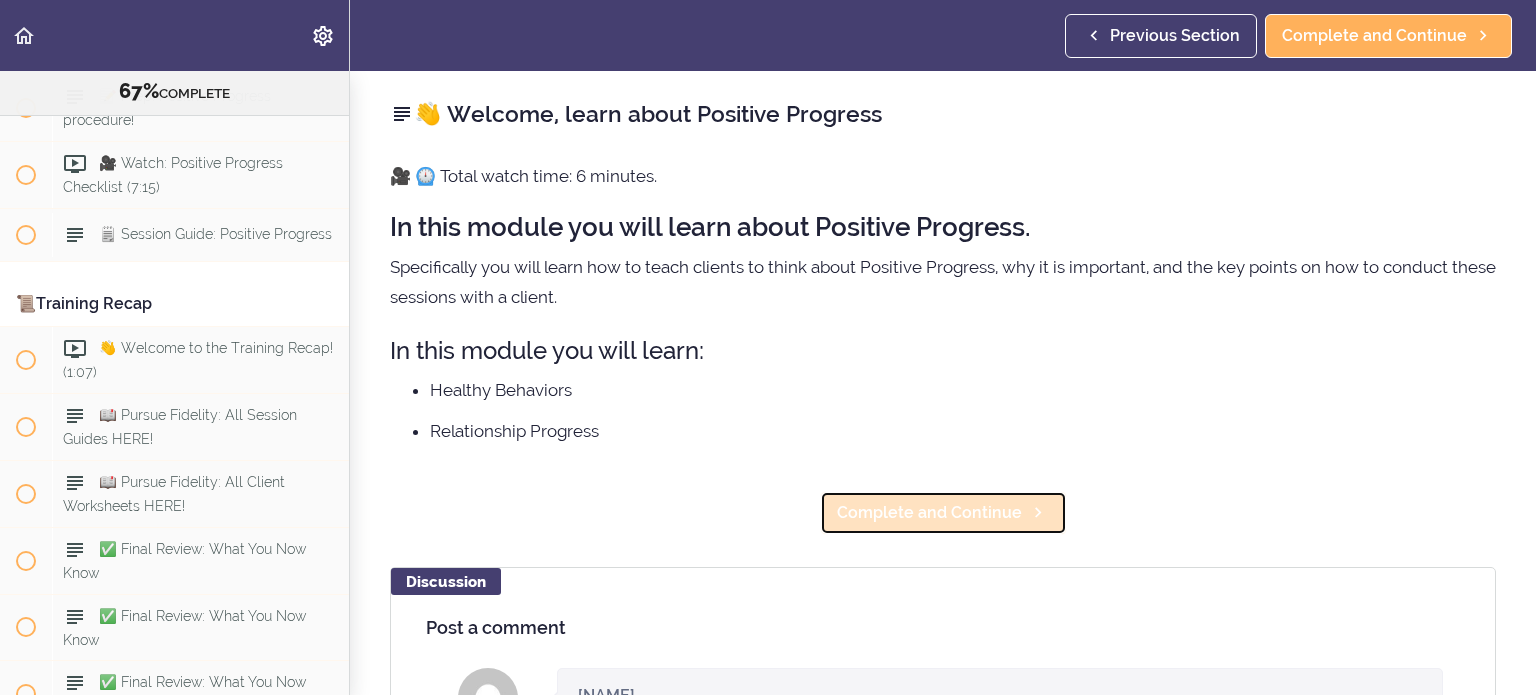 click on "Complete and Continue" at bounding box center (943, 513) 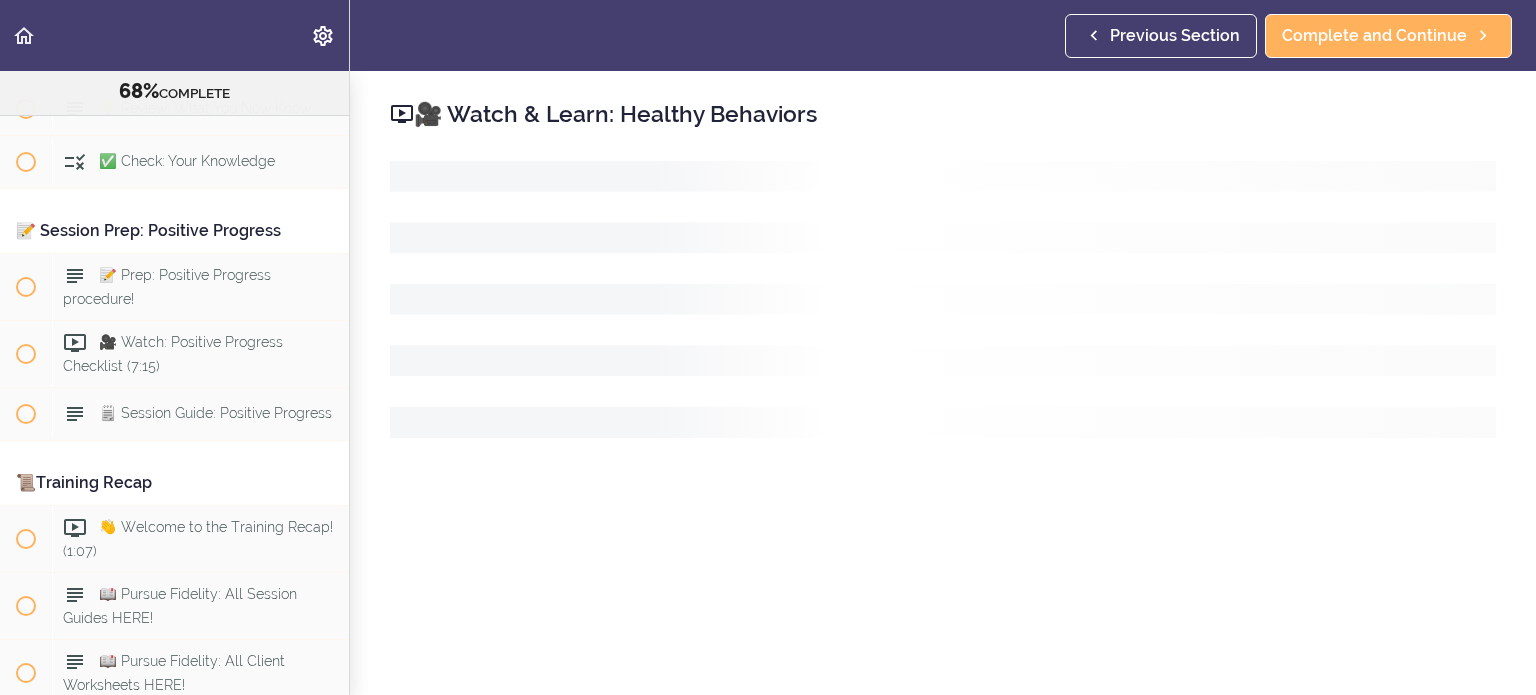 scroll, scrollTop: 12342, scrollLeft: 0, axis: vertical 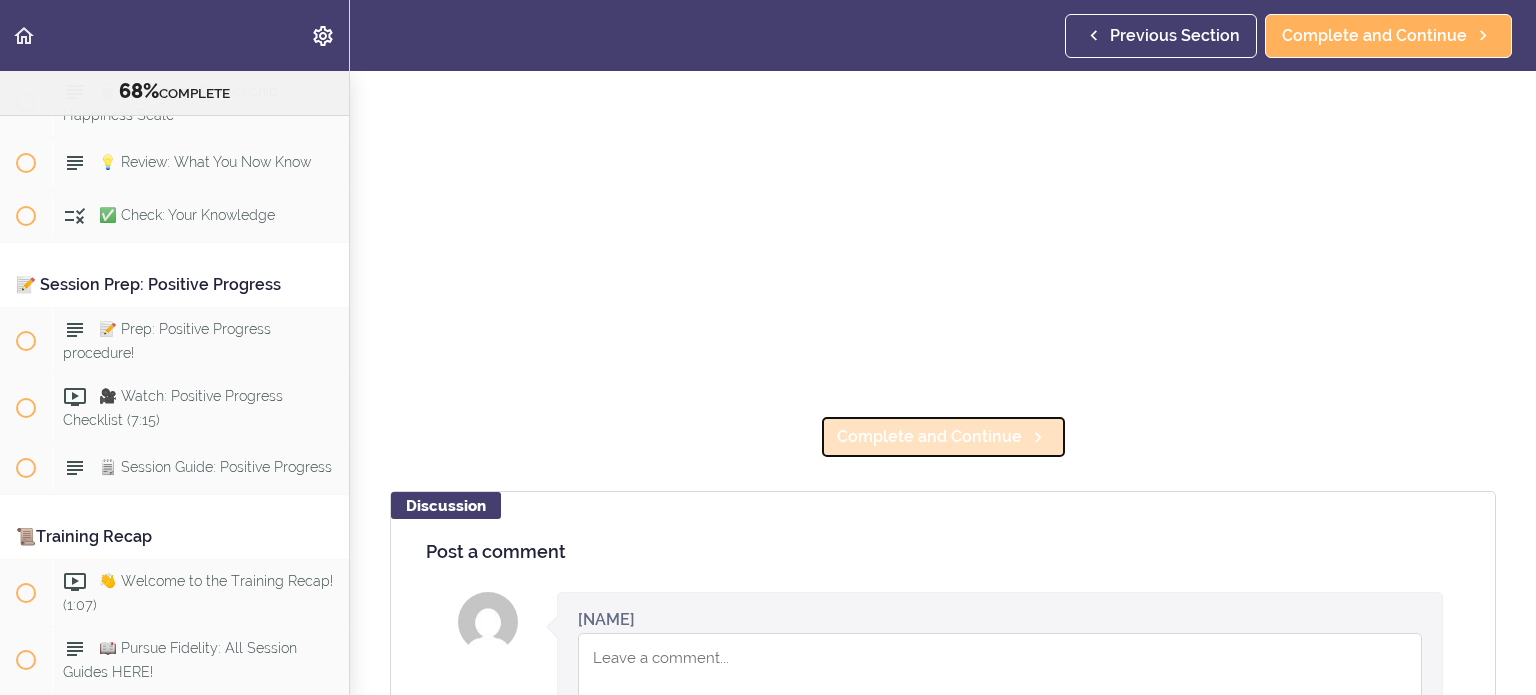 click on "Complete and Continue" at bounding box center [929, 437] 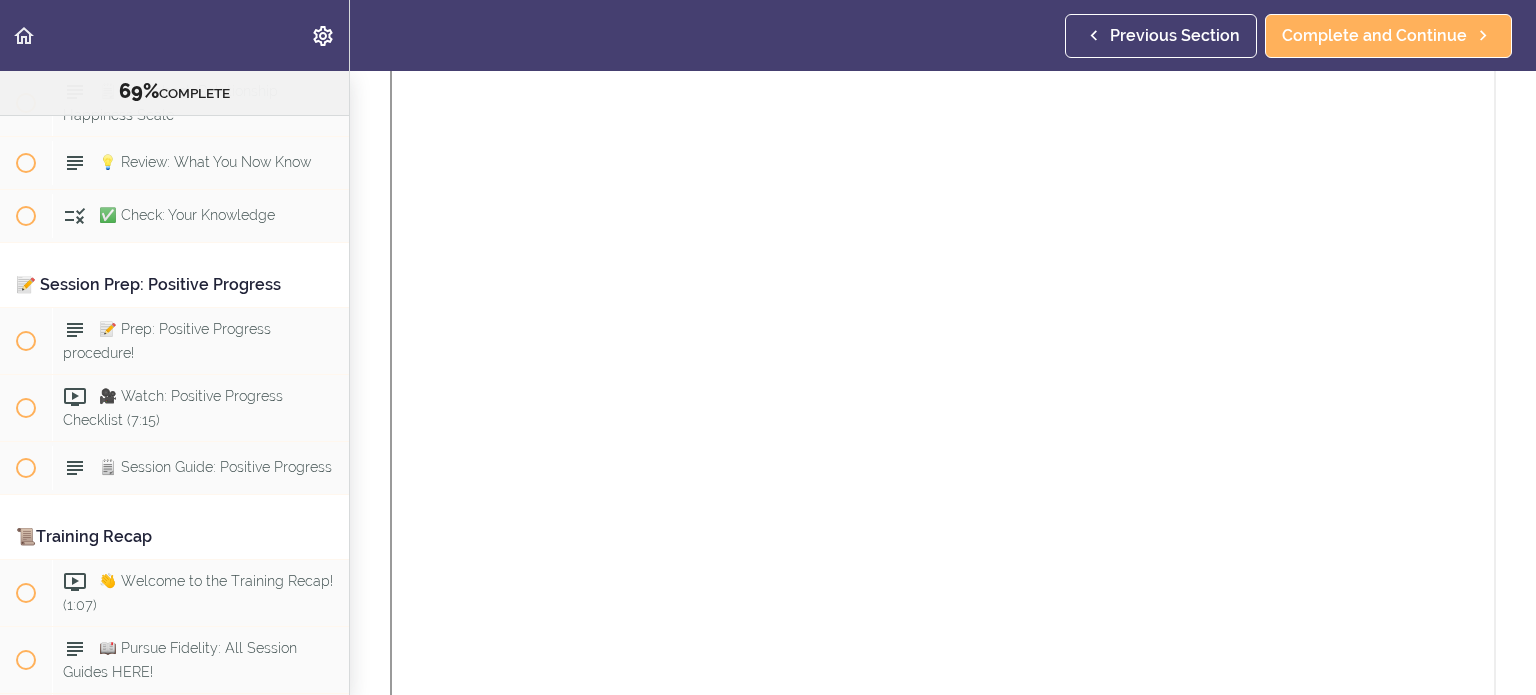 scroll, scrollTop: 0, scrollLeft: 0, axis: both 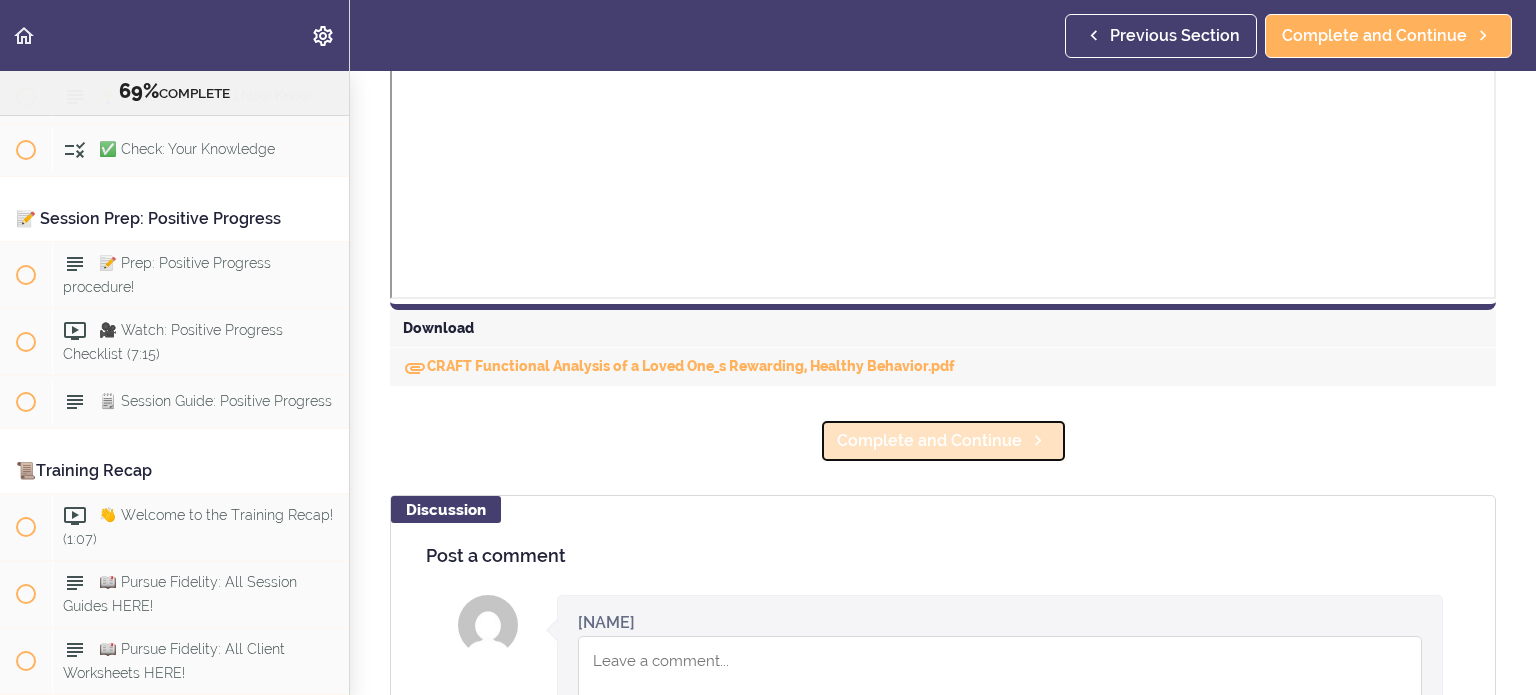 click on "Complete and Continue" at bounding box center [929, 441] 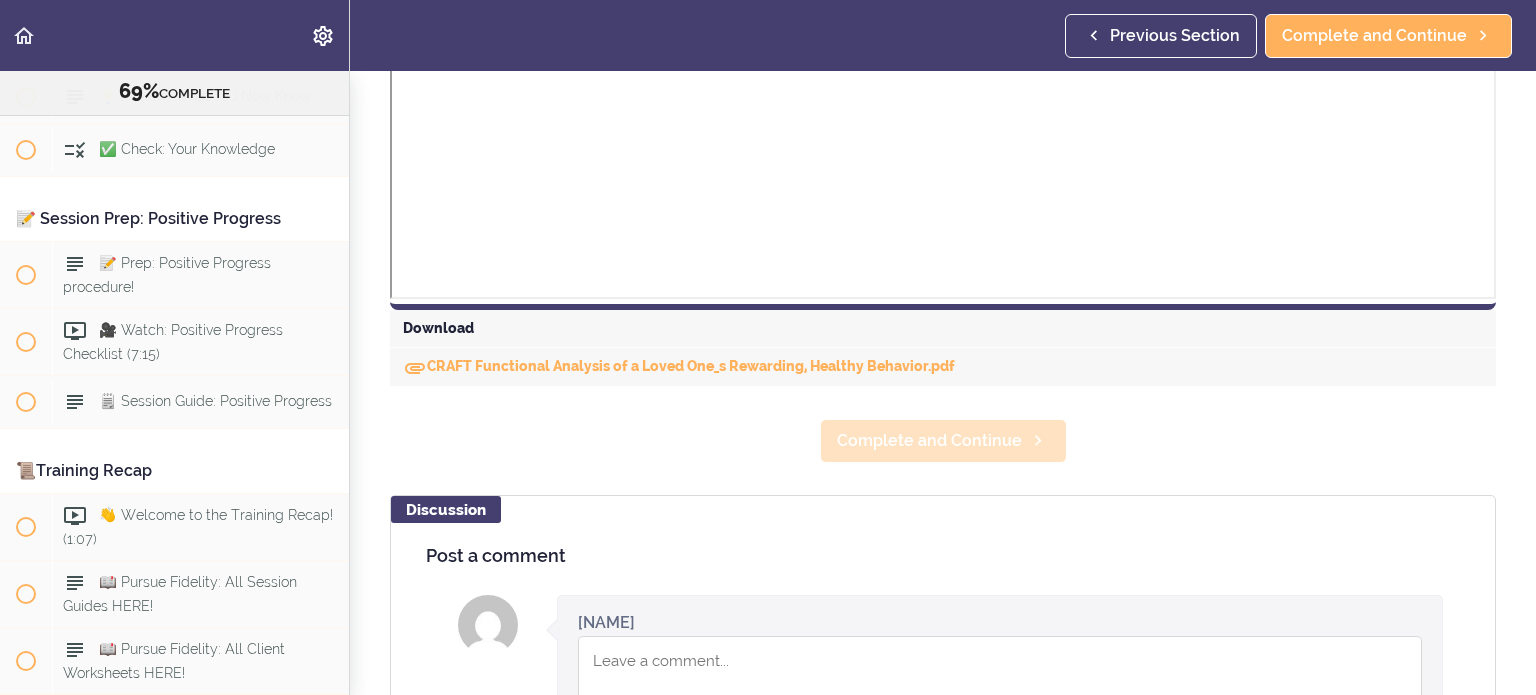scroll, scrollTop: 124, scrollLeft: 0, axis: vertical 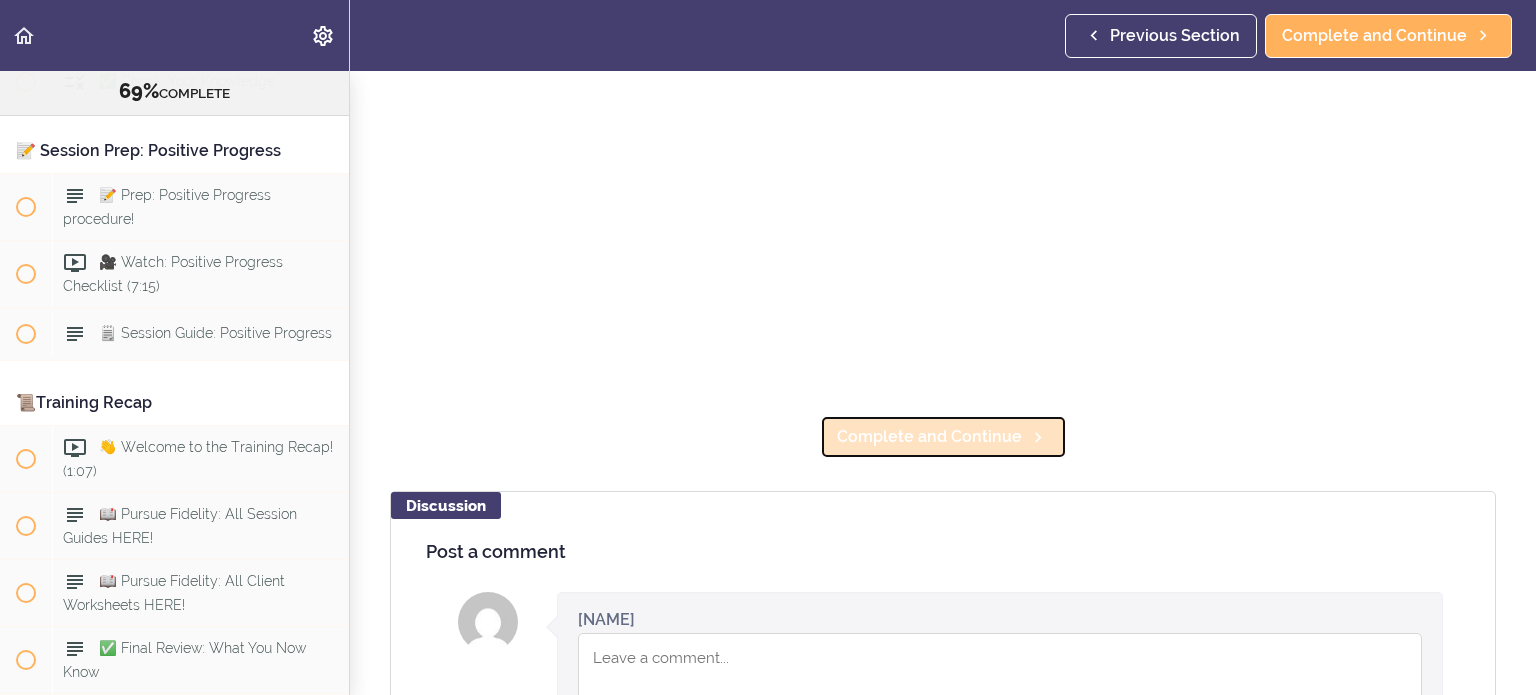 click on "Complete and Continue" at bounding box center (929, 437) 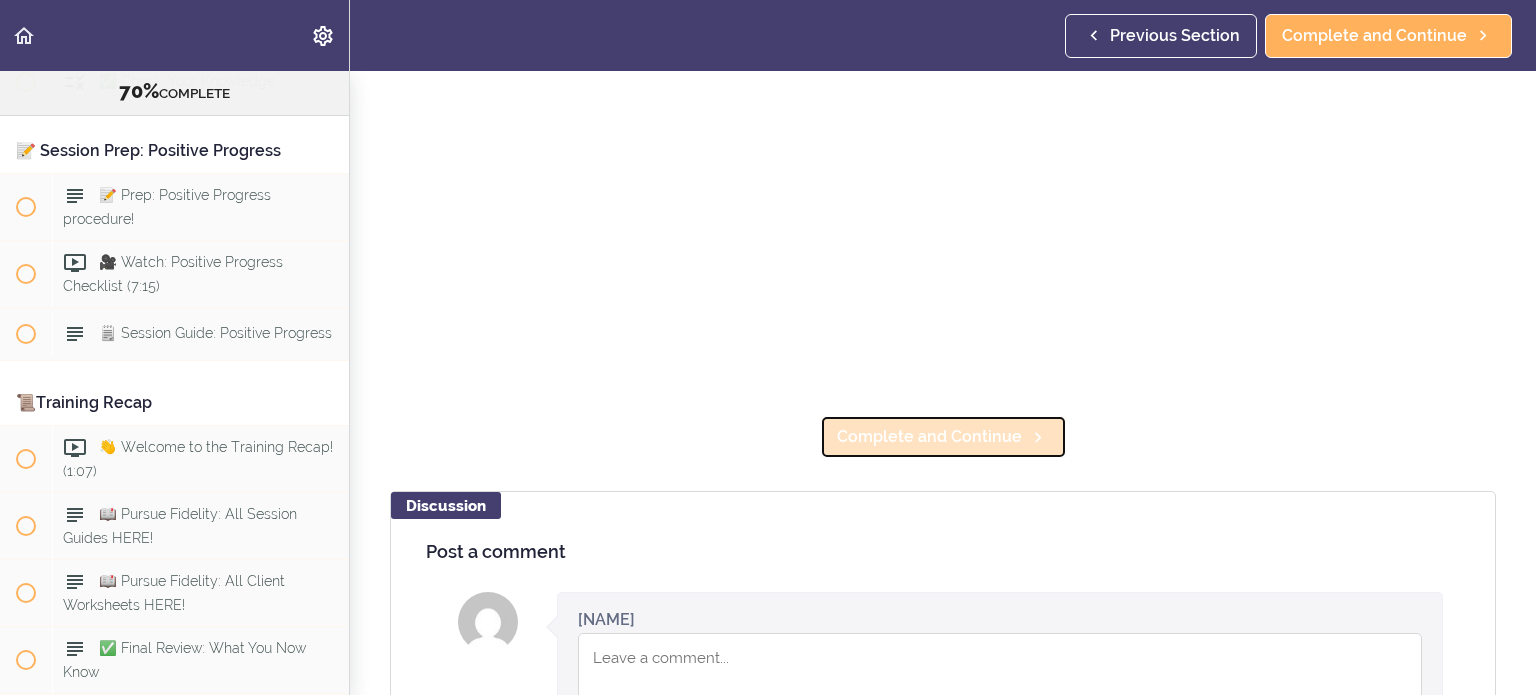 click on "Complete and Continue" at bounding box center [929, 437] 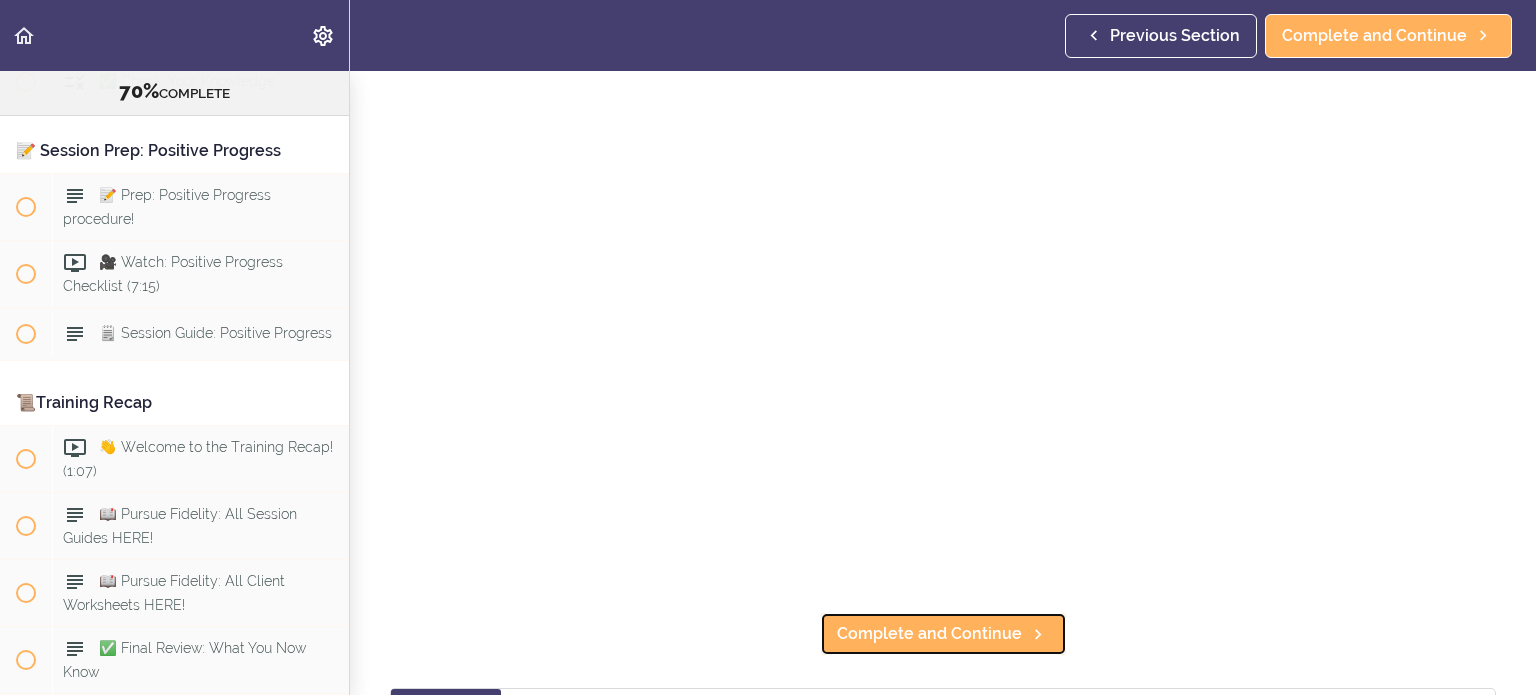 scroll, scrollTop: 200, scrollLeft: 0, axis: vertical 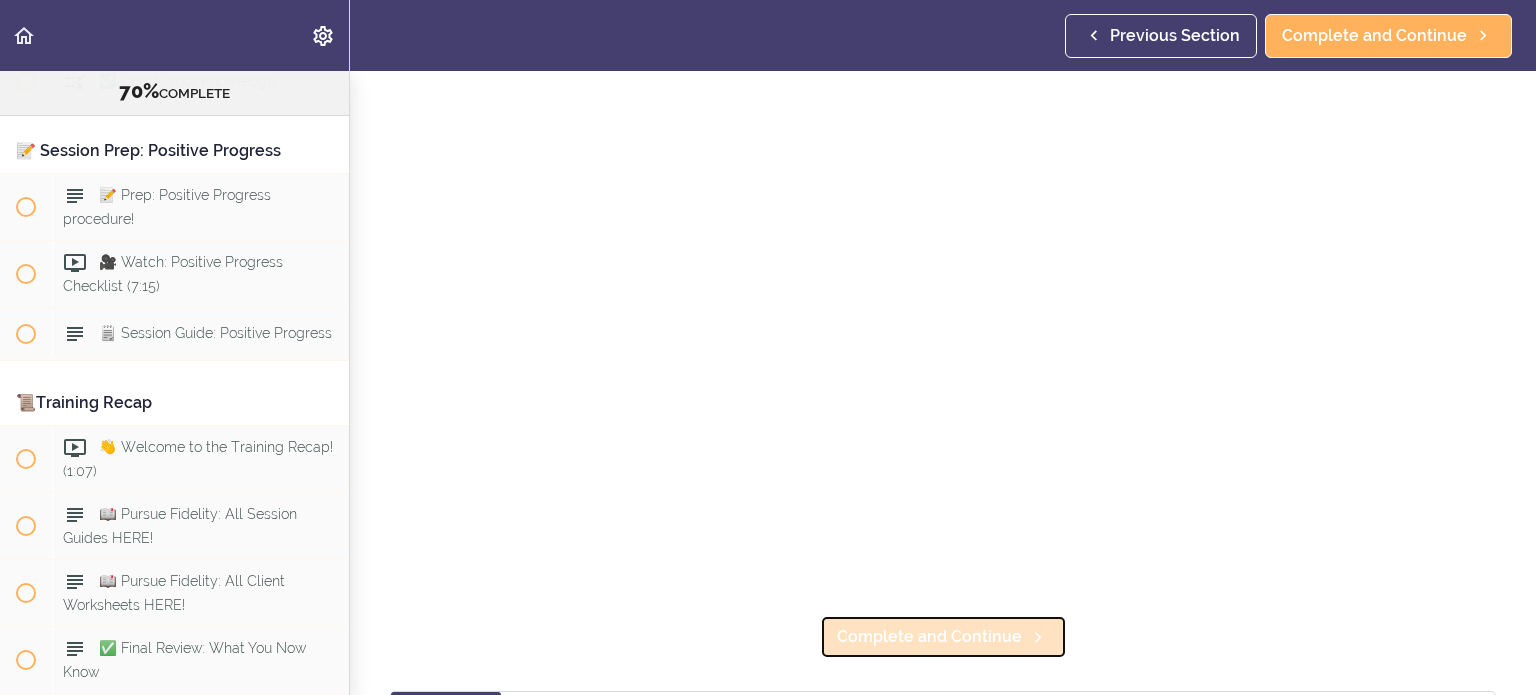 click on "Complete and Continue" at bounding box center [929, 637] 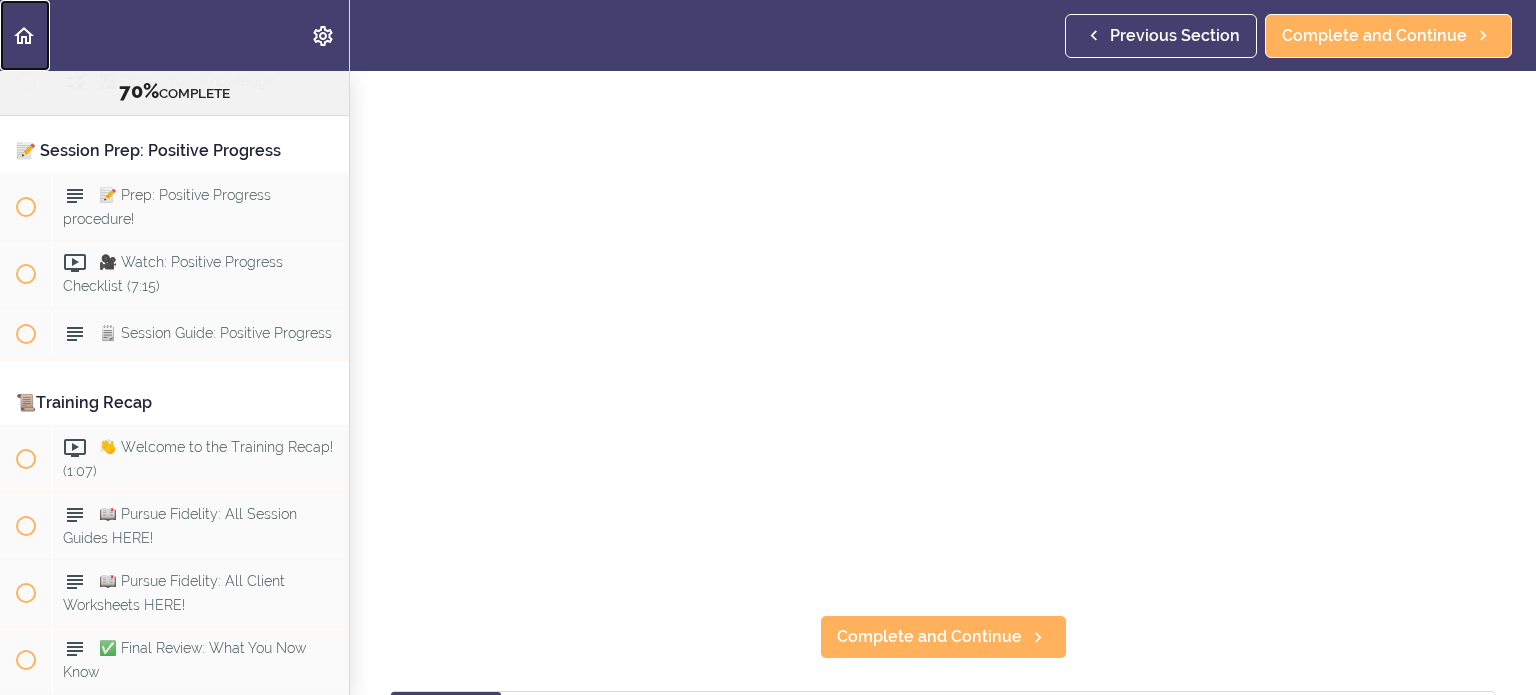 click 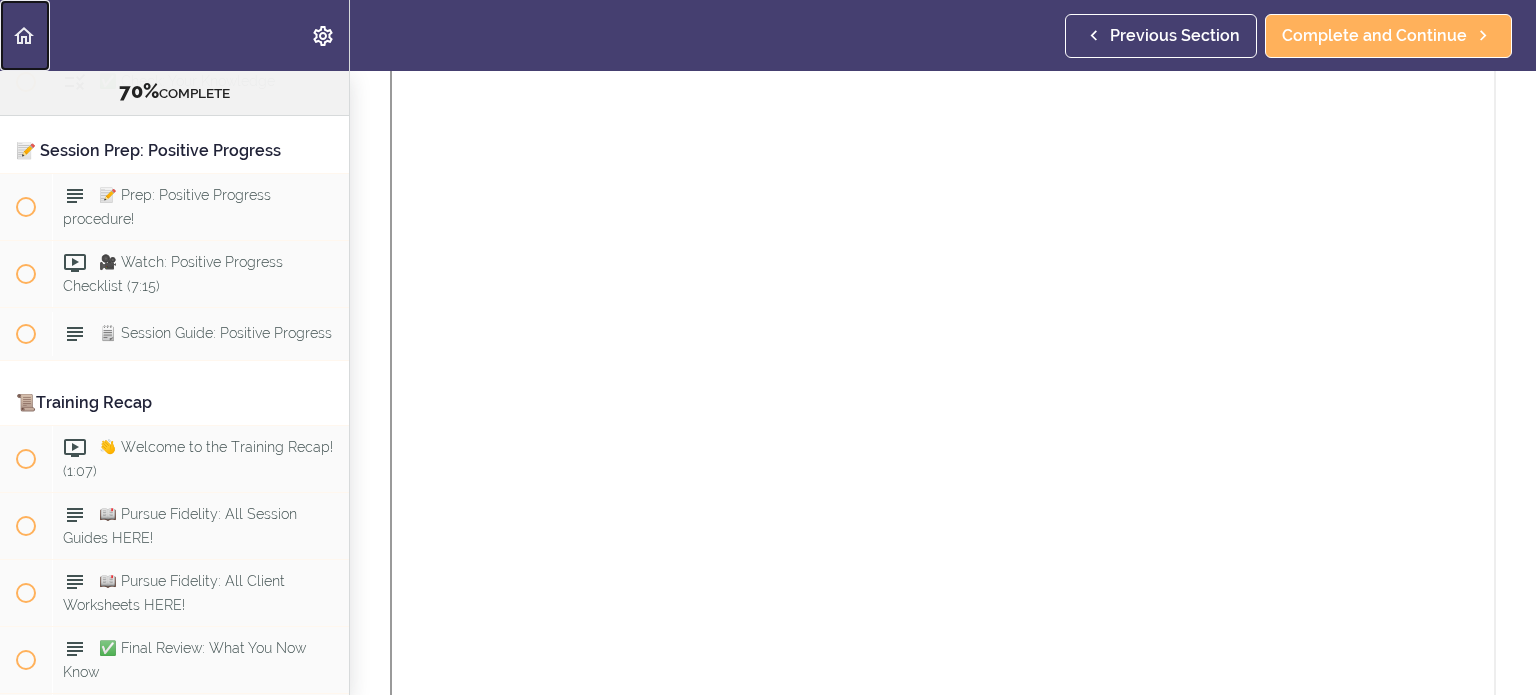 scroll, scrollTop: 0, scrollLeft: 0, axis: both 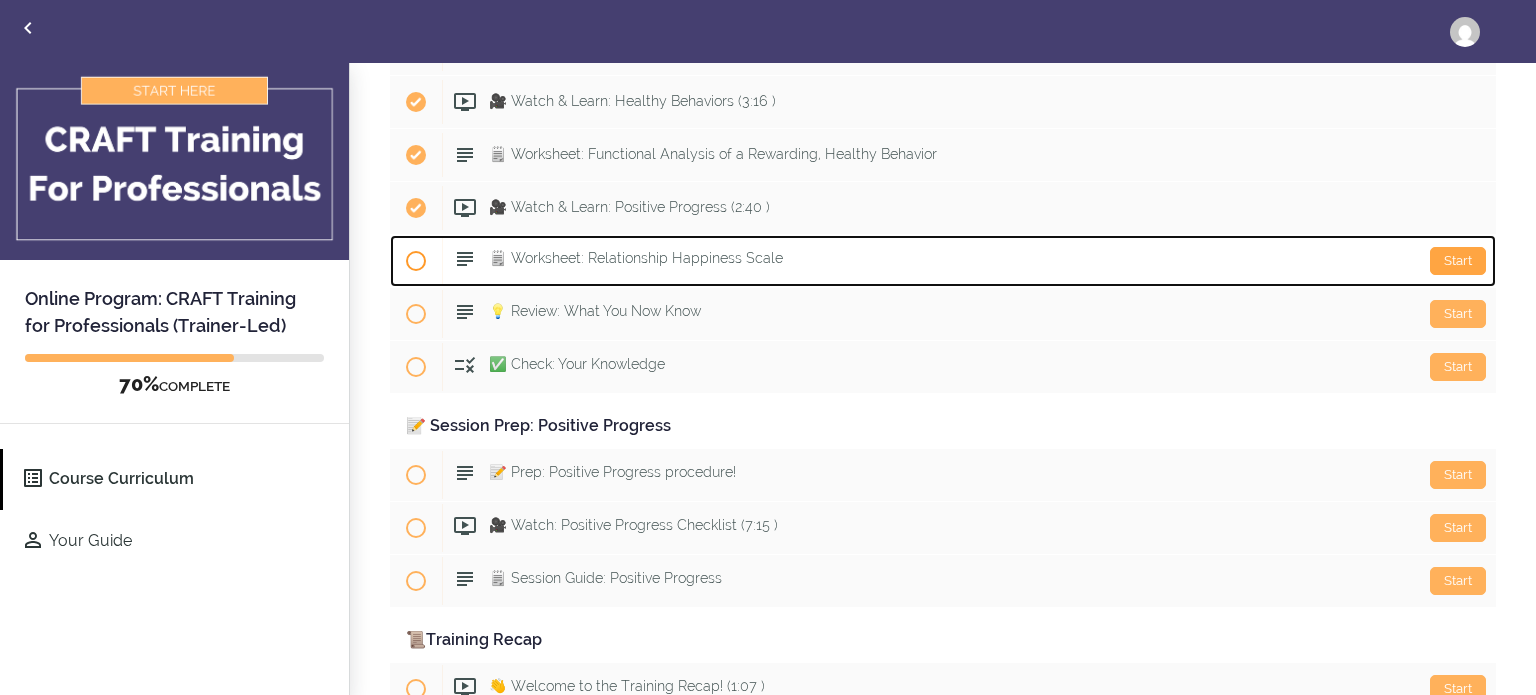 click on "Start" at bounding box center [1458, 261] 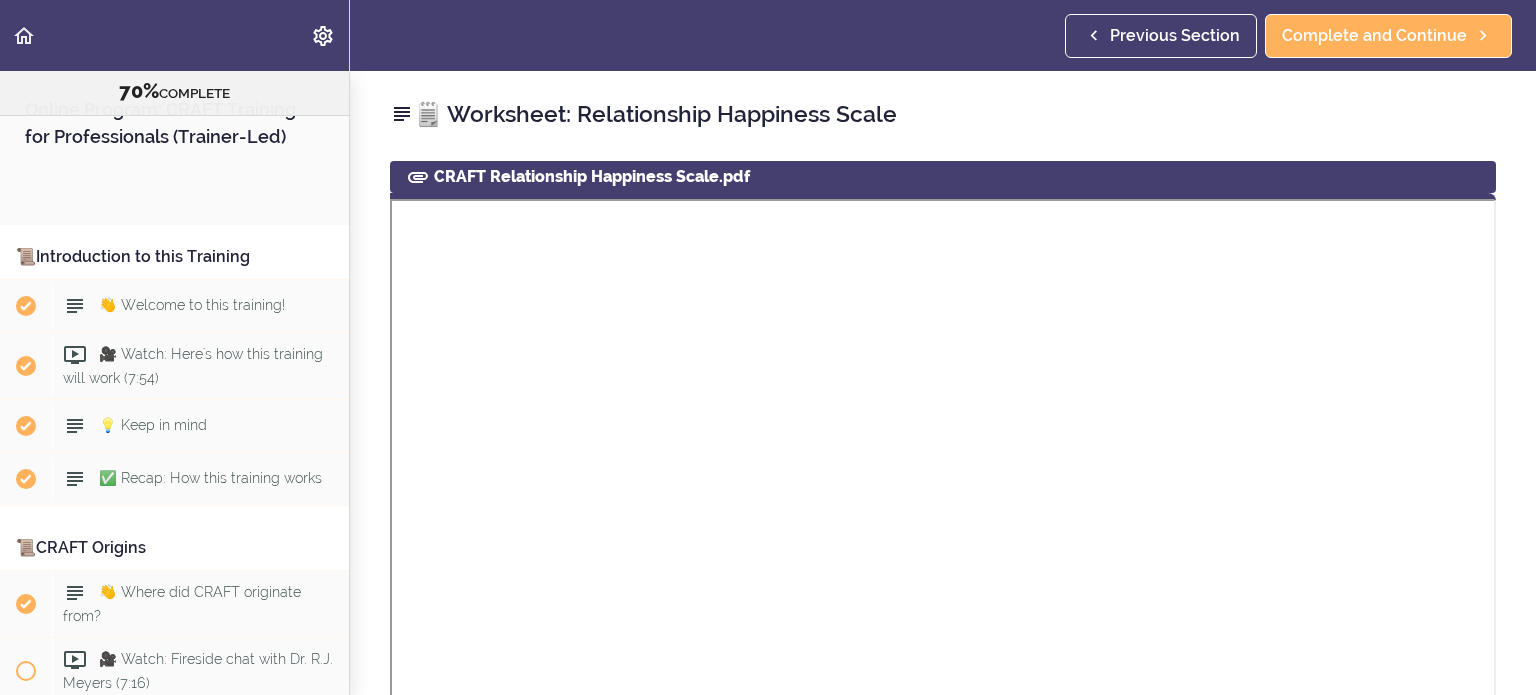scroll, scrollTop: 0, scrollLeft: 0, axis: both 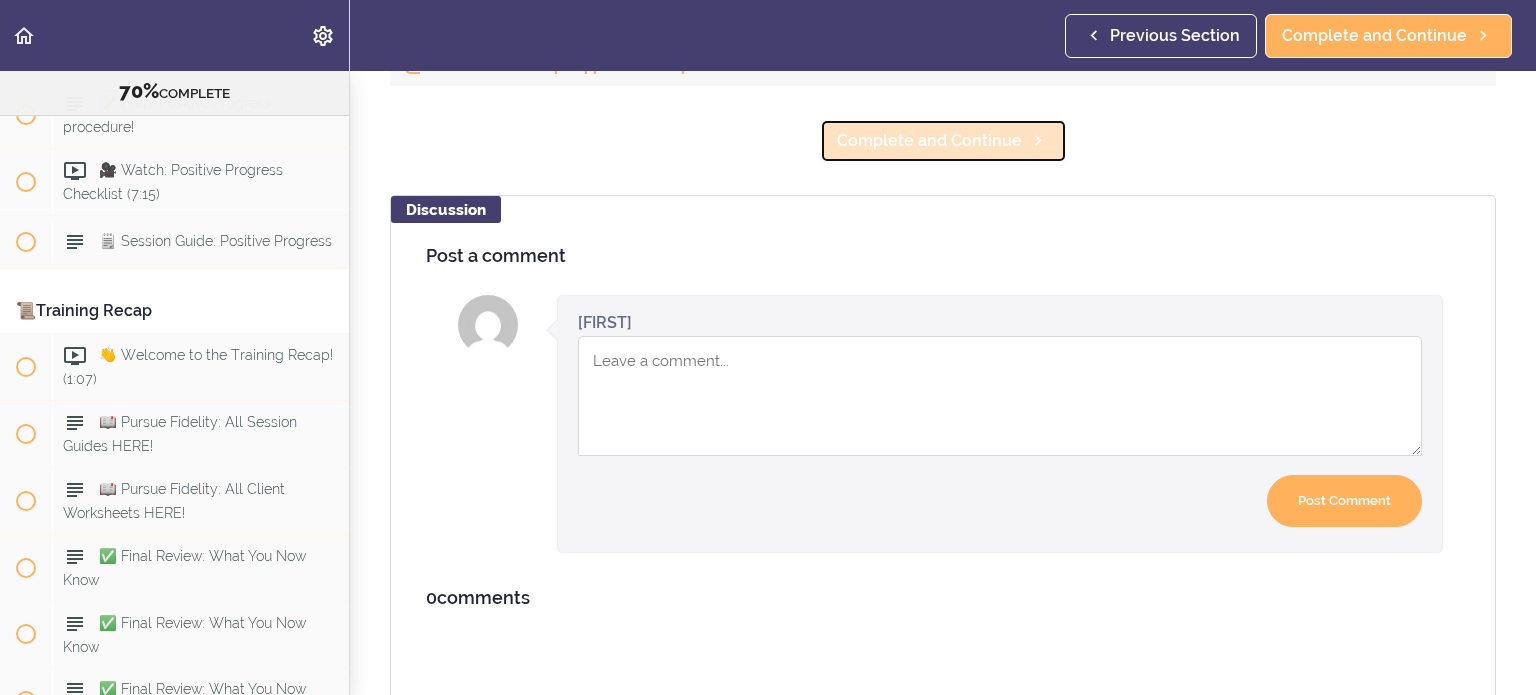click on "Complete and Continue" at bounding box center (929, 141) 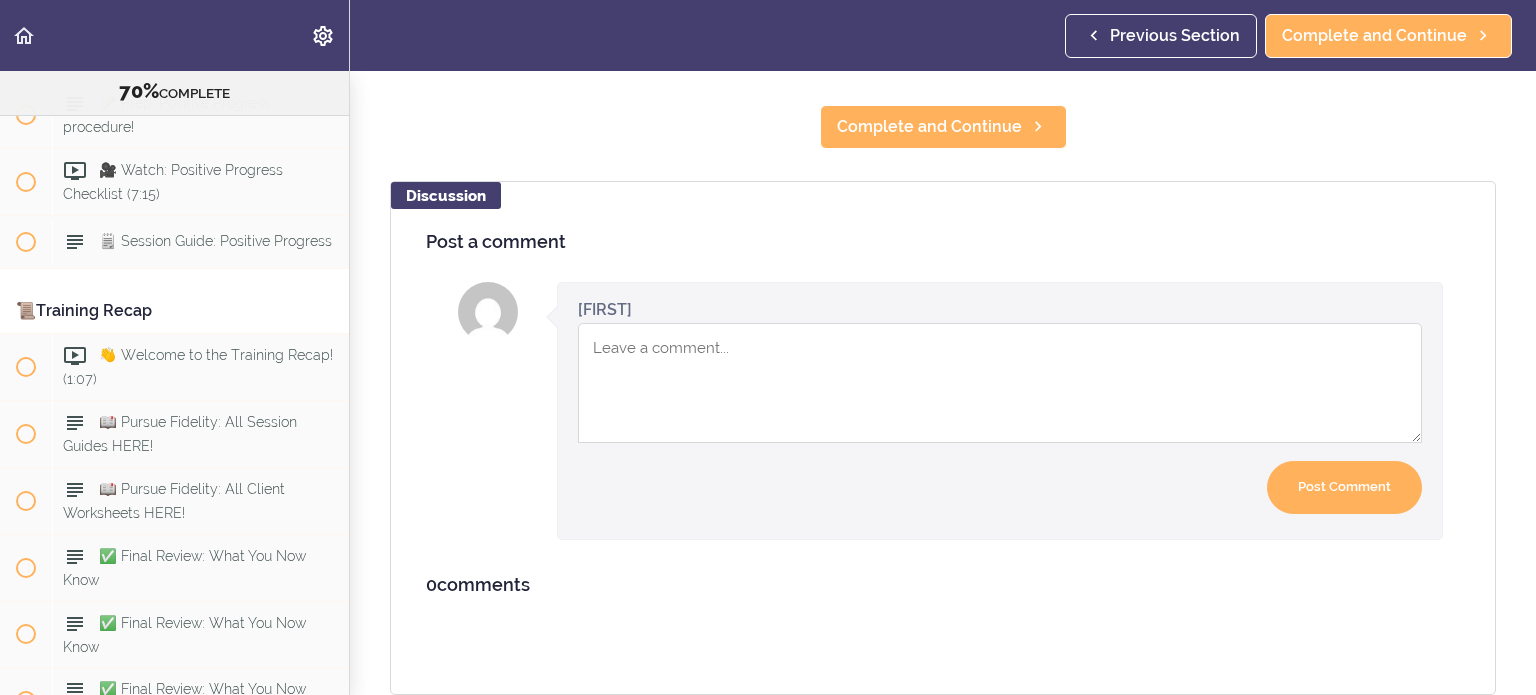 scroll, scrollTop: 0, scrollLeft: 0, axis: both 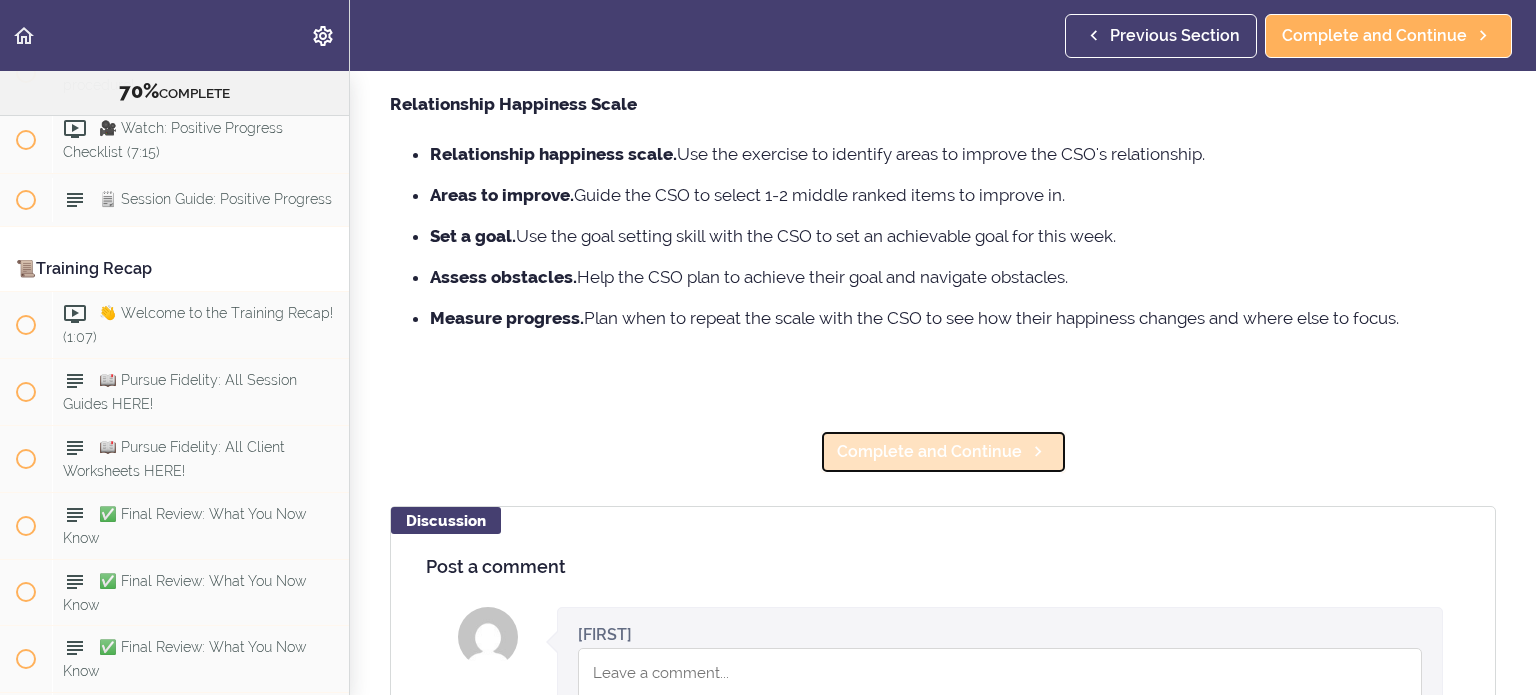 click on "Complete and Continue" at bounding box center (929, 452) 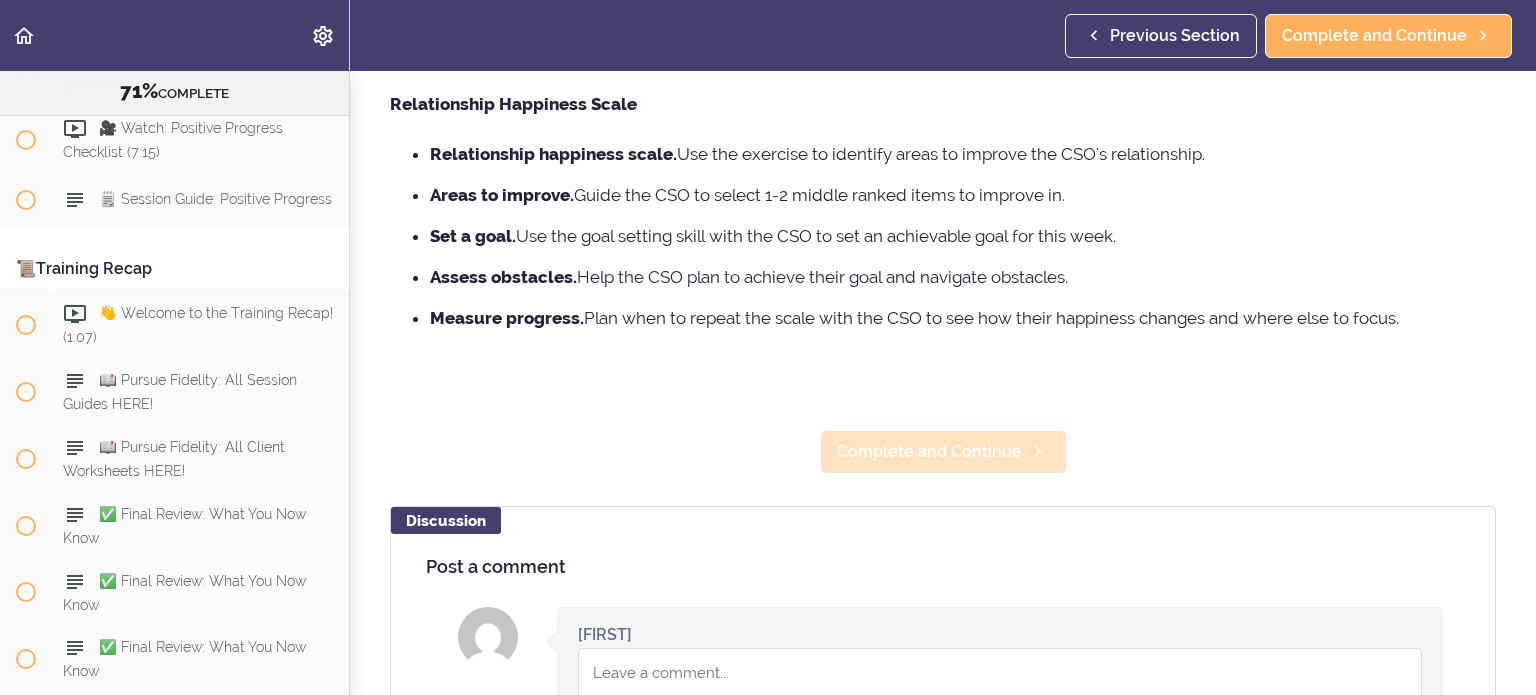 scroll, scrollTop: 40, scrollLeft: 0, axis: vertical 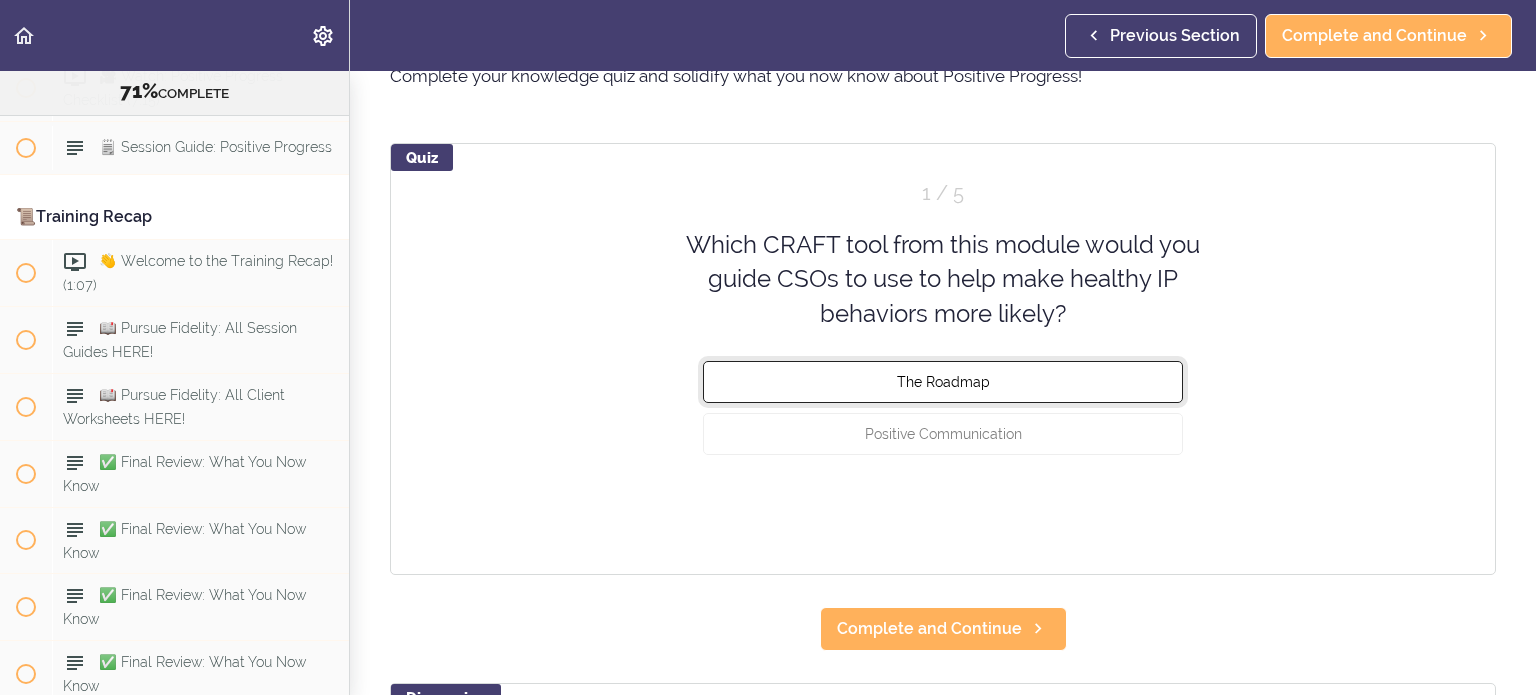 click on "The Roadmap" at bounding box center (943, 382) 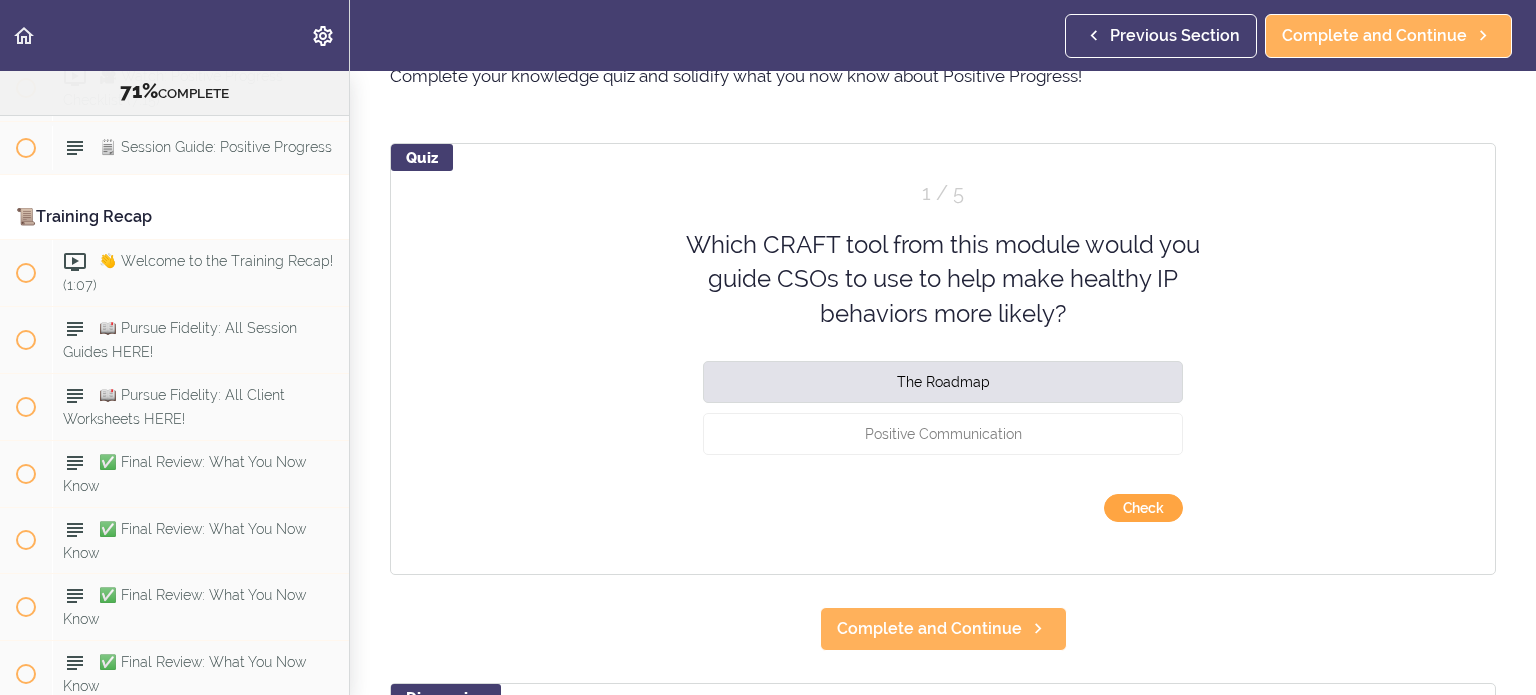 click on "Check" at bounding box center (1143, 508) 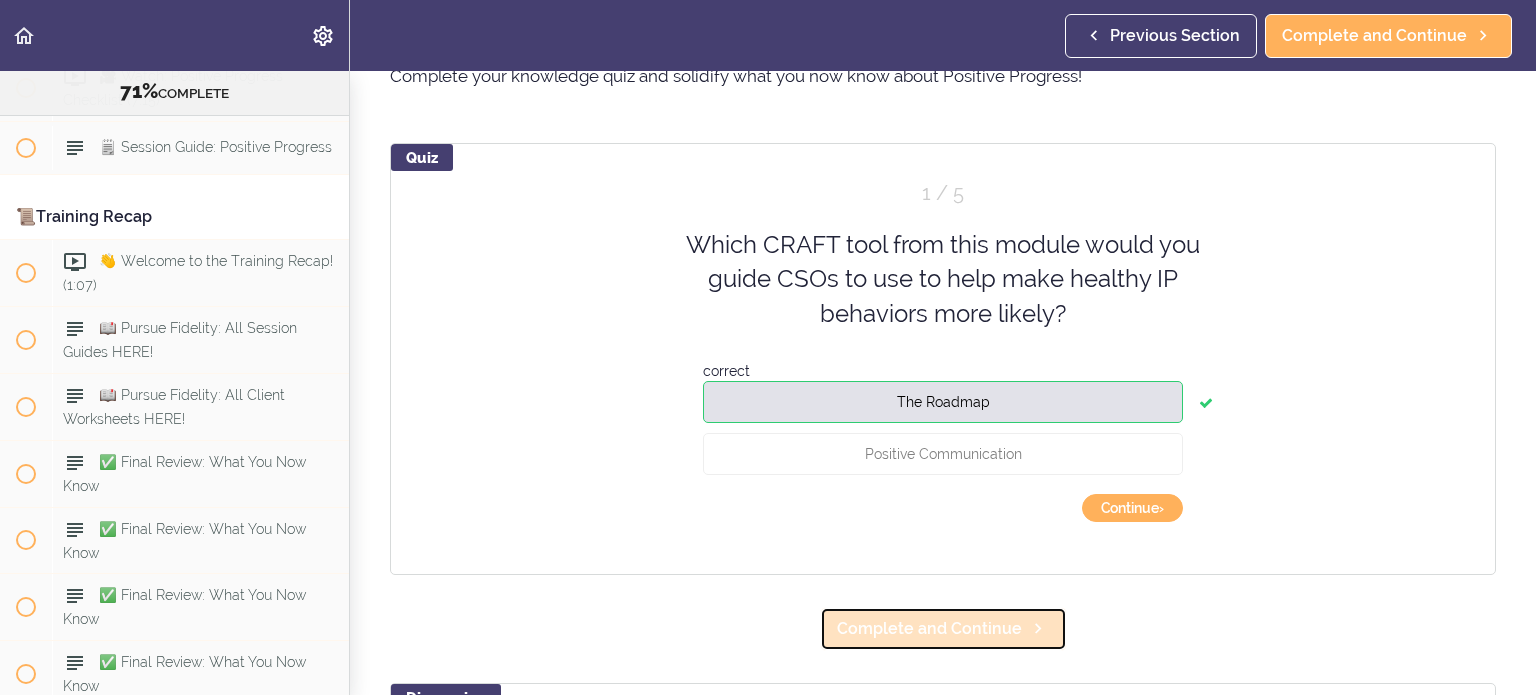click on "Complete and Continue" at bounding box center [929, 629] 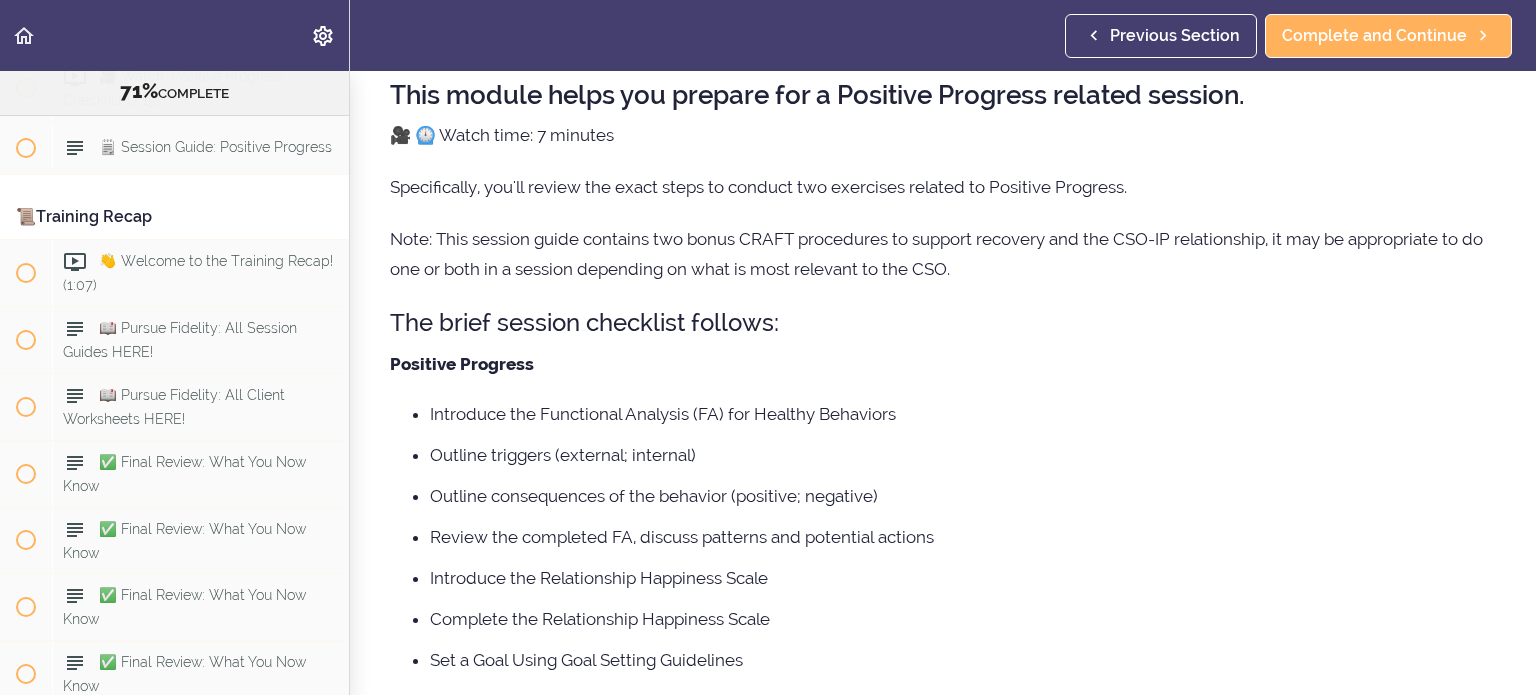 scroll, scrollTop: 20, scrollLeft: 0, axis: vertical 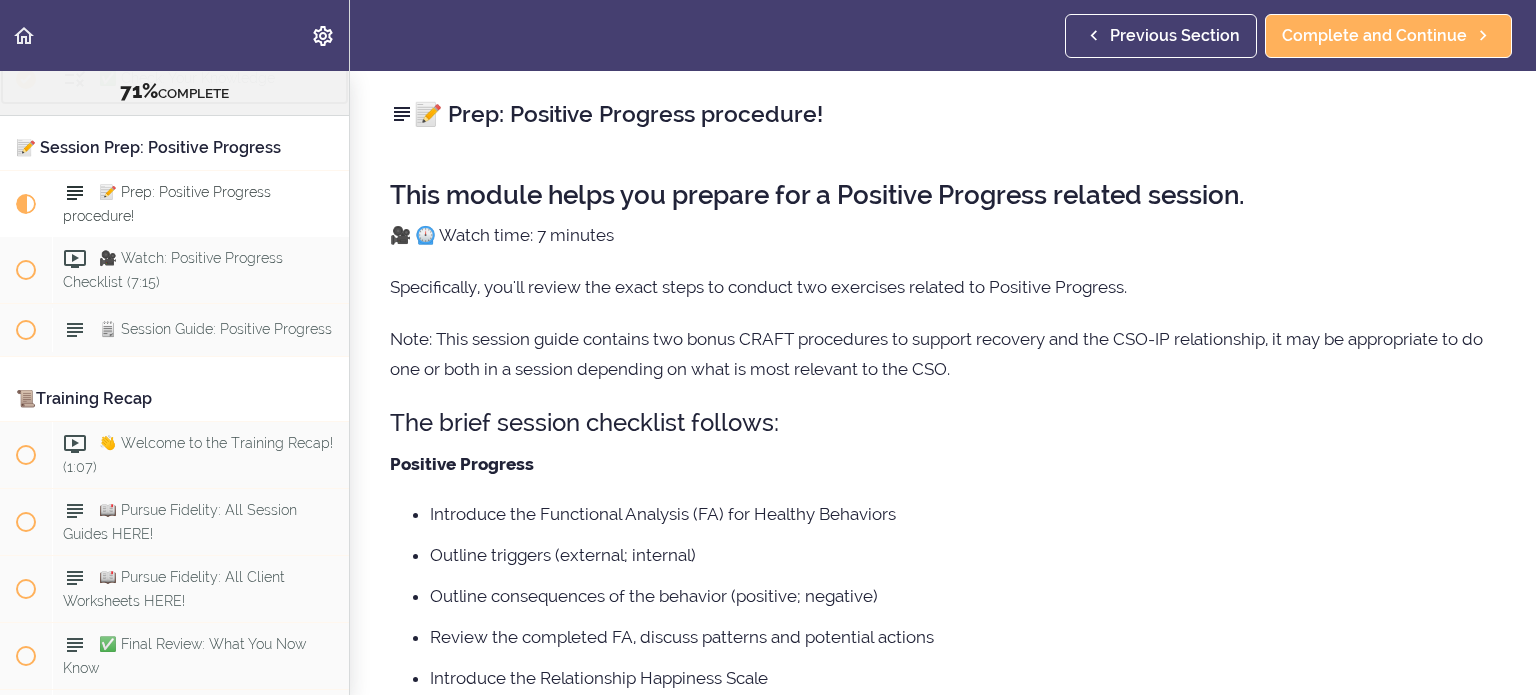 click on "✅ Check: Your Knowledge" at bounding box center (187, 78) 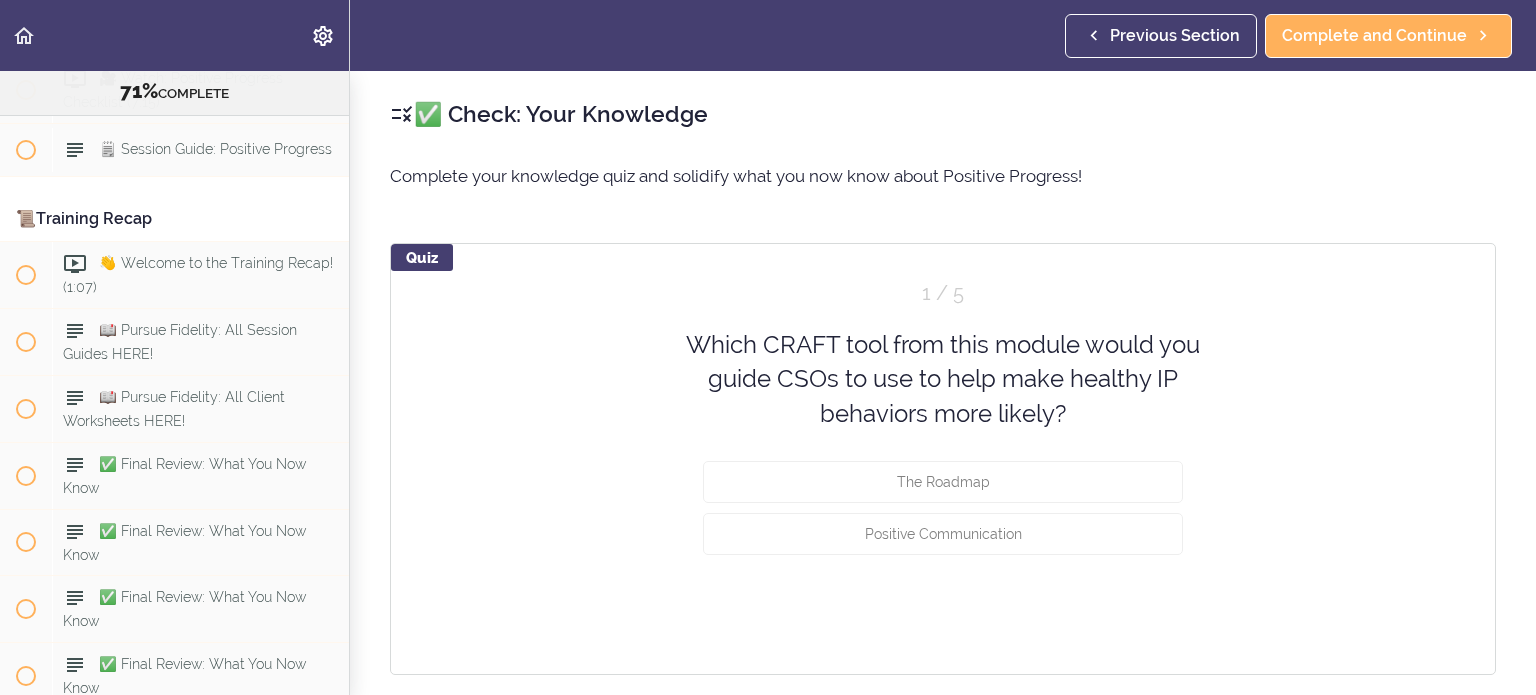 scroll, scrollTop: 12662, scrollLeft: 0, axis: vertical 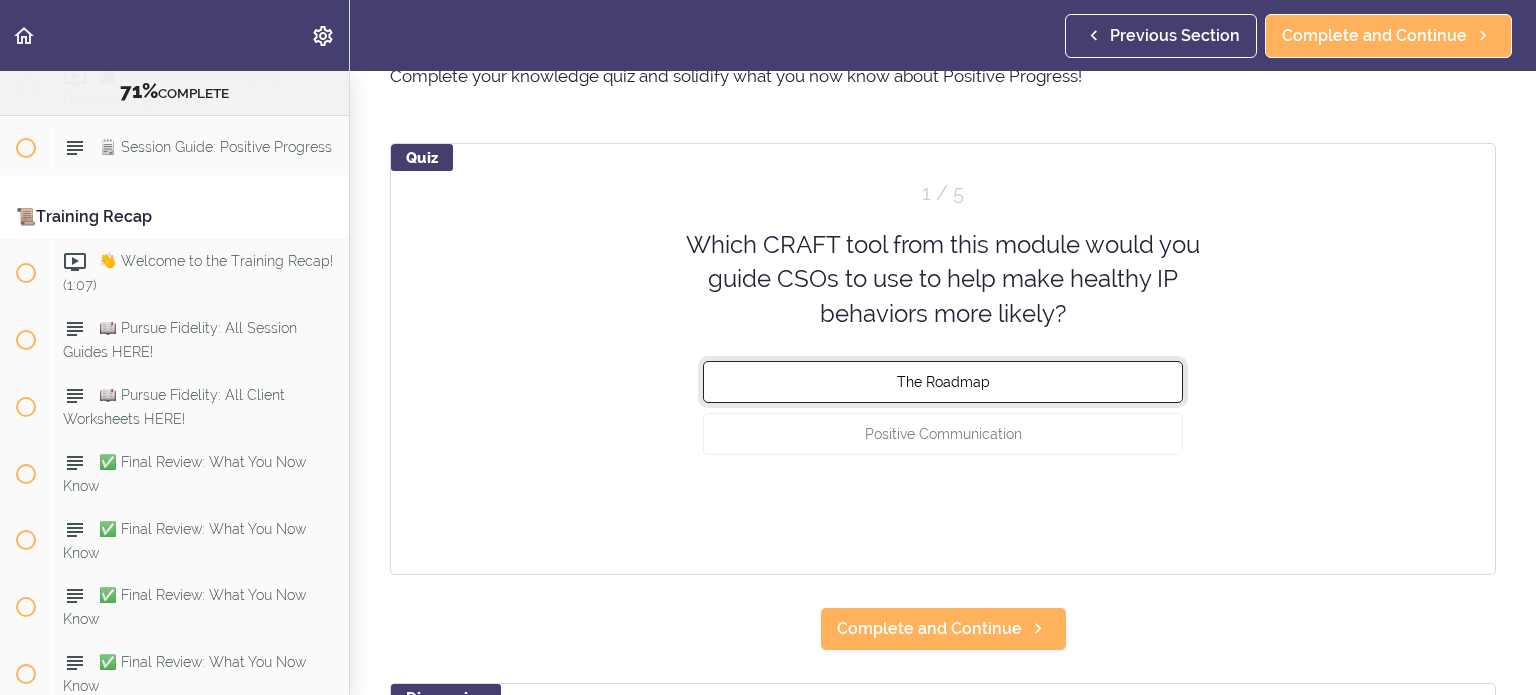 click on "The Roadmap" at bounding box center (943, 382) 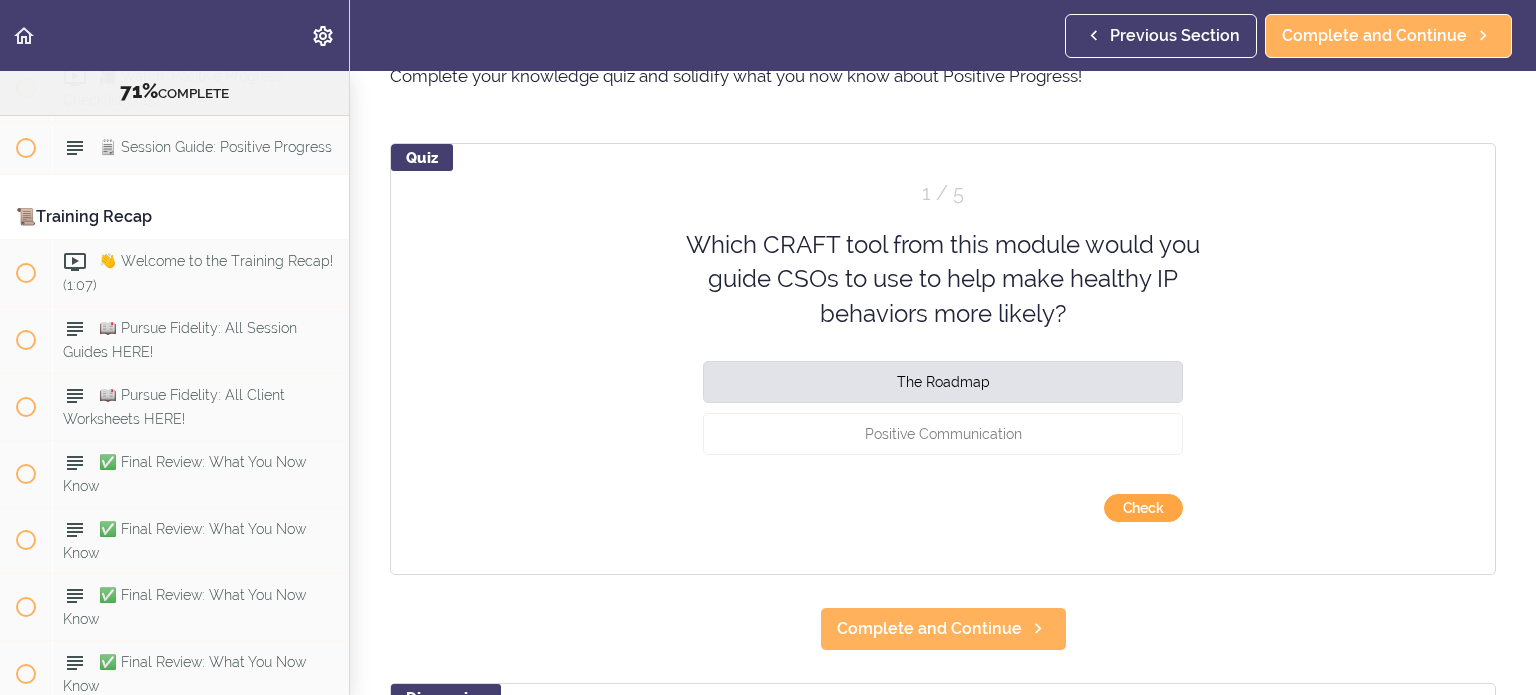 click on "Check" at bounding box center (1143, 508) 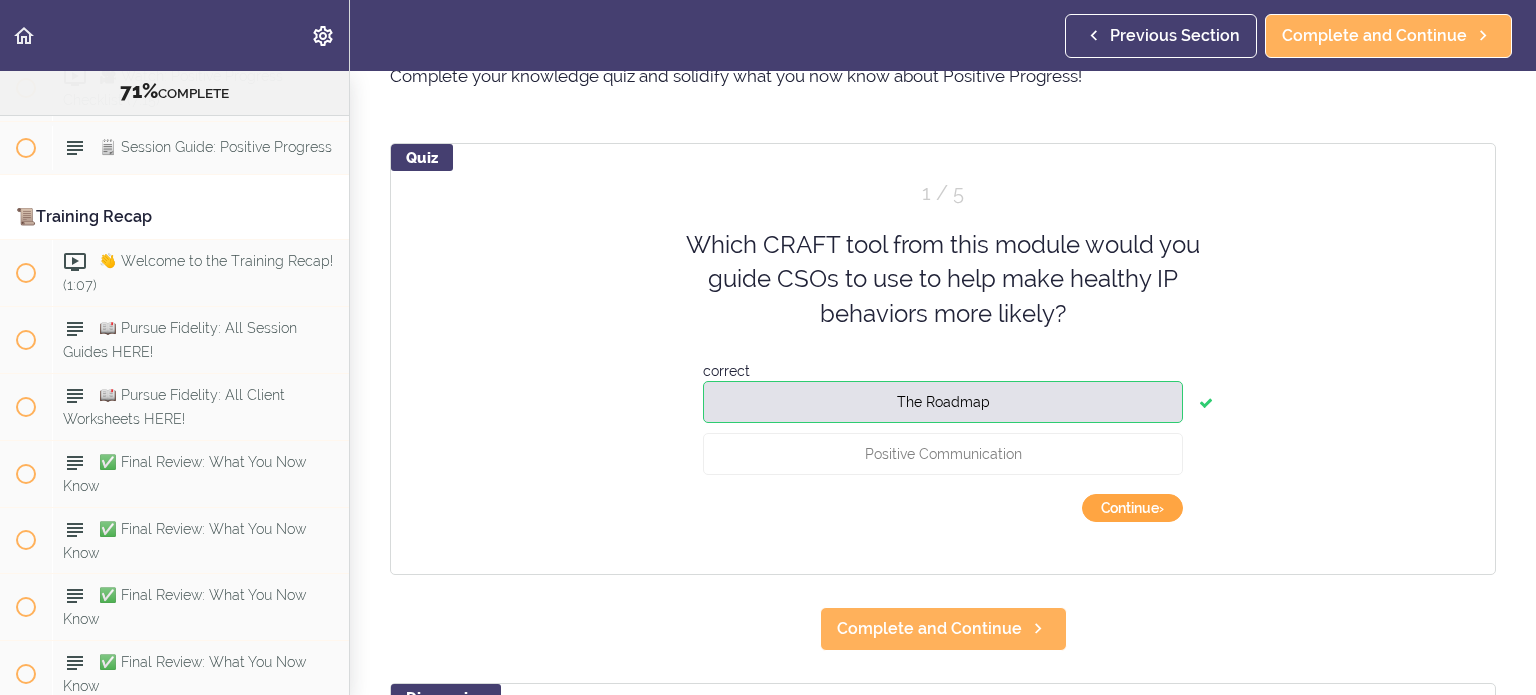 click on "Continue  ›" at bounding box center (1132, 508) 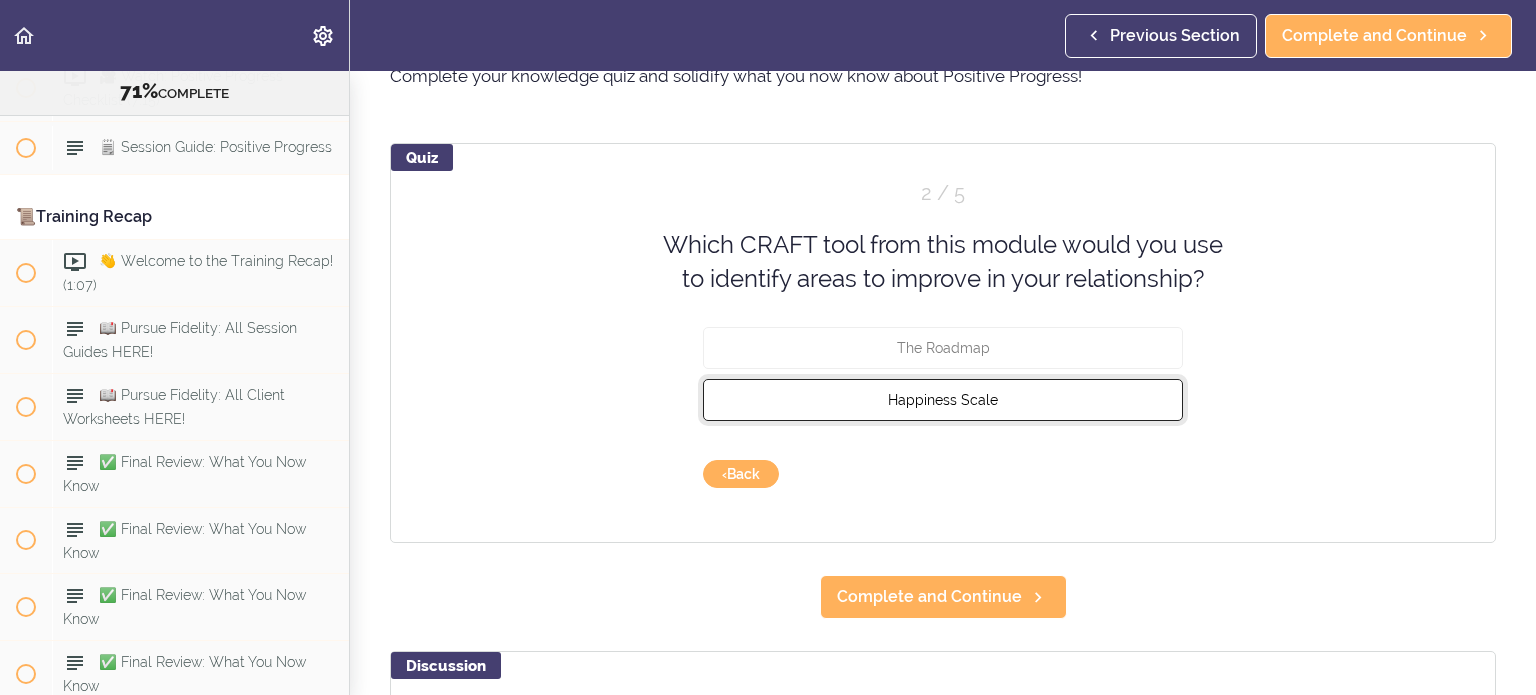 click on "Happiness Scale" at bounding box center (943, 399) 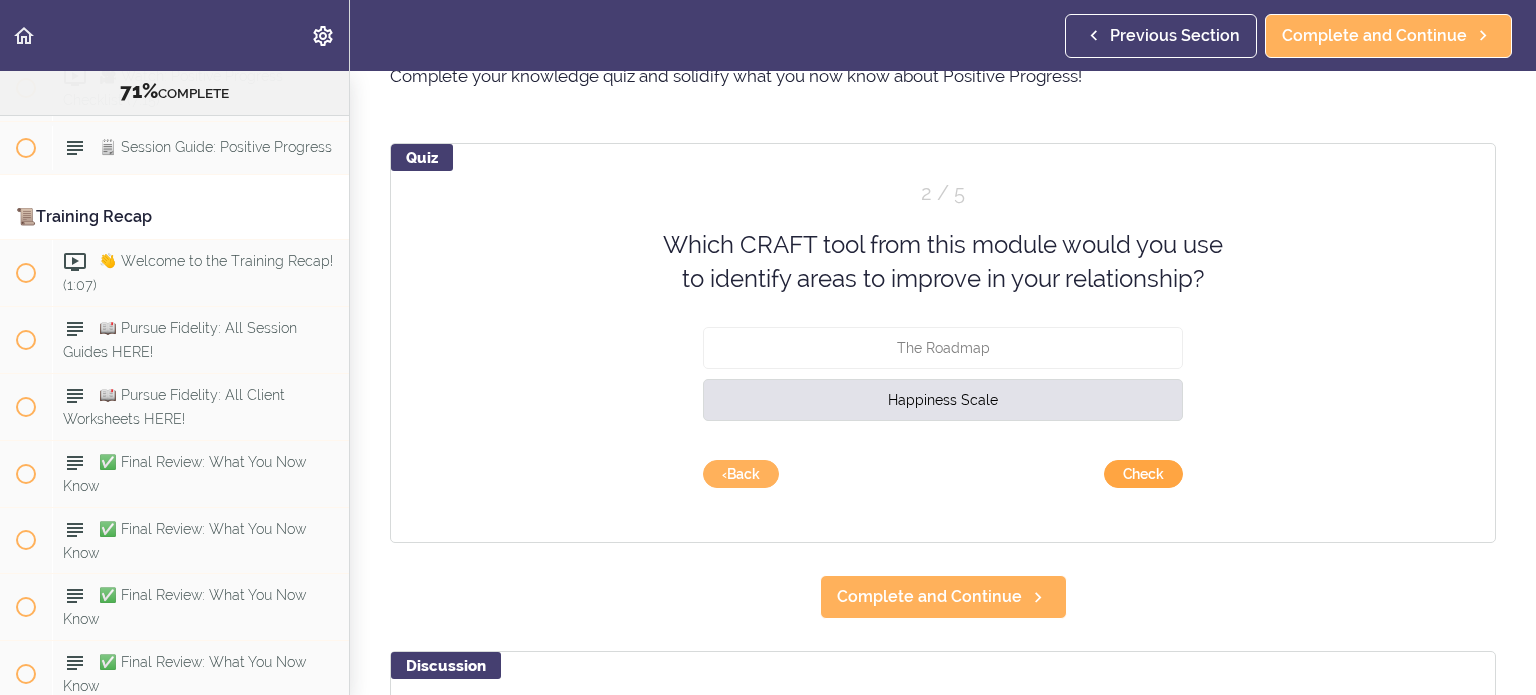 click on "Check" at bounding box center [1143, 474] 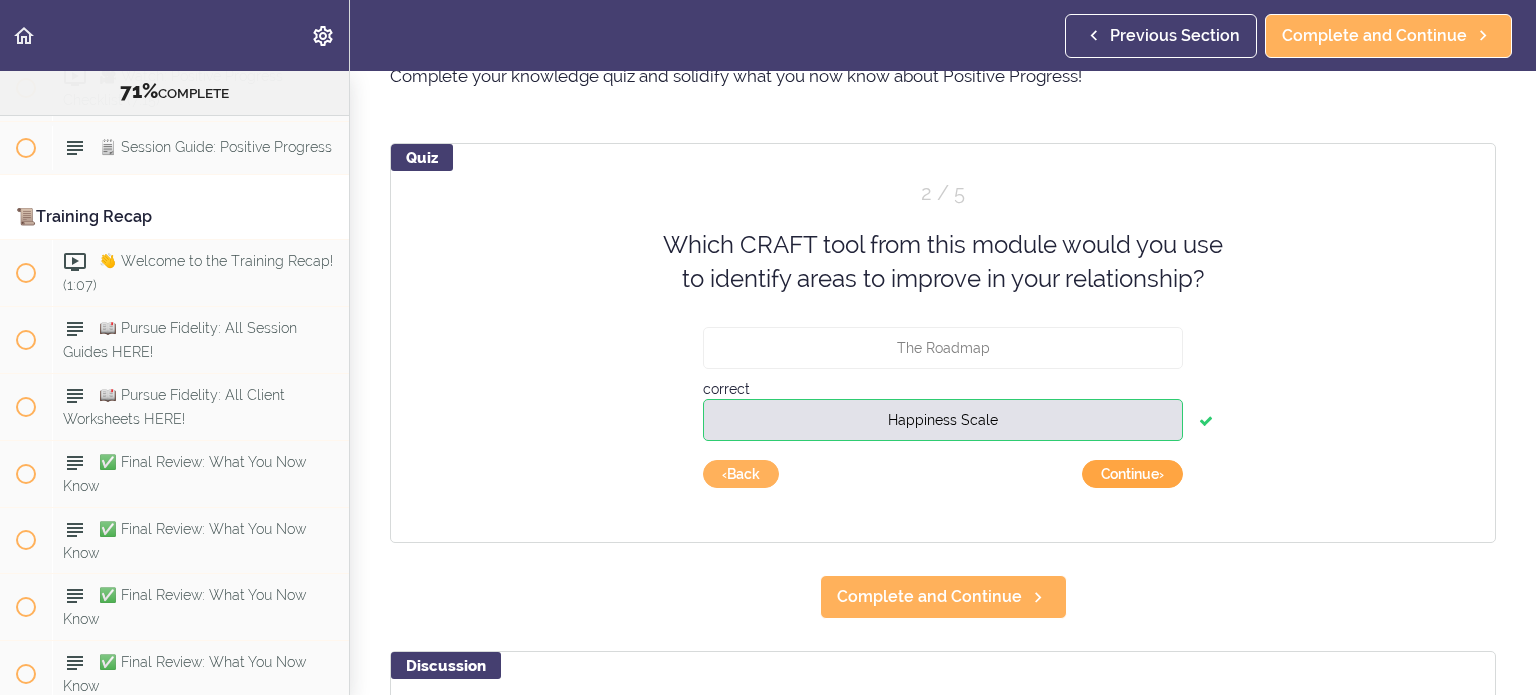 click on "Continue  ›" at bounding box center (1132, 474) 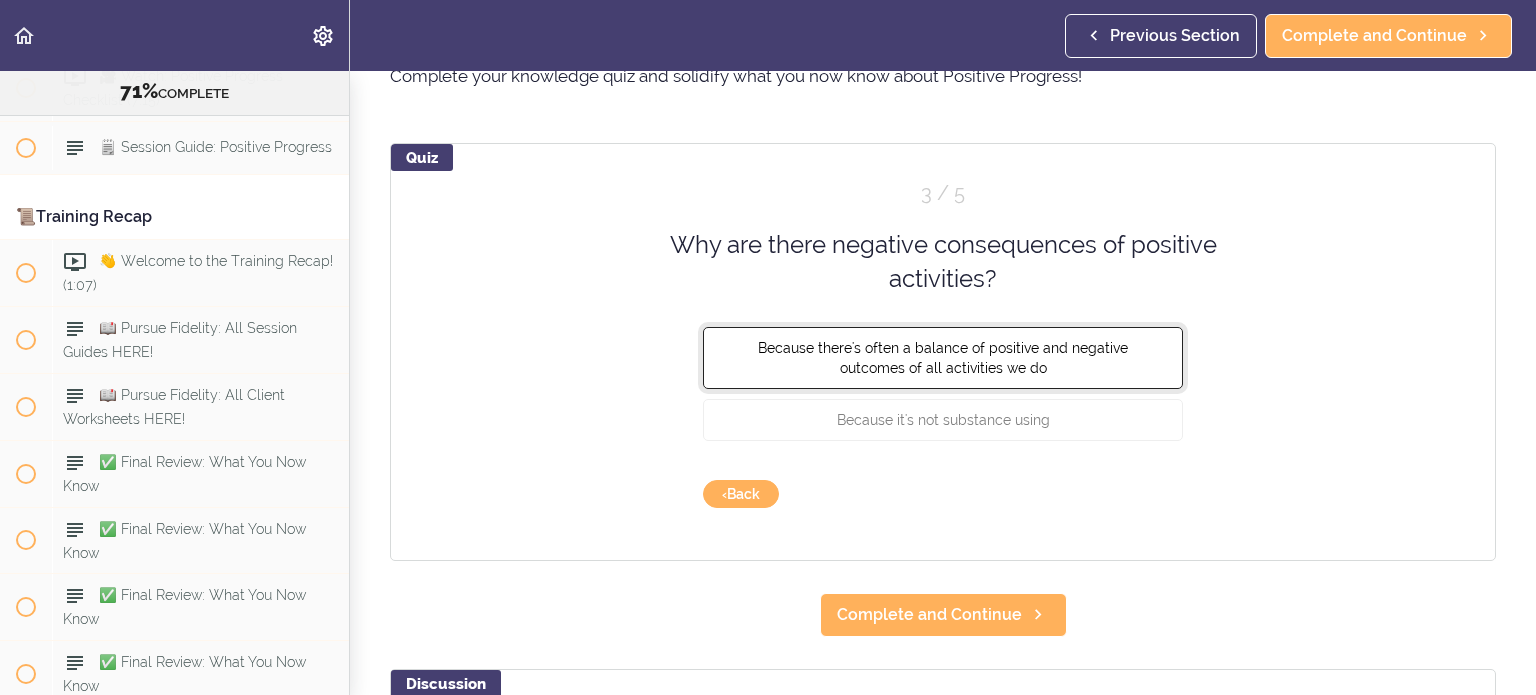 click on "Because there's often a balance of positive and negative outcomes of all activities we do" at bounding box center [943, 357] 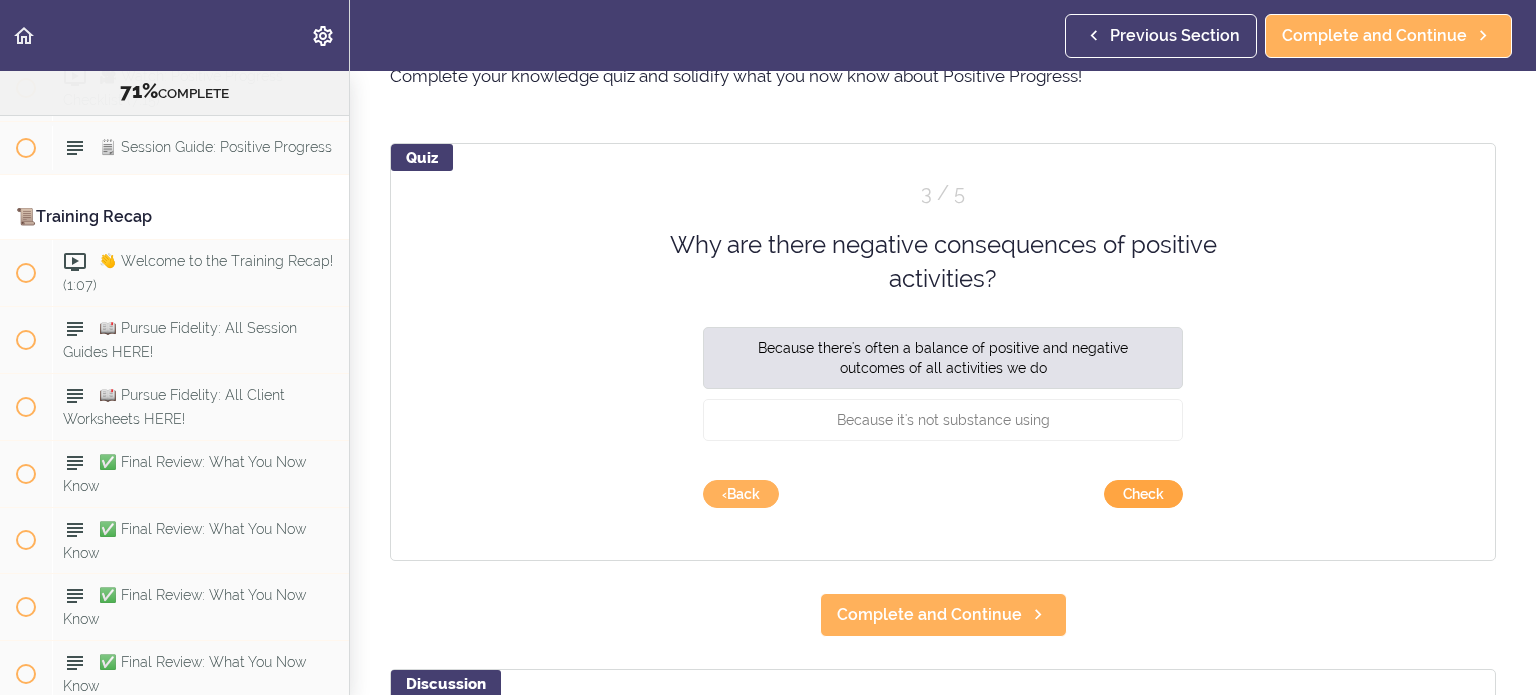 click on "Check" at bounding box center [1143, 494] 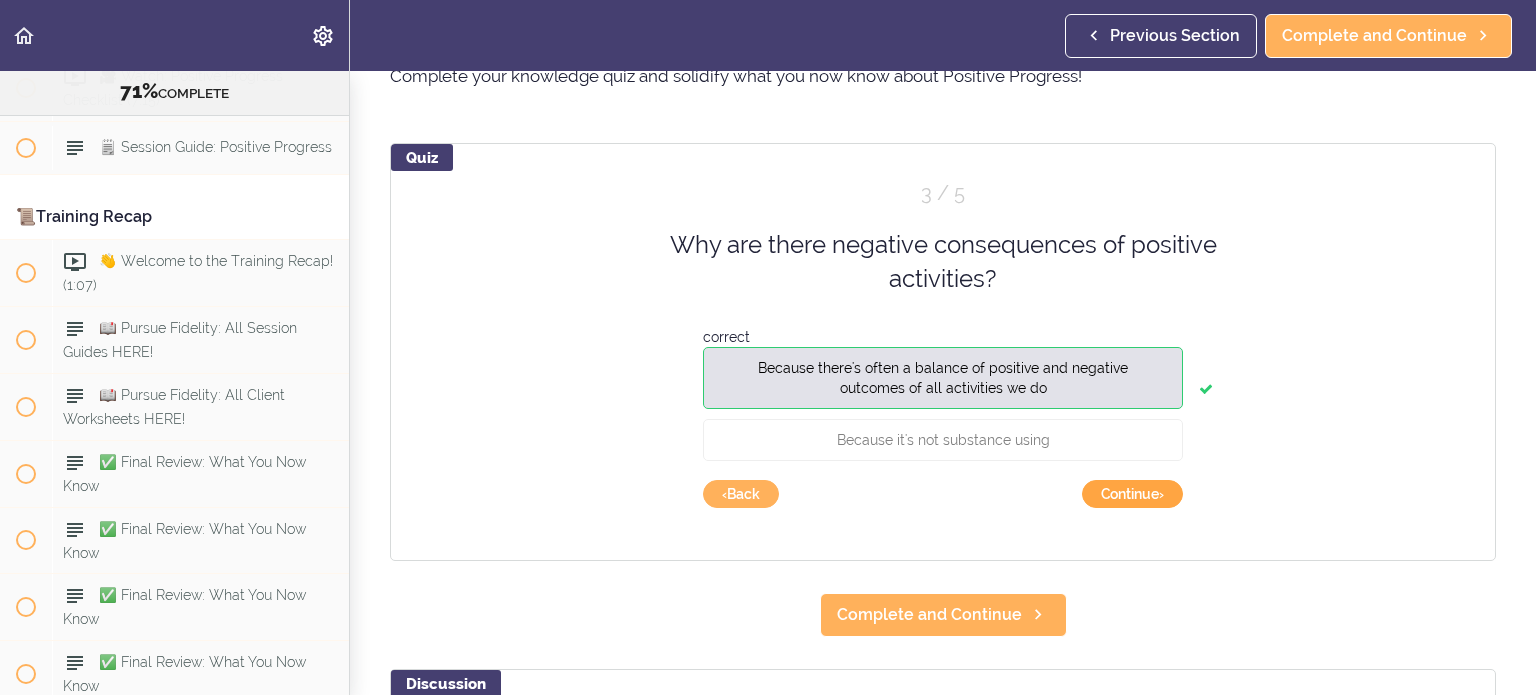 click on "Continue  ›" at bounding box center [1132, 494] 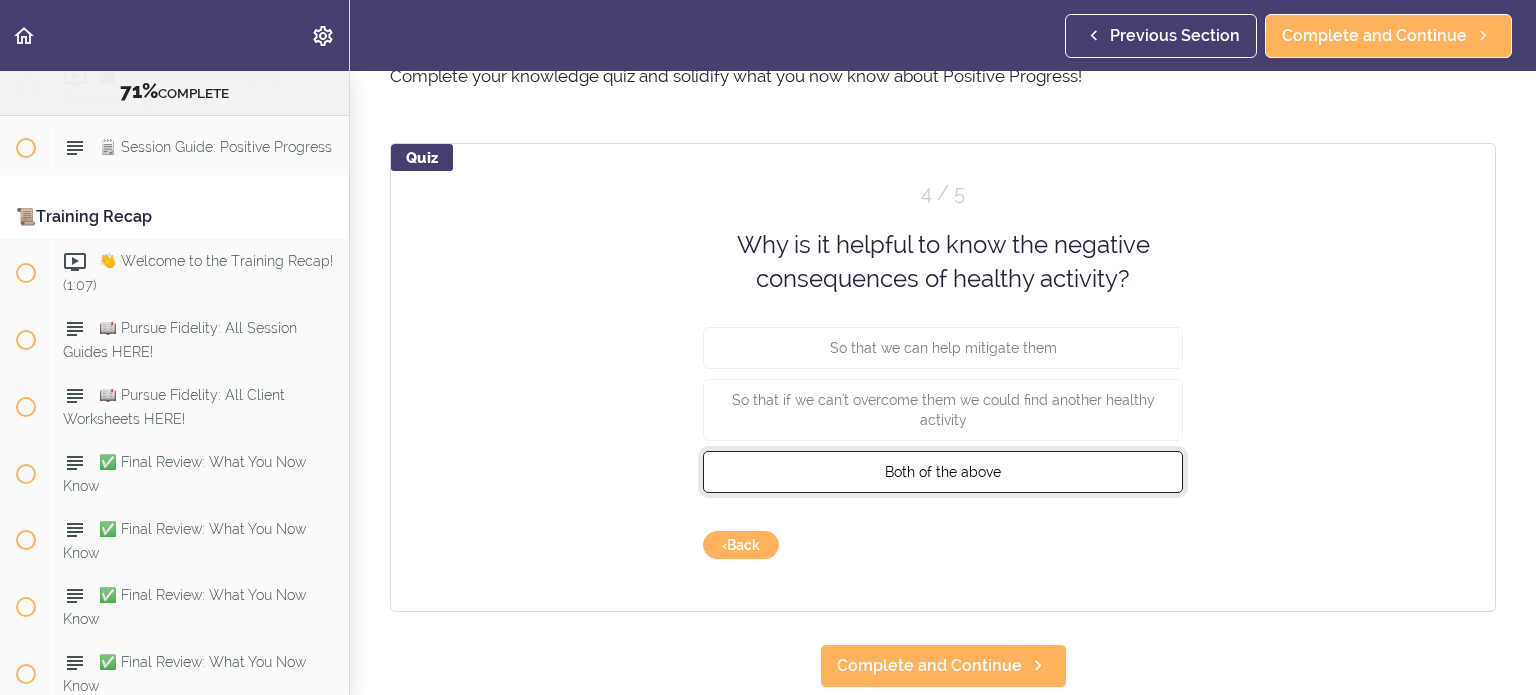 click on "Both of the above" at bounding box center [943, 471] 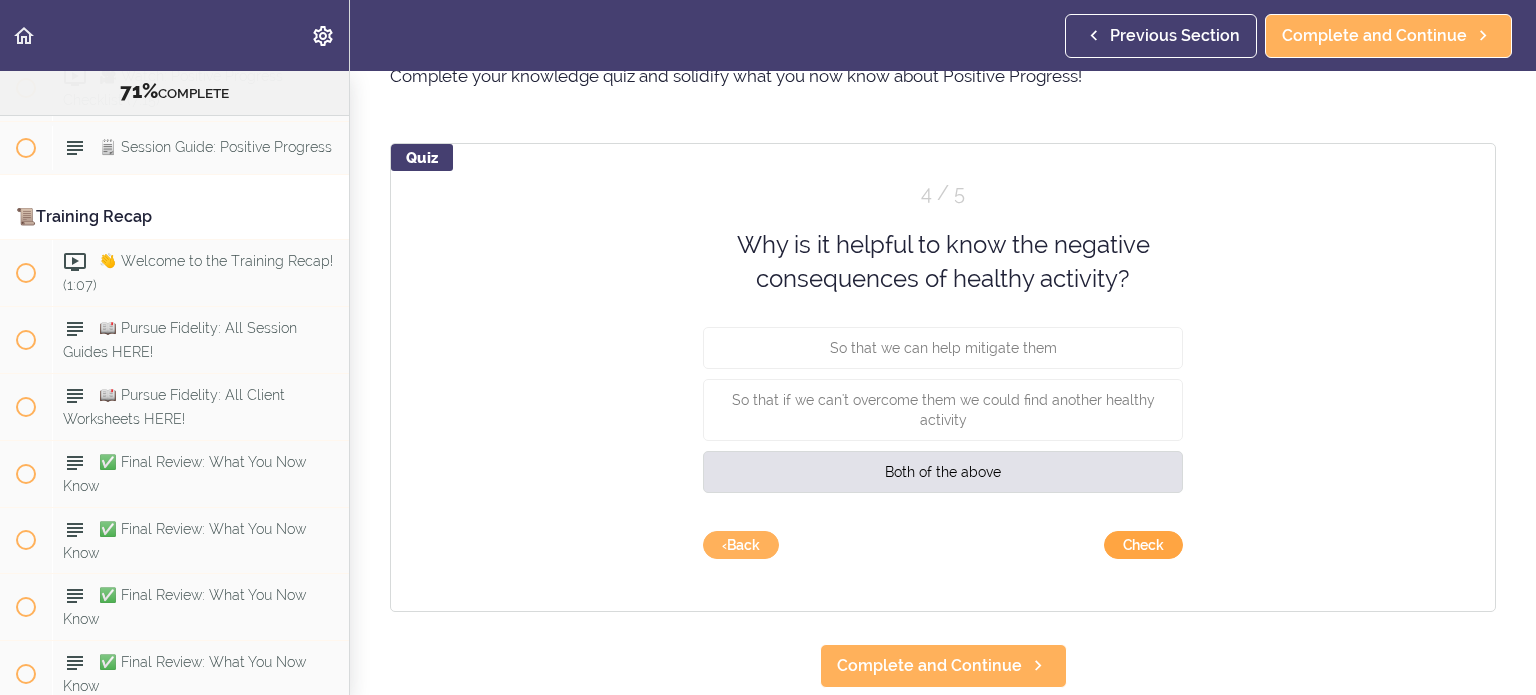 click on "Check" at bounding box center (1143, 545) 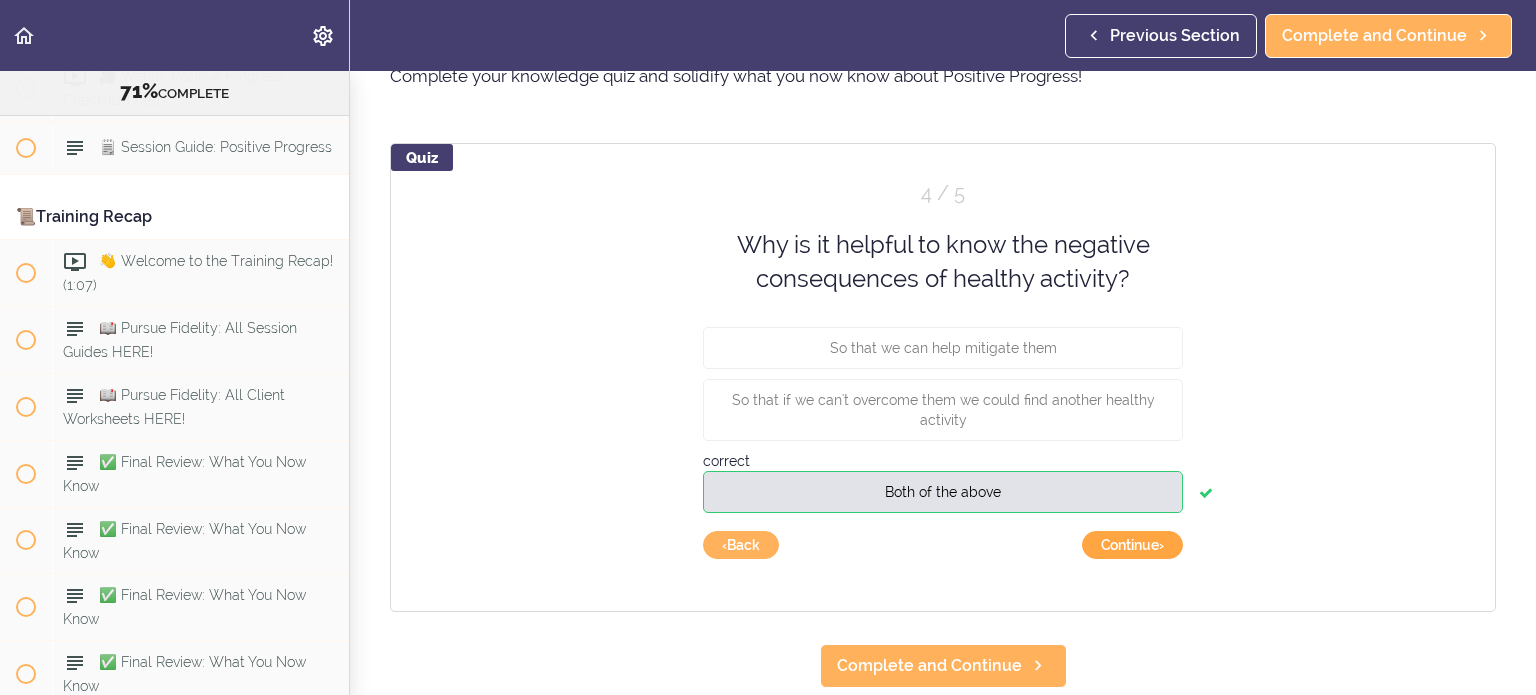 click on "Continue  ›" at bounding box center [1132, 545] 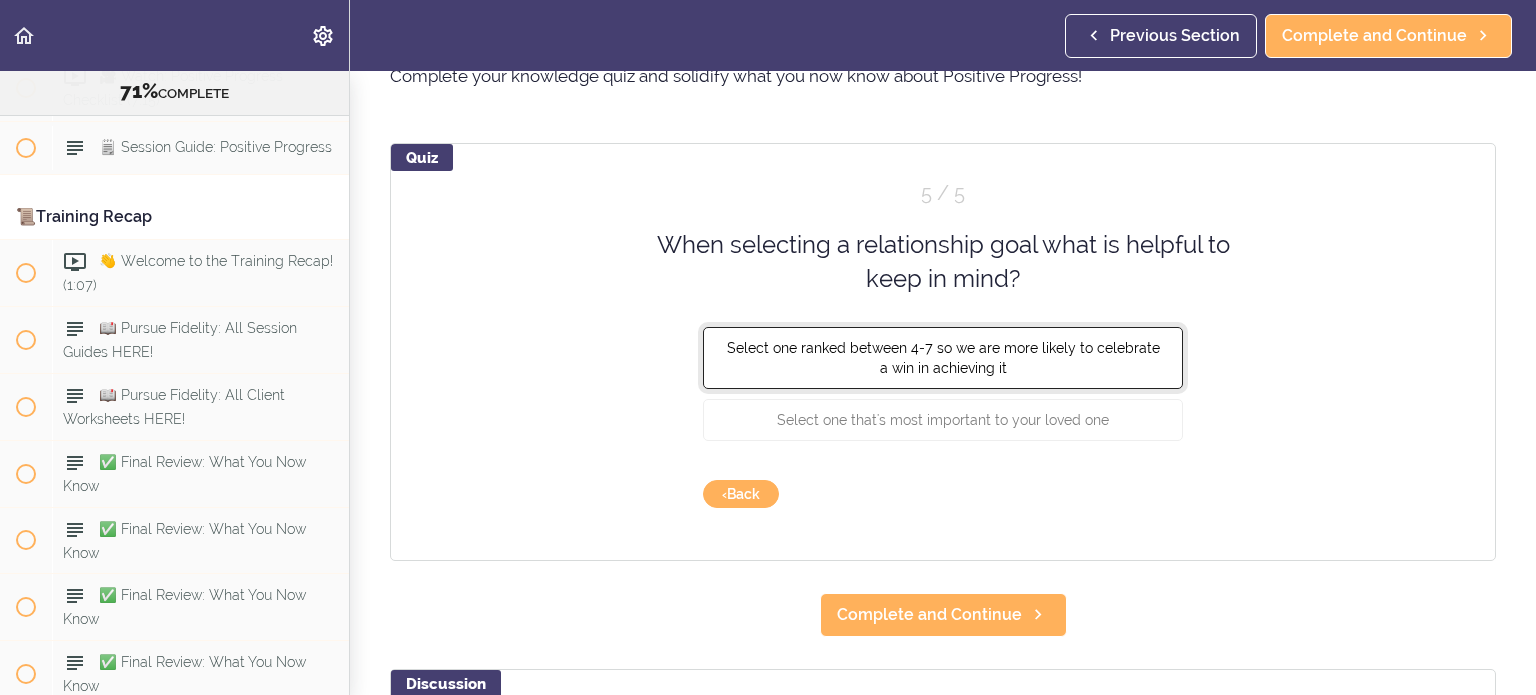 click on "Select one ranked between 4-7 so we are more likely to celebrate a win in achieving it" at bounding box center [943, 357] 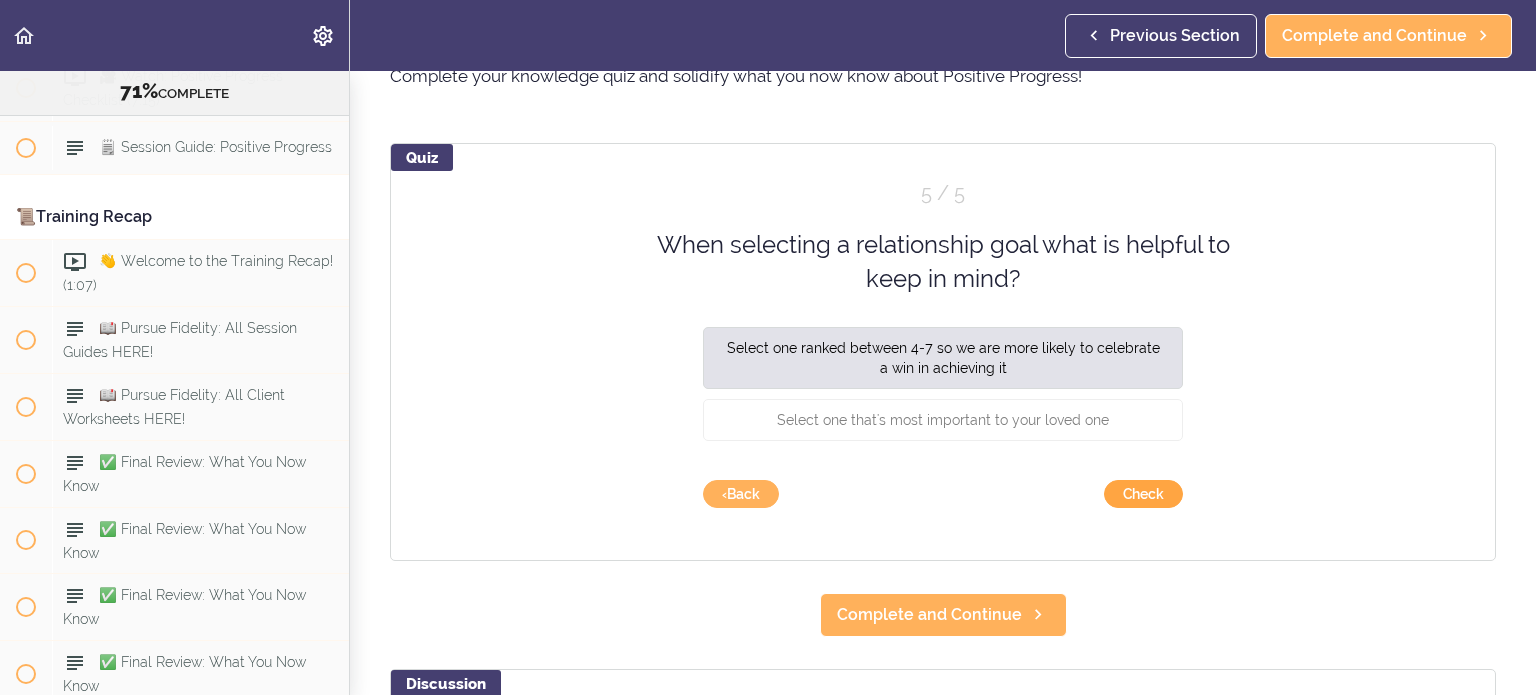 click on "Check" at bounding box center [1143, 494] 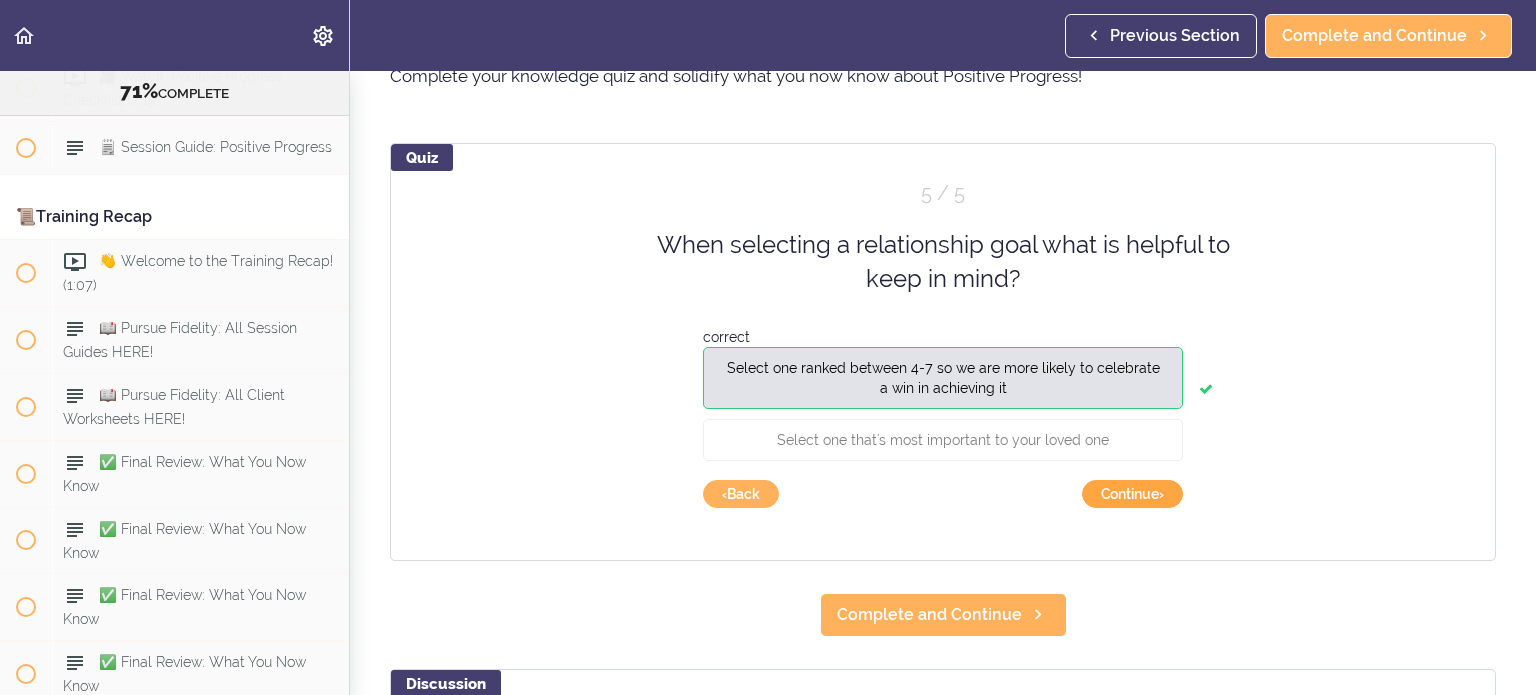 click on "Continue  ›" at bounding box center [1132, 494] 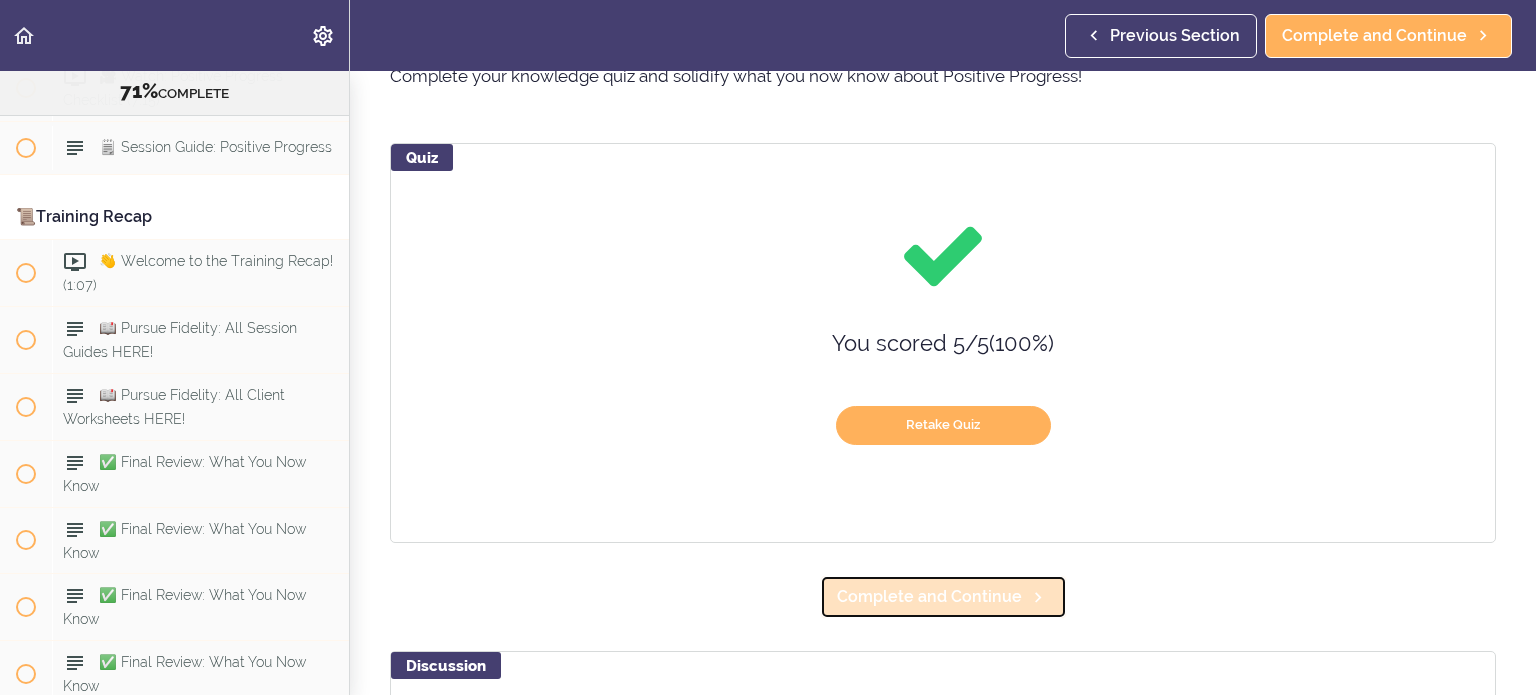 click on "Complete and Continue" at bounding box center (929, 597) 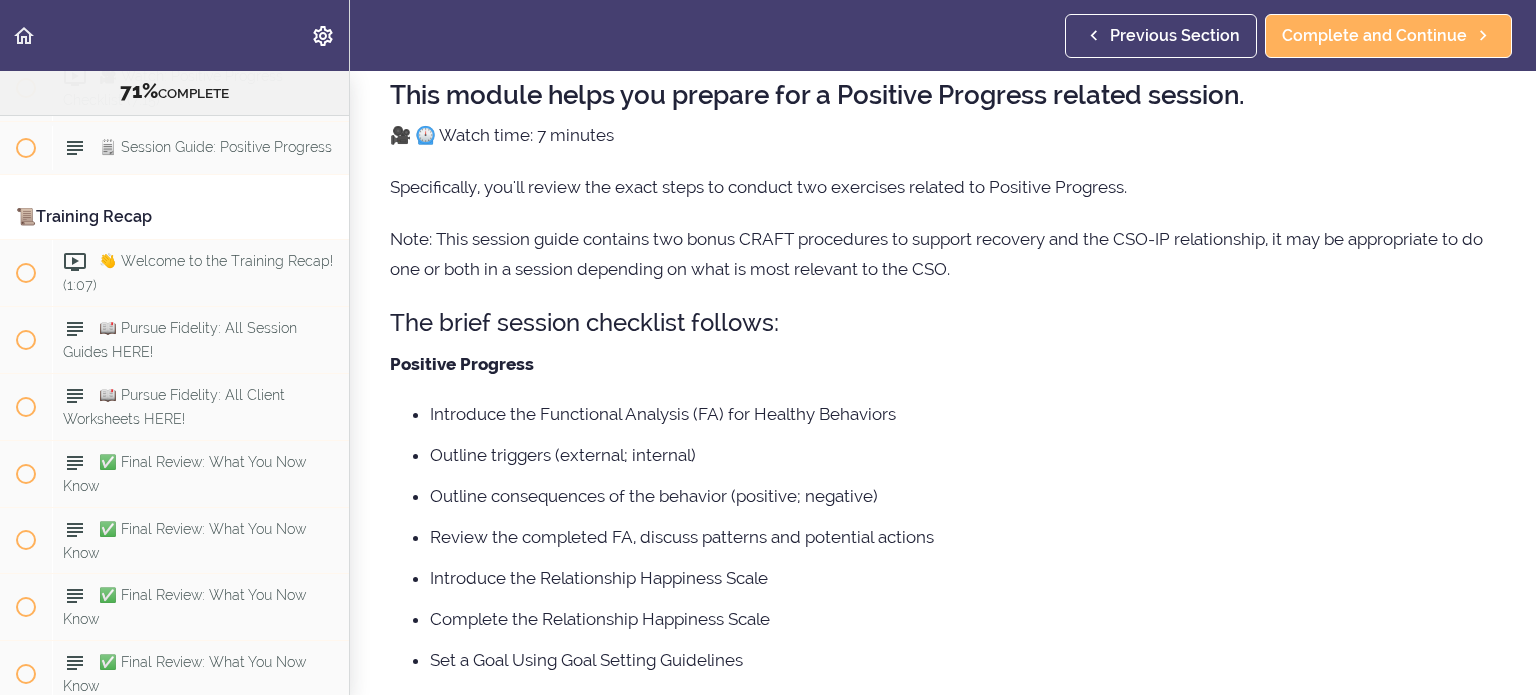 scroll, scrollTop: 0, scrollLeft: 0, axis: both 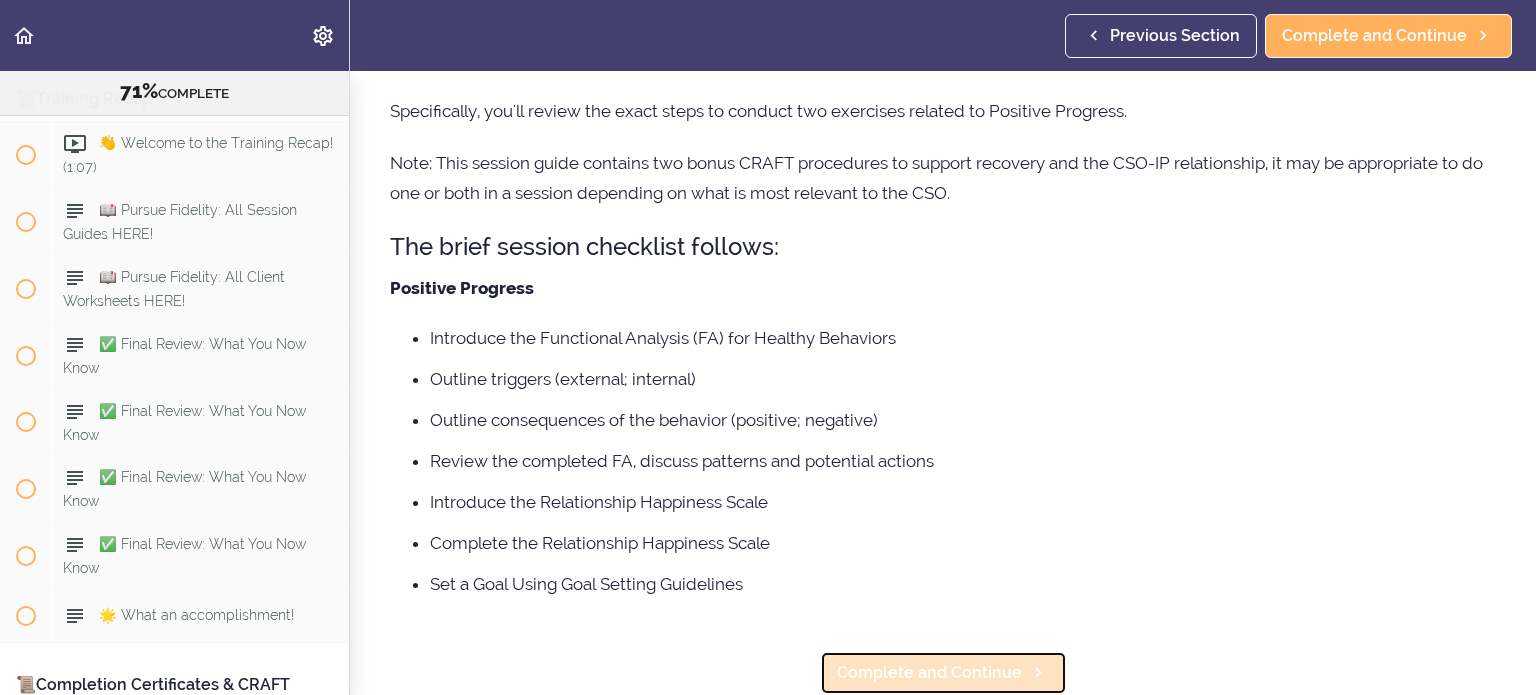 click on "Complete and Continue" at bounding box center [943, 673] 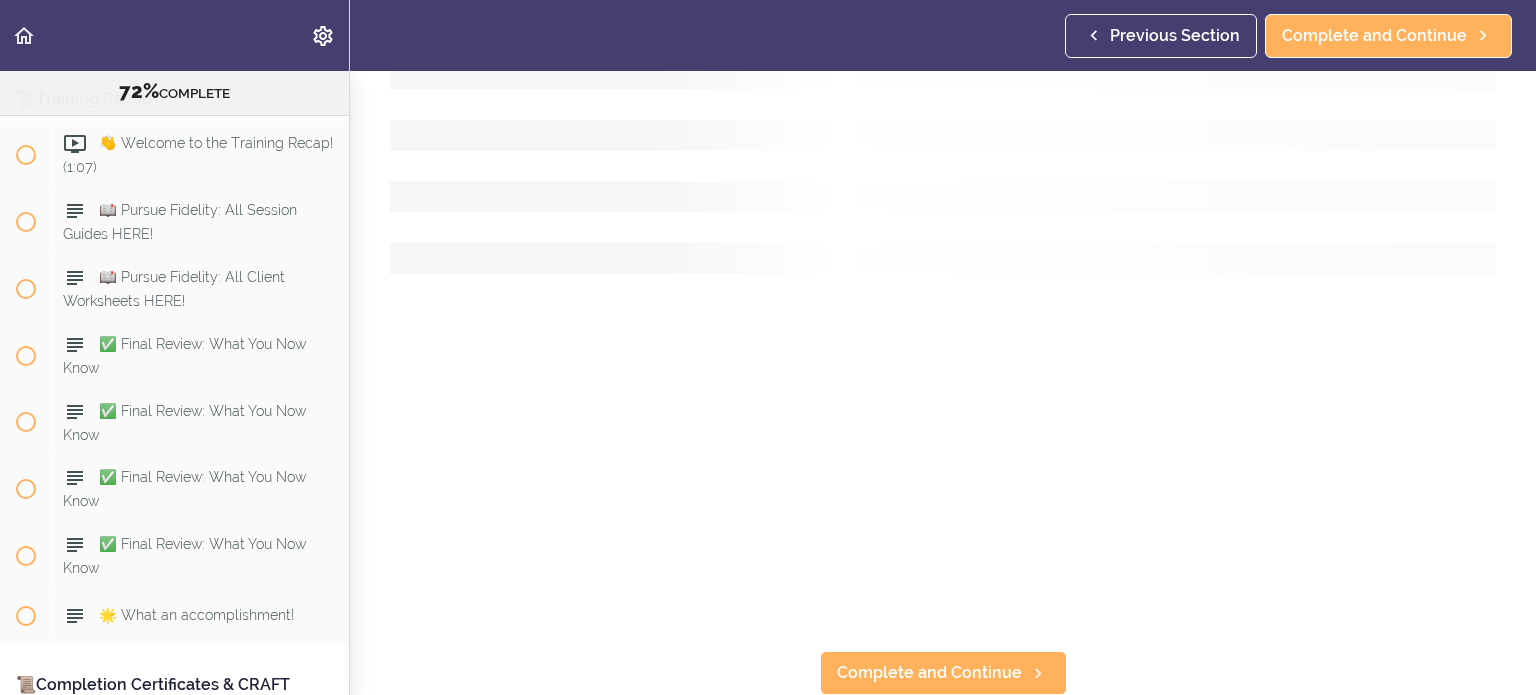 scroll, scrollTop: 4, scrollLeft: 0, axis: vertical 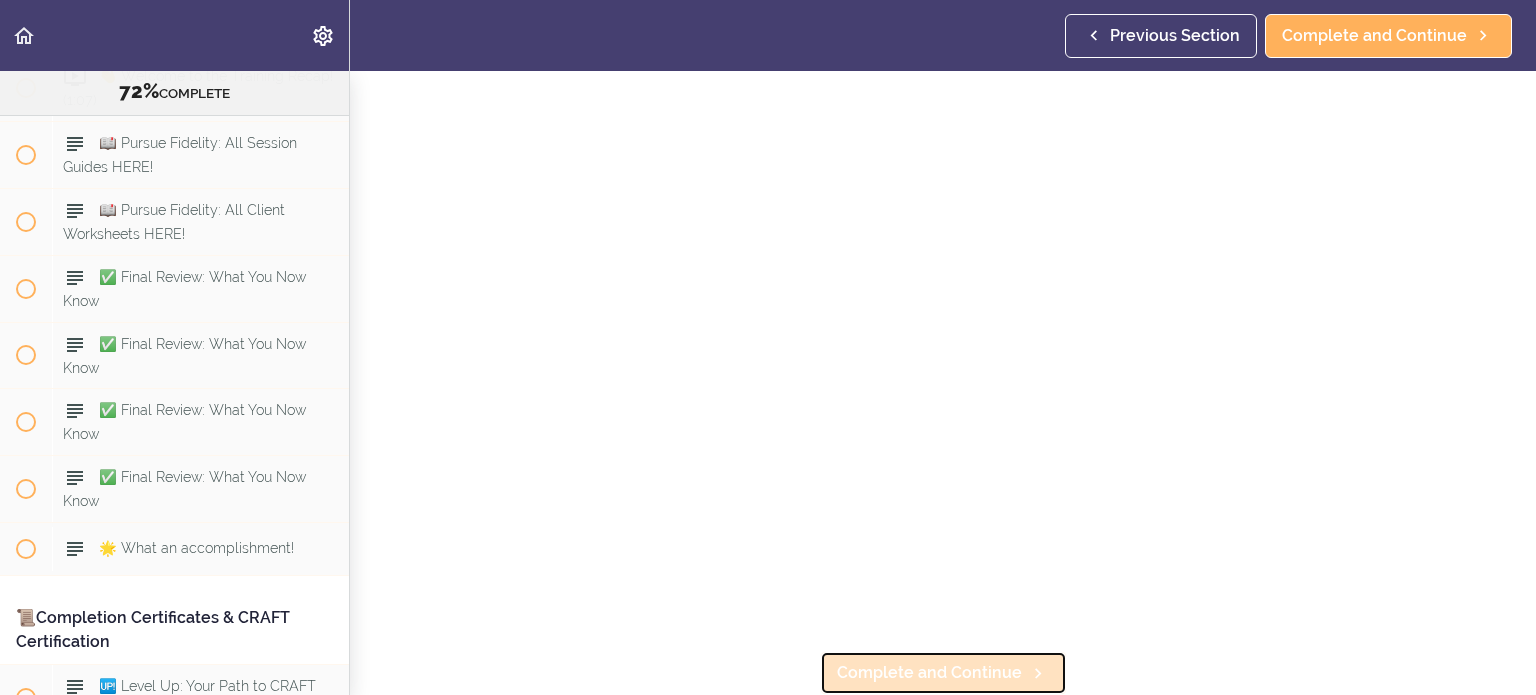 click on "Complete and Continue" at bounding box center [943, 673] 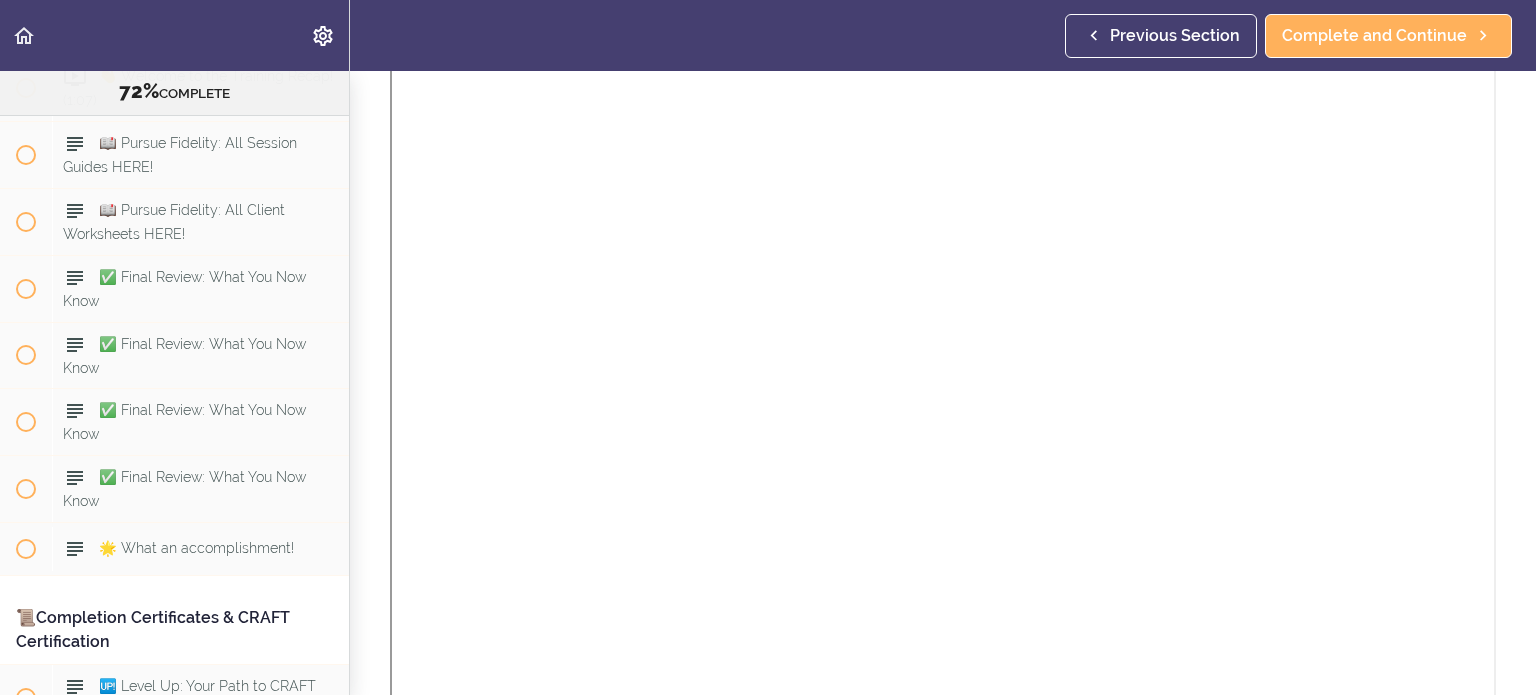 scroll, scrollTop: 0, scrollLeft: 0, axis: both 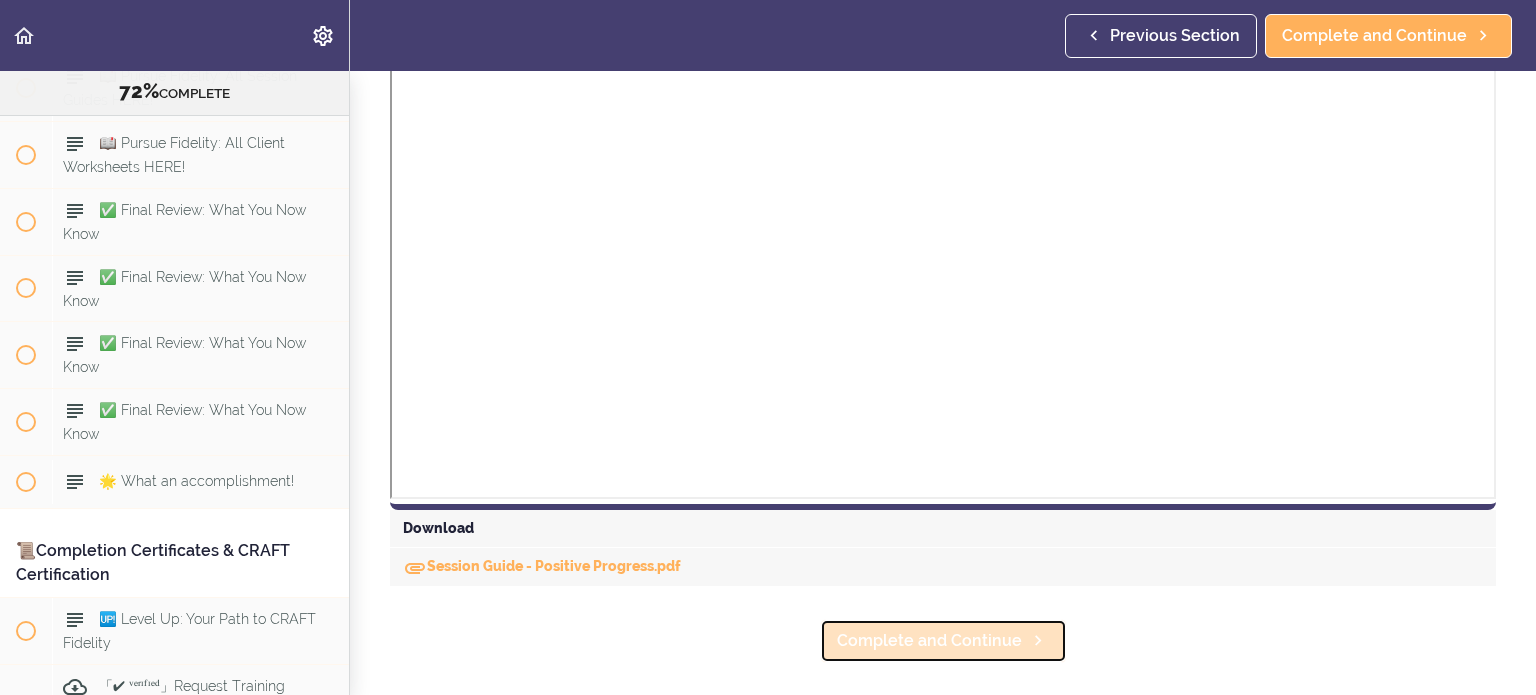 click on "Complete and Continue" at bounding box center (929, 641) 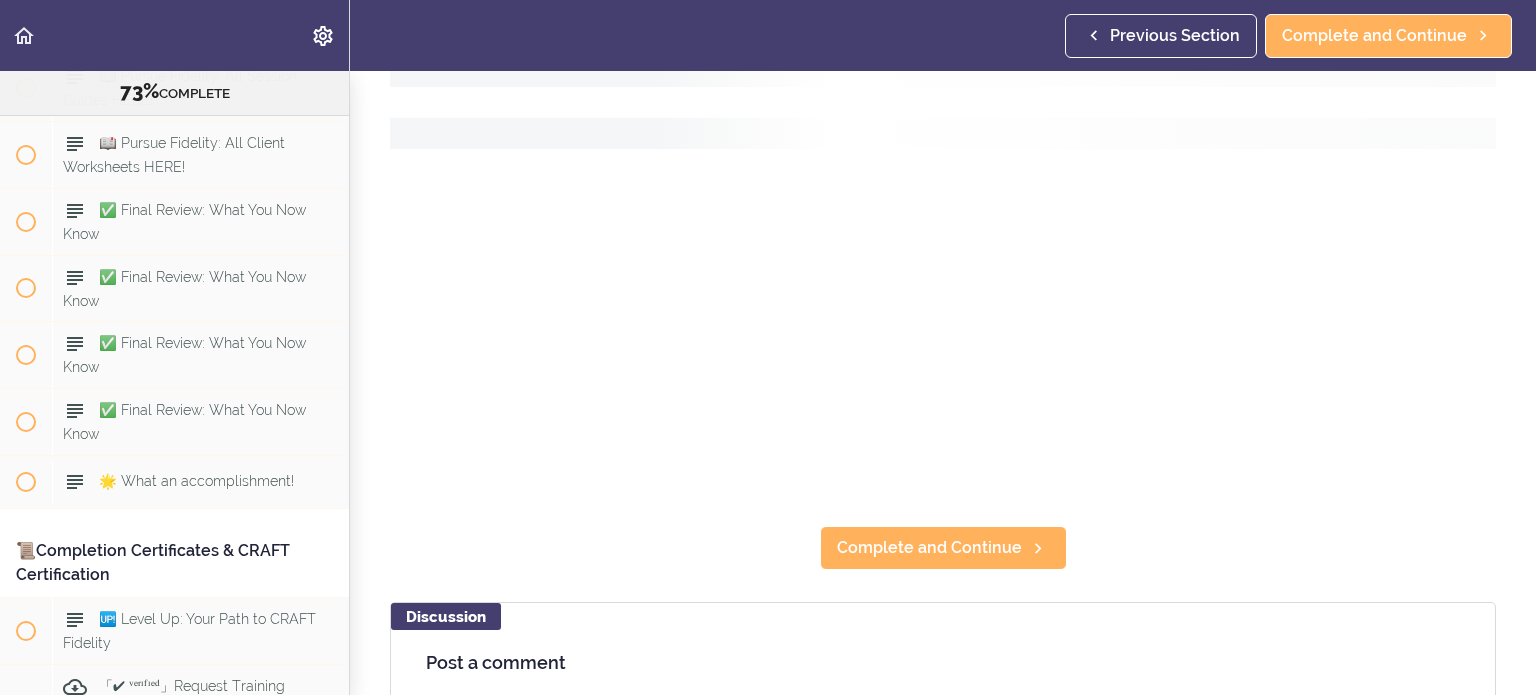 scroll, scrollTop: 0, scrollLeft: 0, axis: both 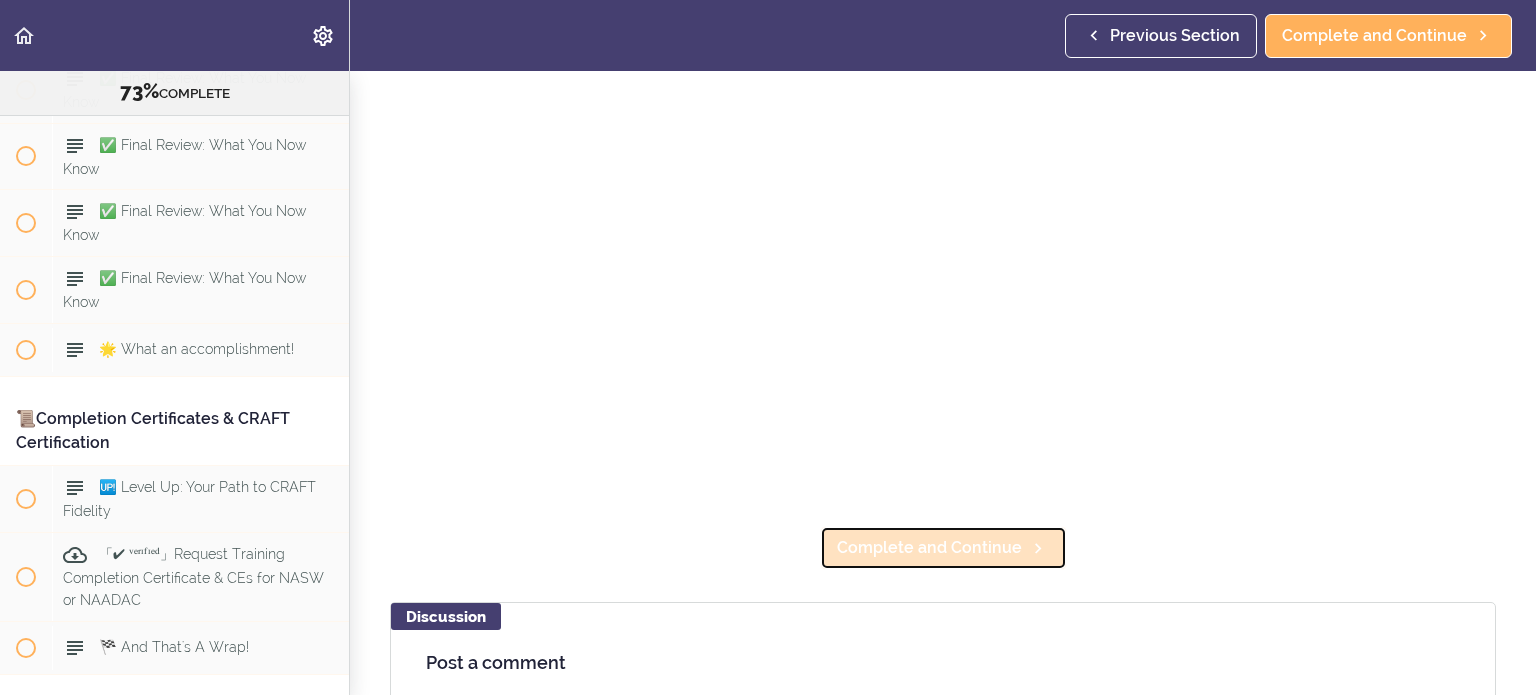click on "Complete and Continue" at bounding box center [929, 548] 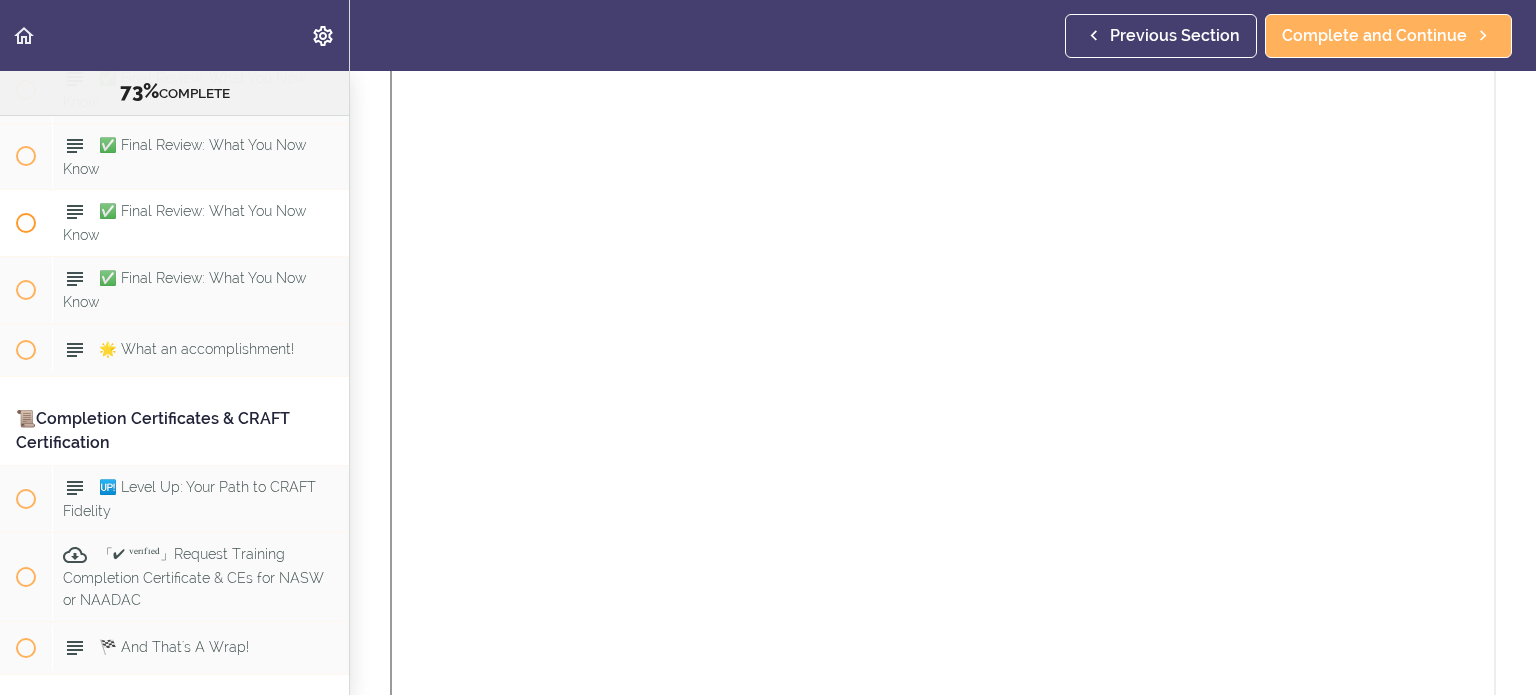 scroll, scrollTop: 0, scrollLeft: 0, axis: both 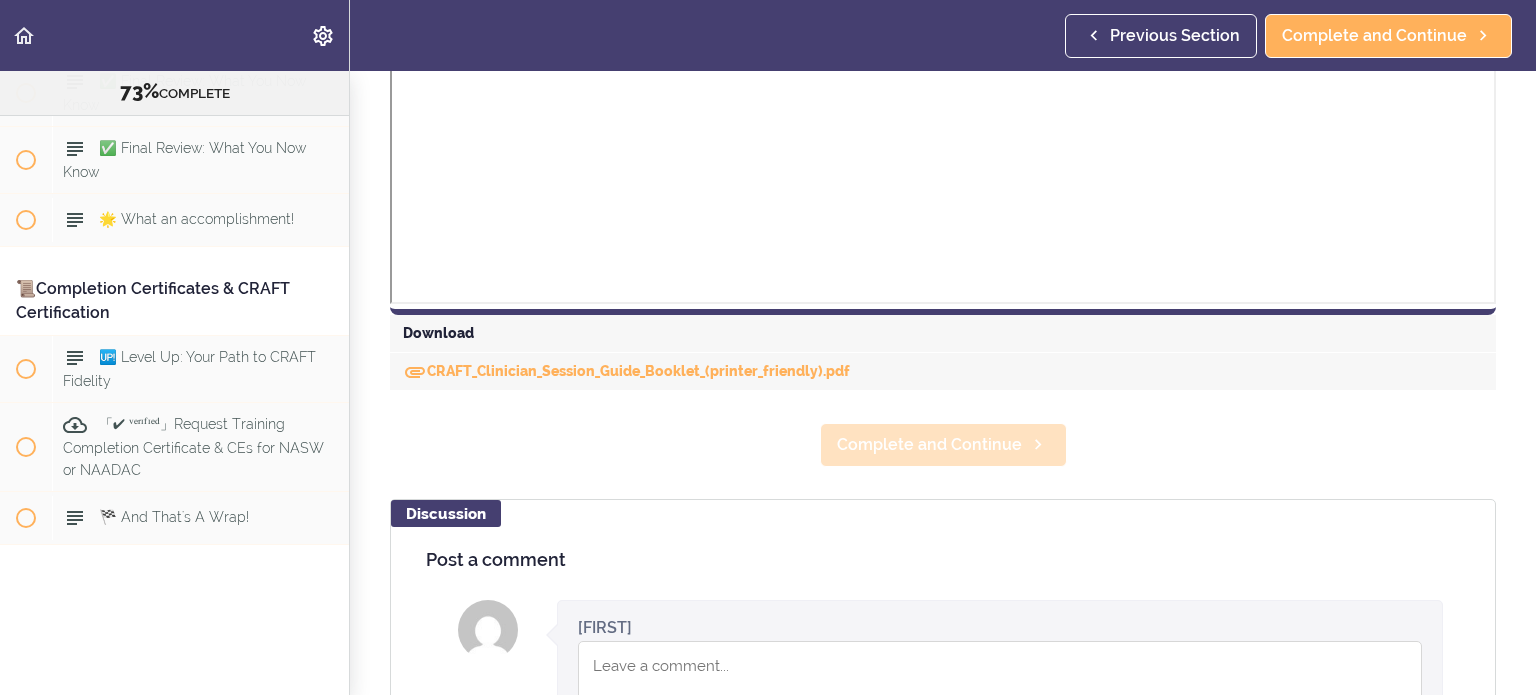 click on "Online Program: CRAFT Training for Professionals (Trainer-Led)
73%
COMPLETE
📜Introduction to this Training
👋 Welcome to this training!" at bounding box center (768, 383) 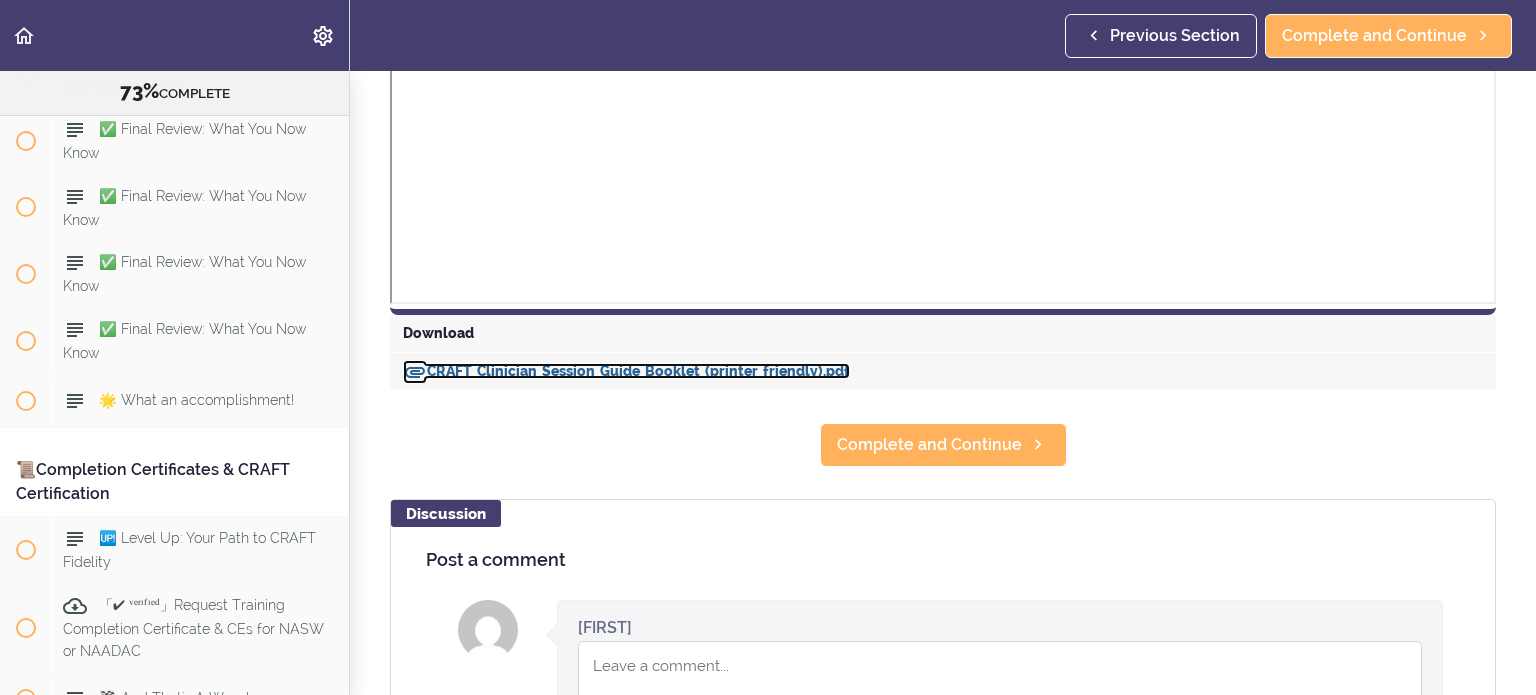 scroll, scrollTop: 12980, scrollLeft: 0, axis: vertical 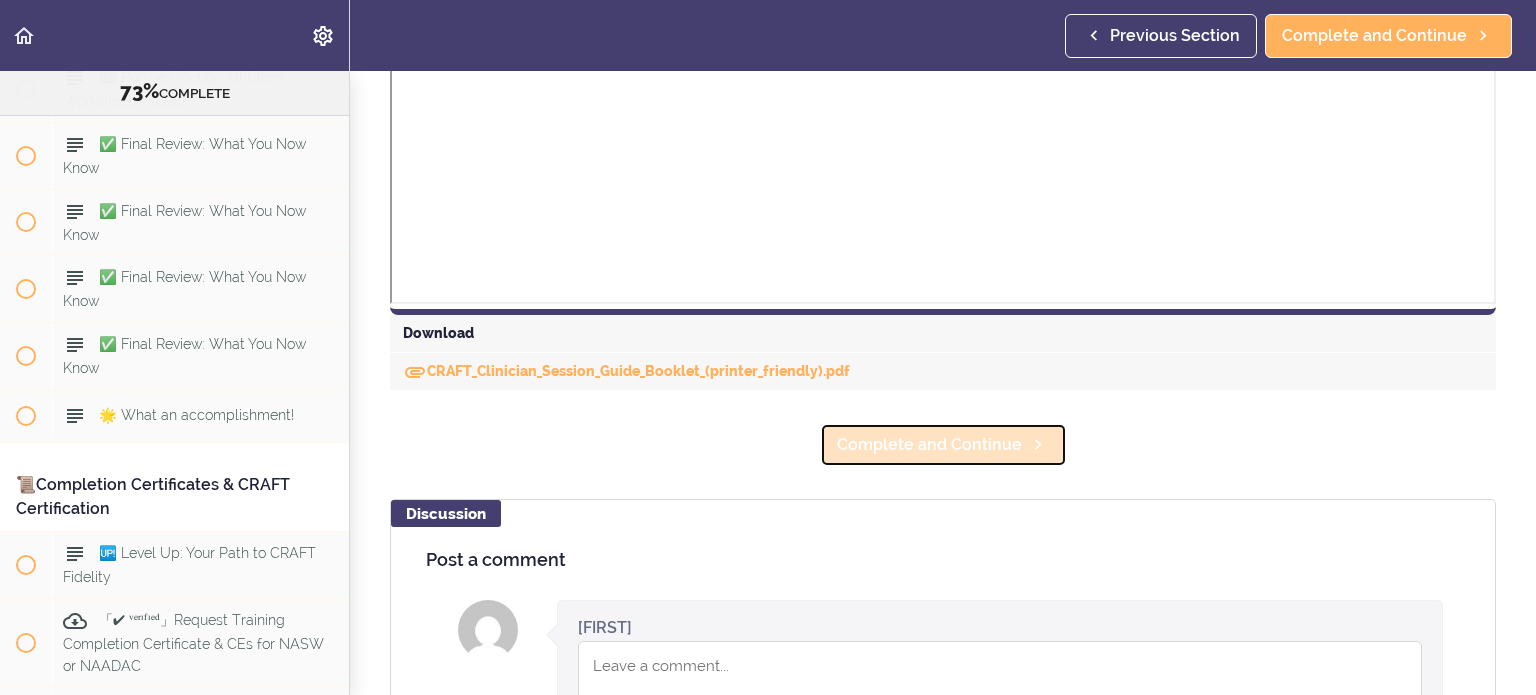 click on "Complete and Continue" at bounding box center (929, 445) 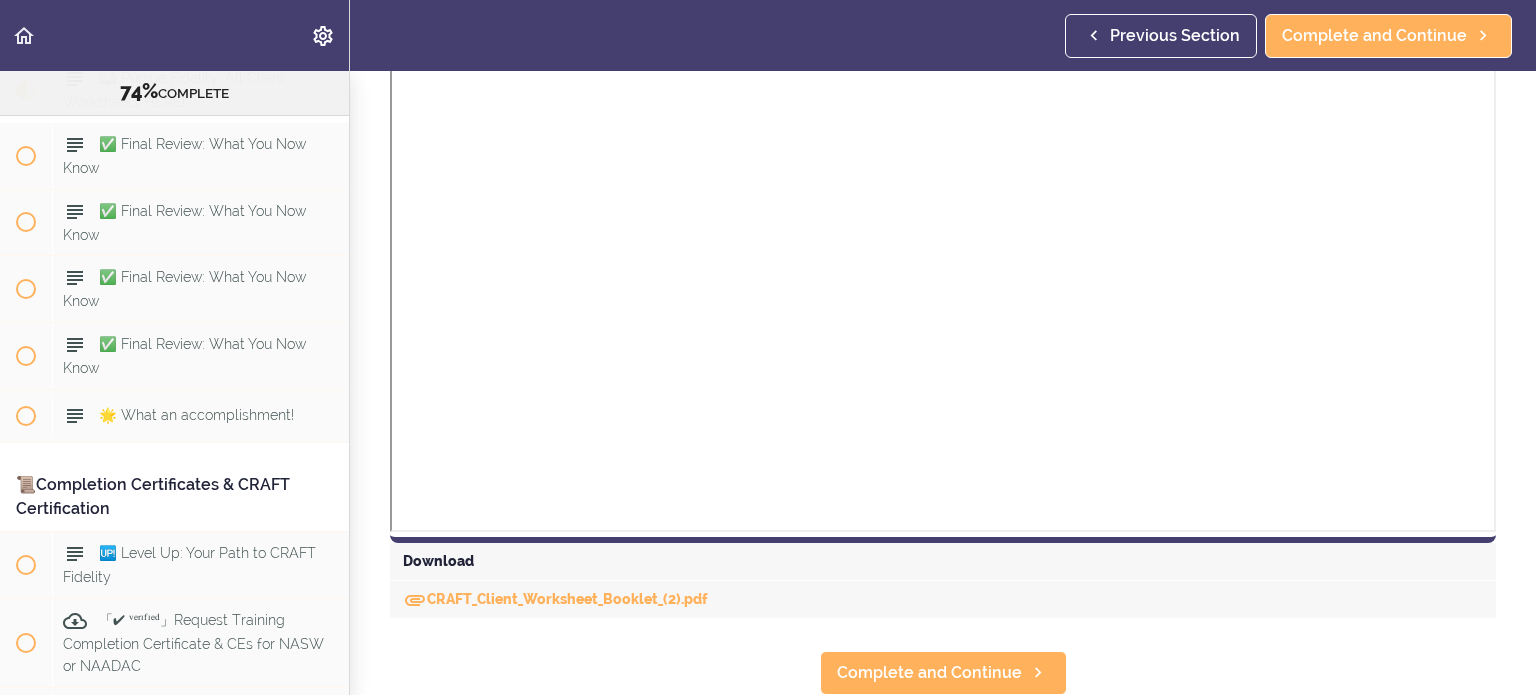 scroll, scrollTop: 0, scrollLeft: 0, axis: both 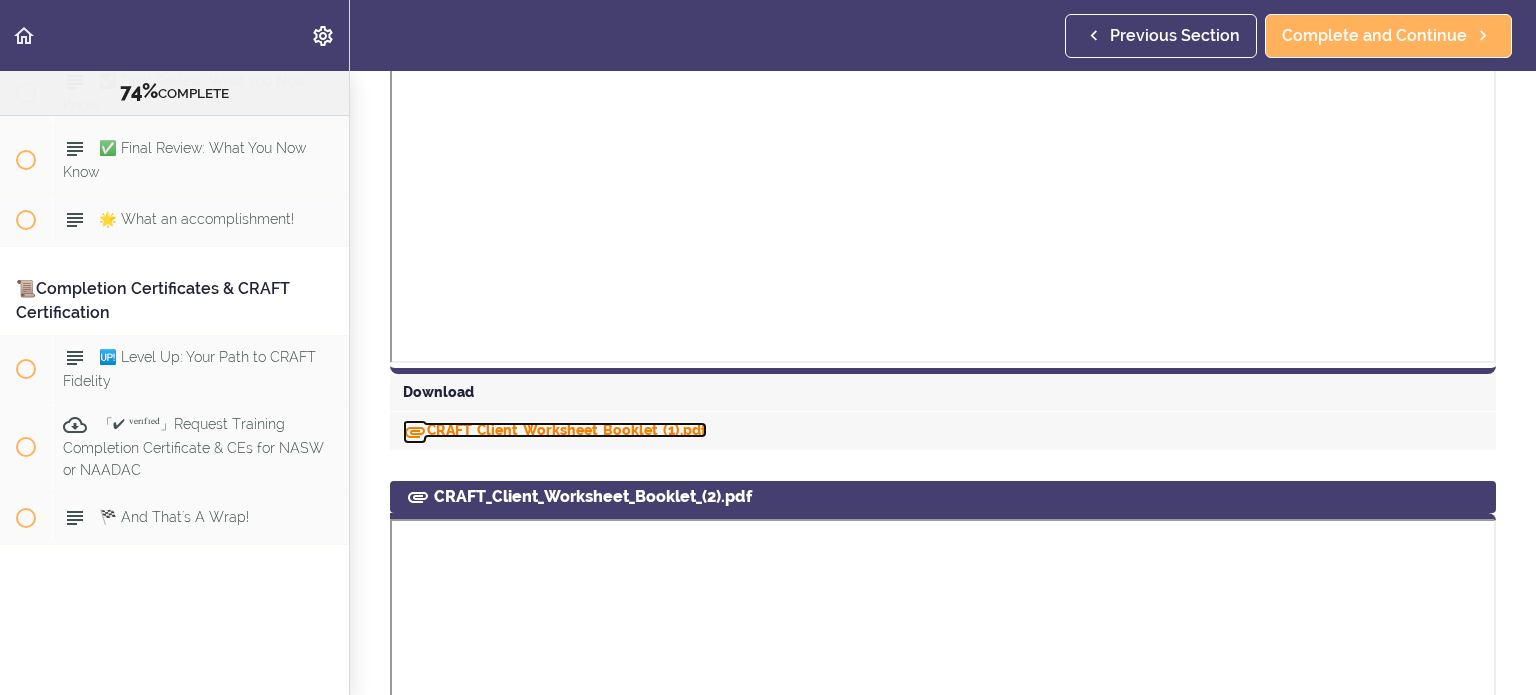 click on "CRAFT_Client_Worksheet_Booklet_(1).pdf" at bounding box center (555, 430) 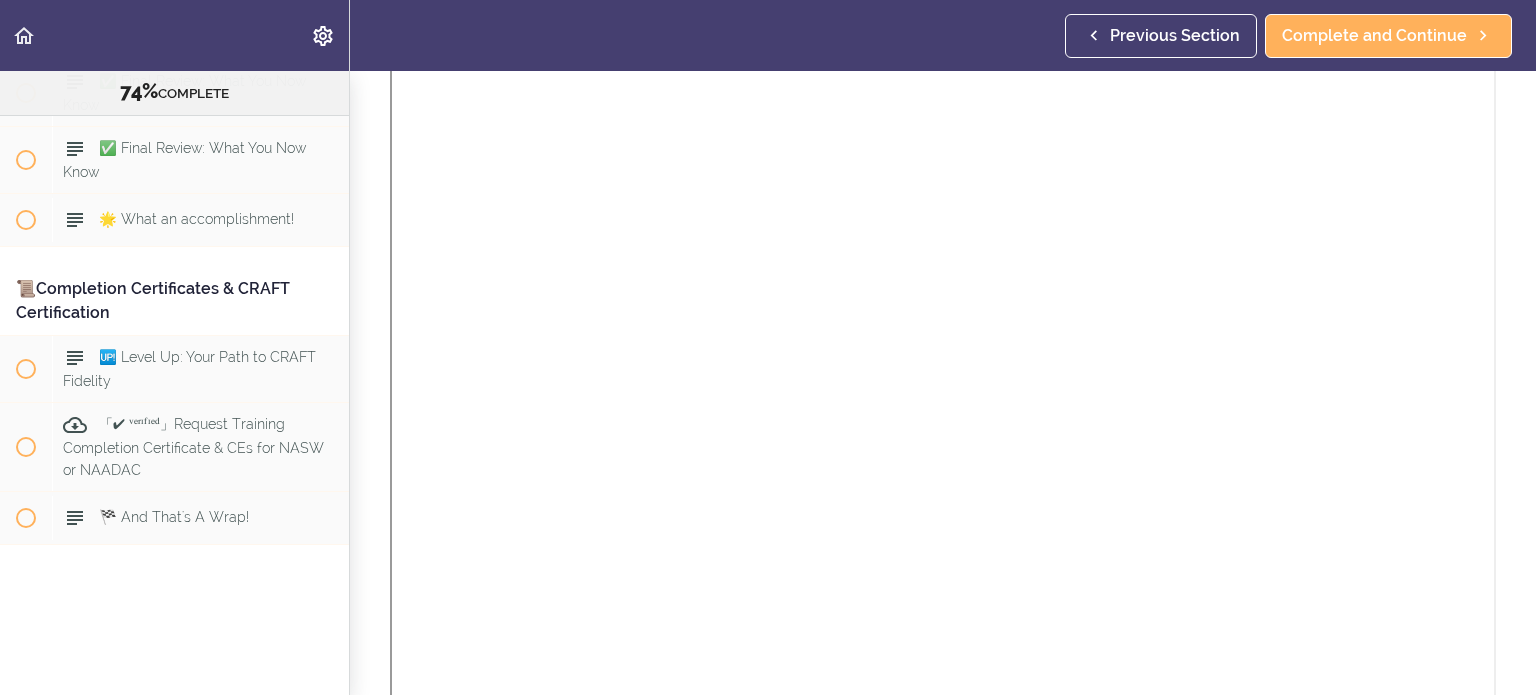 scroll, scrollTop: 1811, scrollLeft: 0, axis: vertical 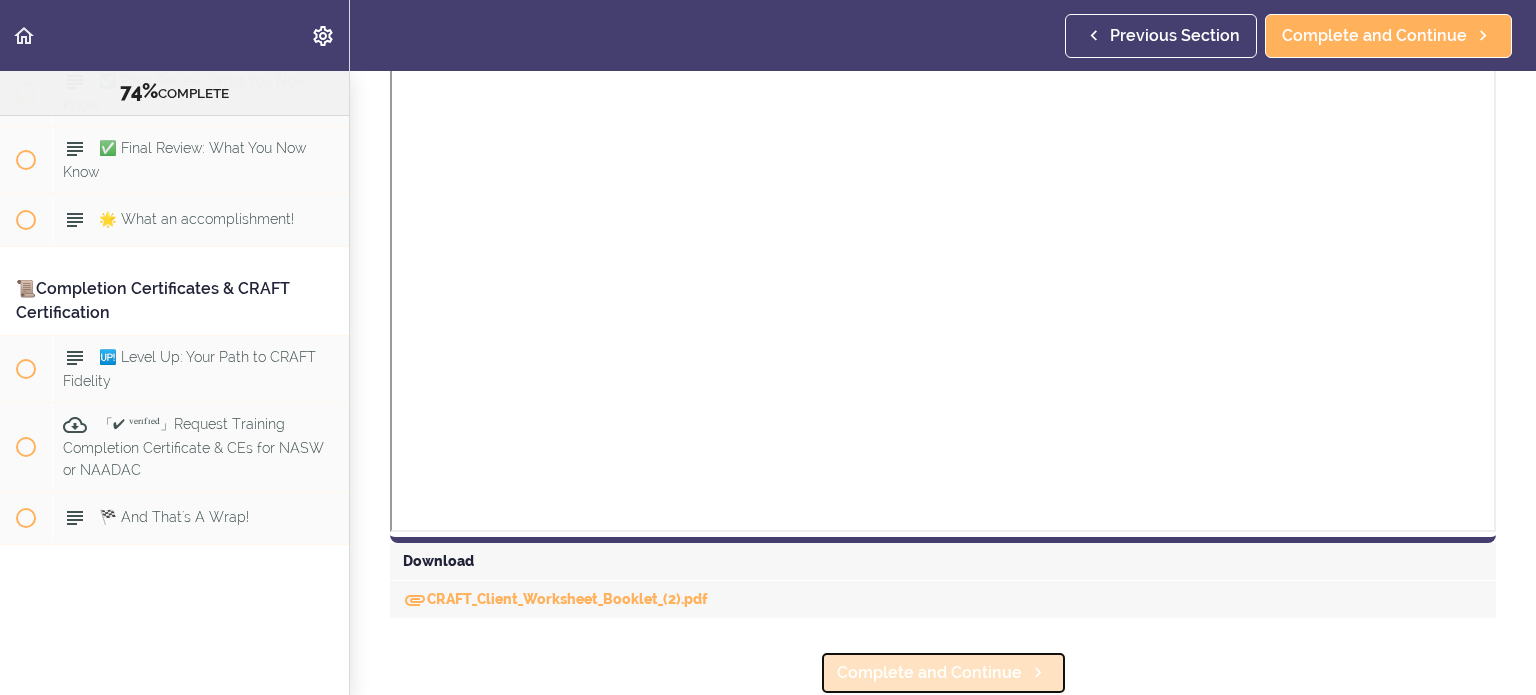 click on "Complete and Continue" at bounding box center (929, 673) 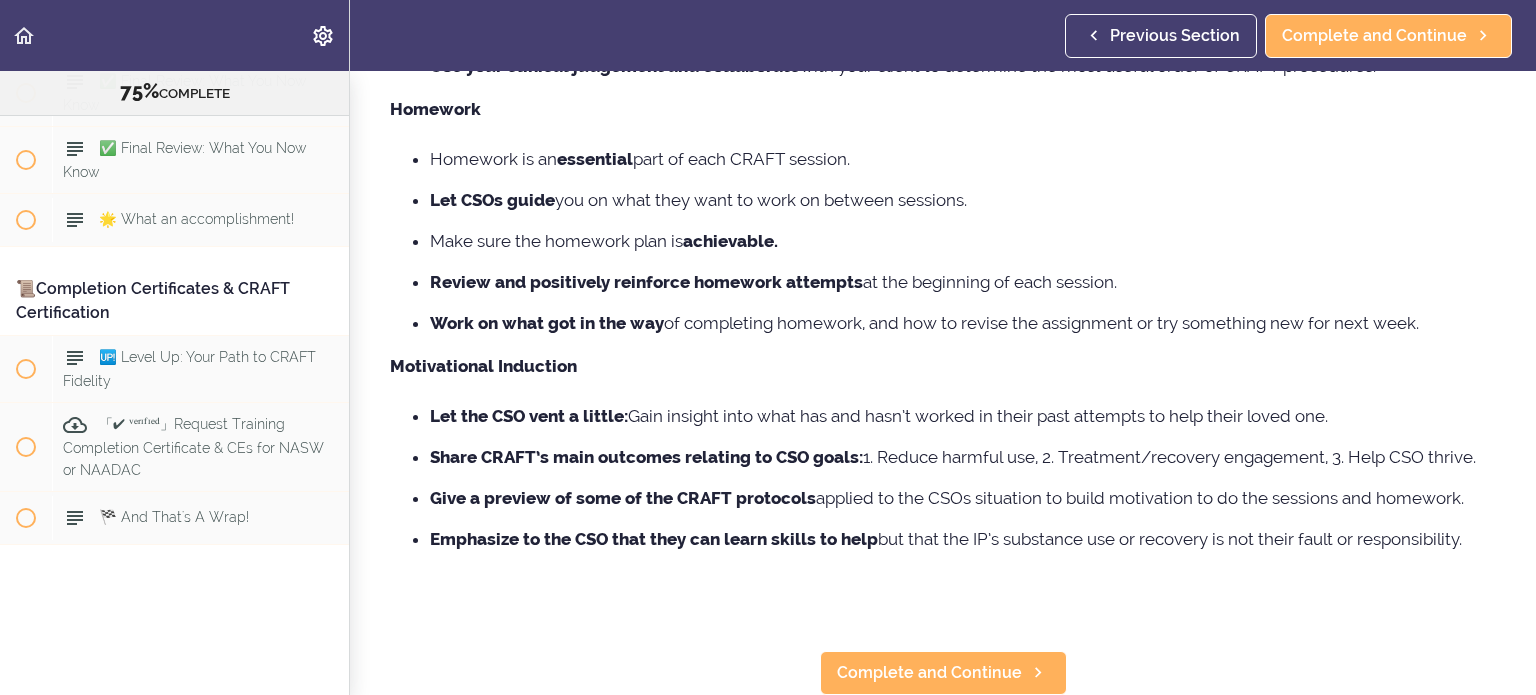 scroll, scrollTop: 0, scrollLeft: 0, axis: both 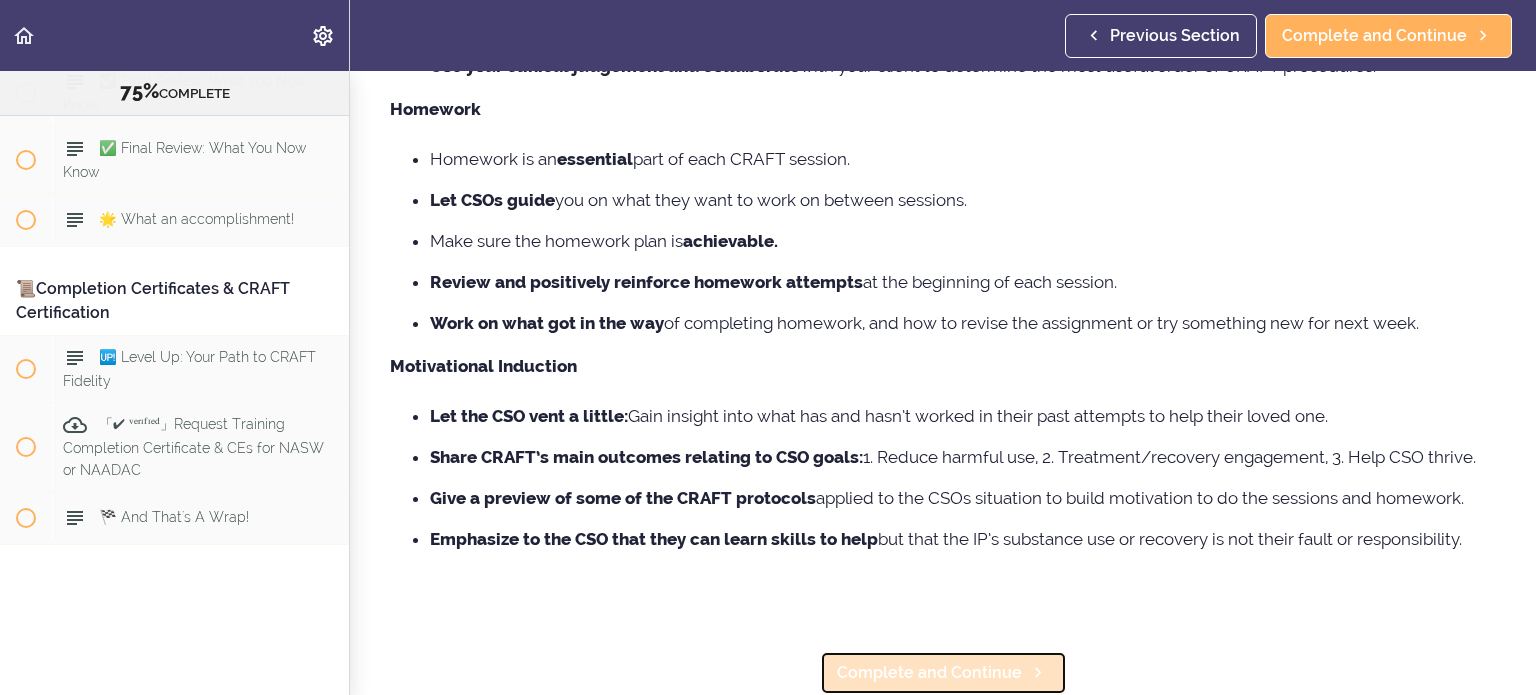 click on "Complete and Continue" at bounding box center [929, 673] 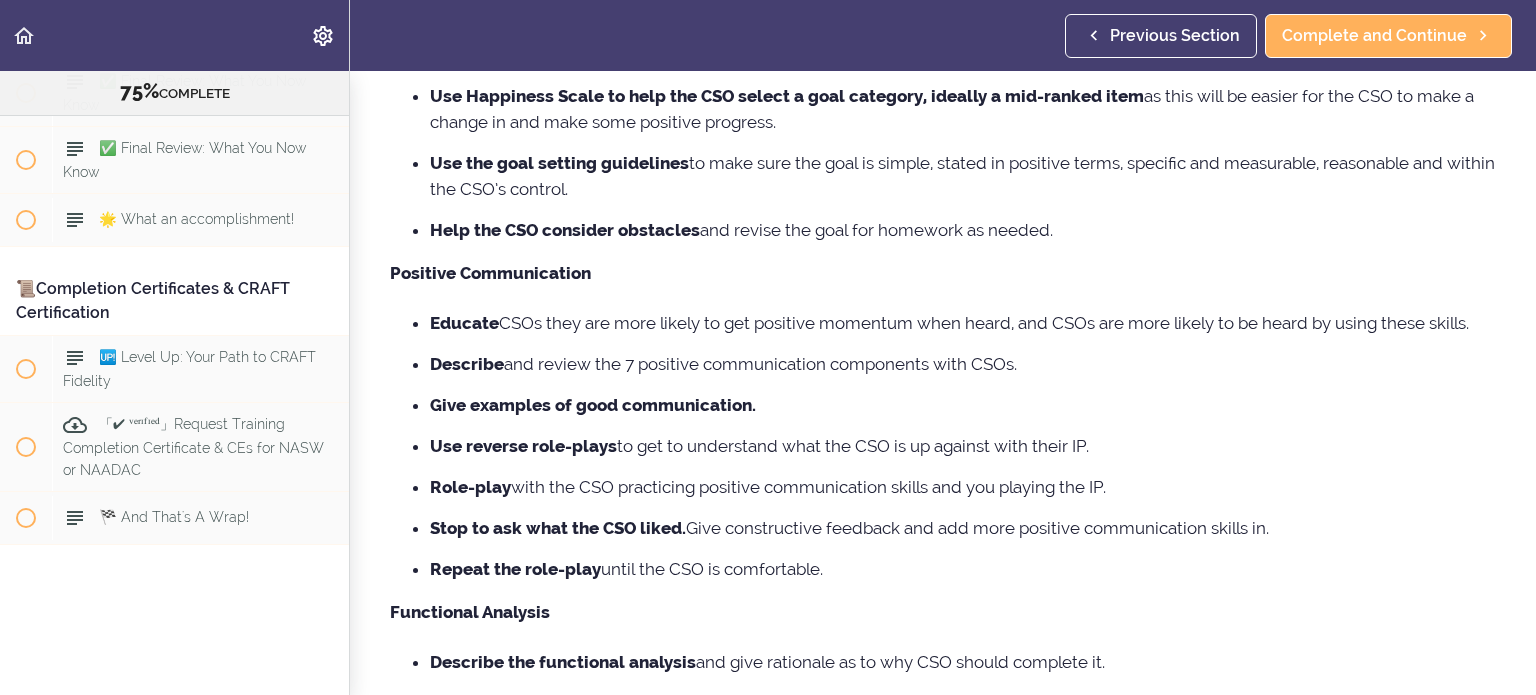 scroll, scrollTop: 31, scrollLeft: 0, axis: vertical 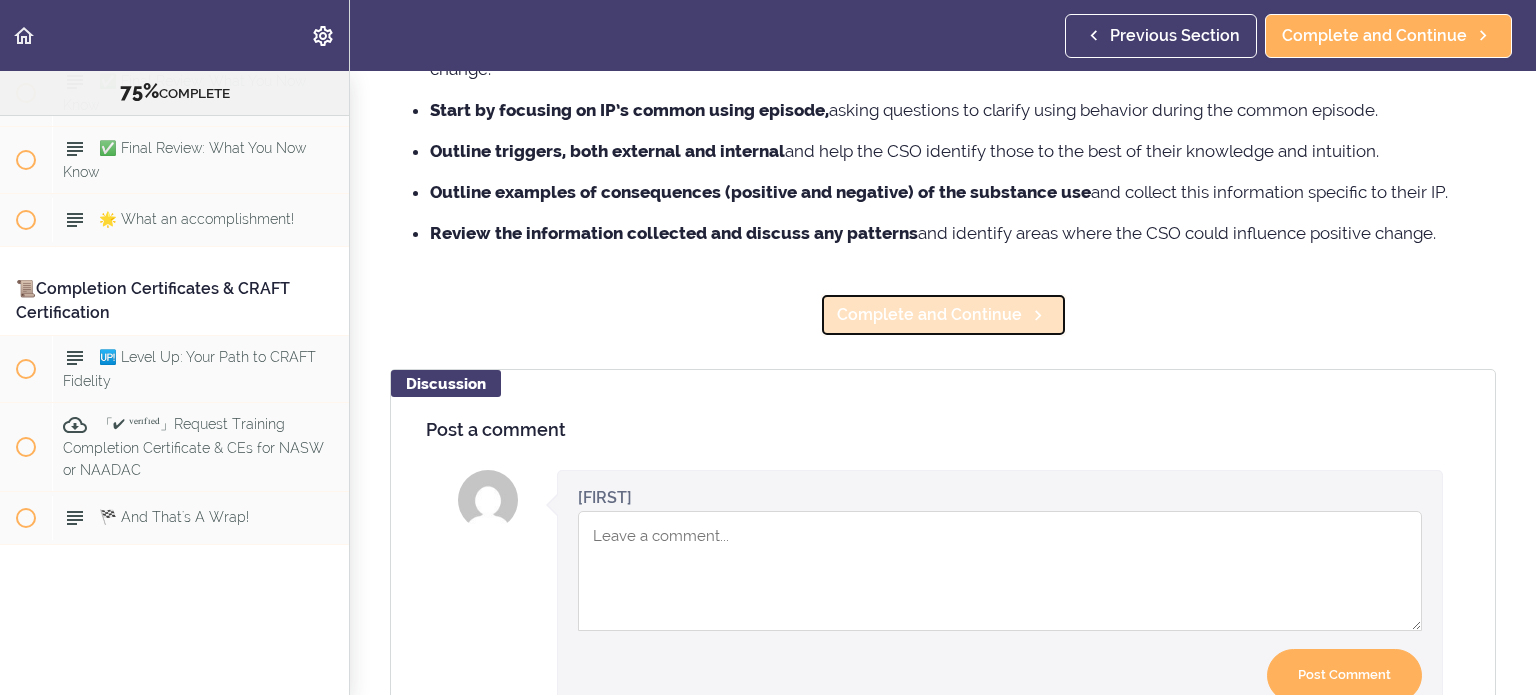 click on "Complete and Continue" at bounding box center (929, 315) 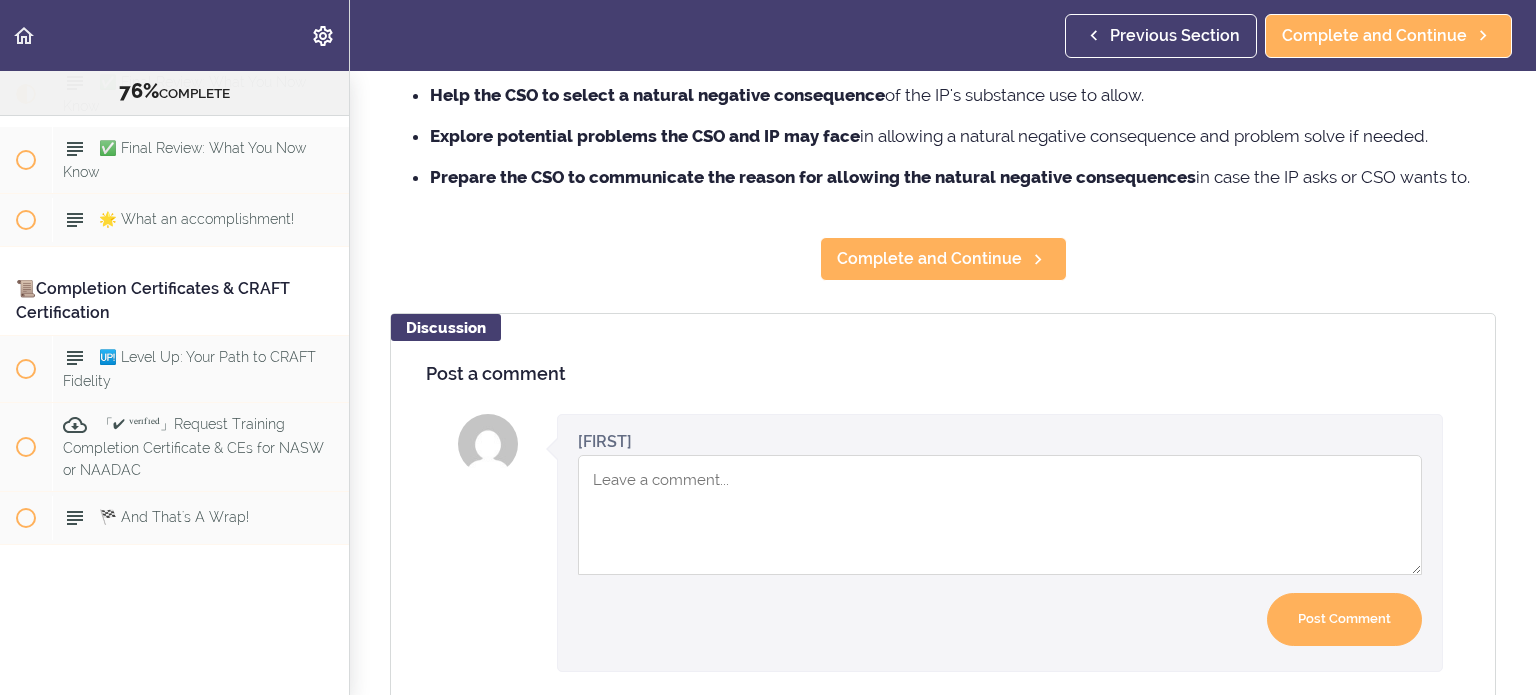 scroll, scrollTop: 66, scrollLeft: 0, axis: vertical 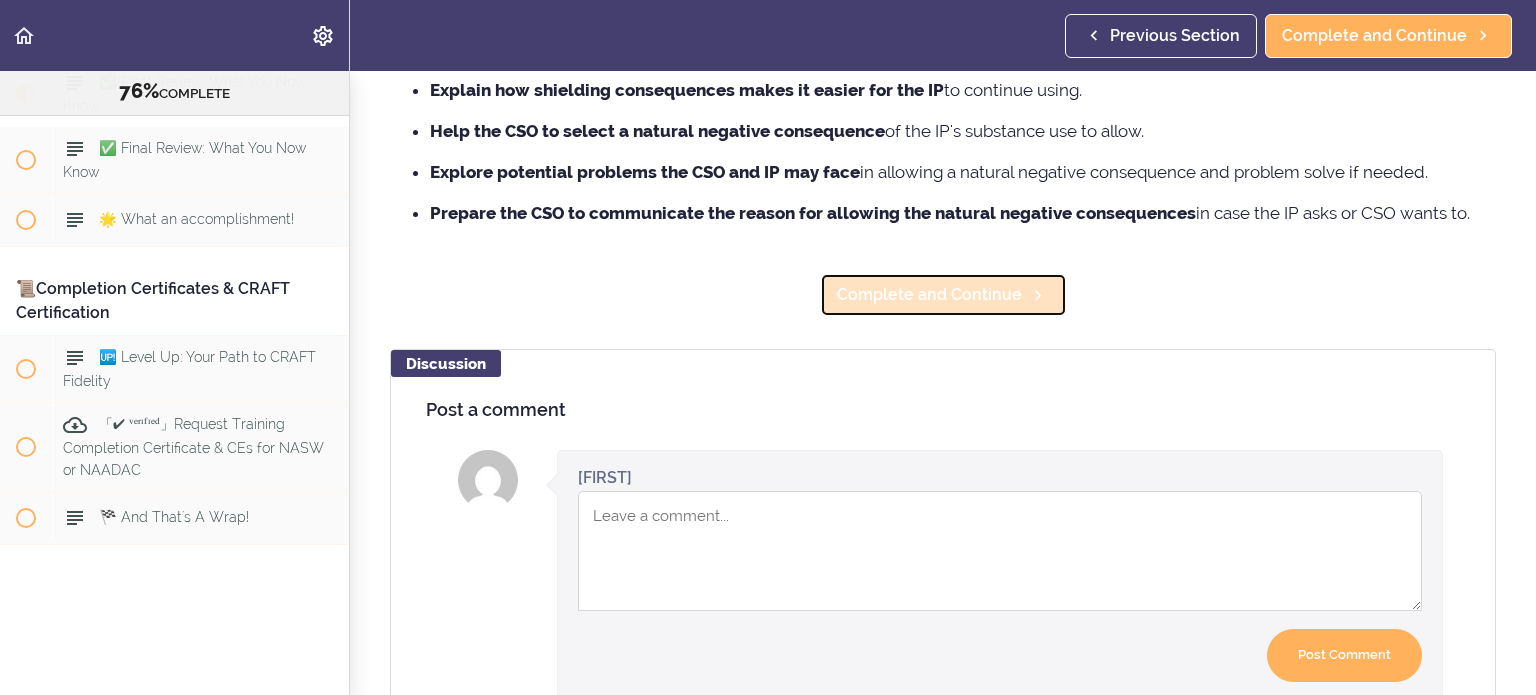 click on "Complete and Continue" at bounding box center (943, 295) 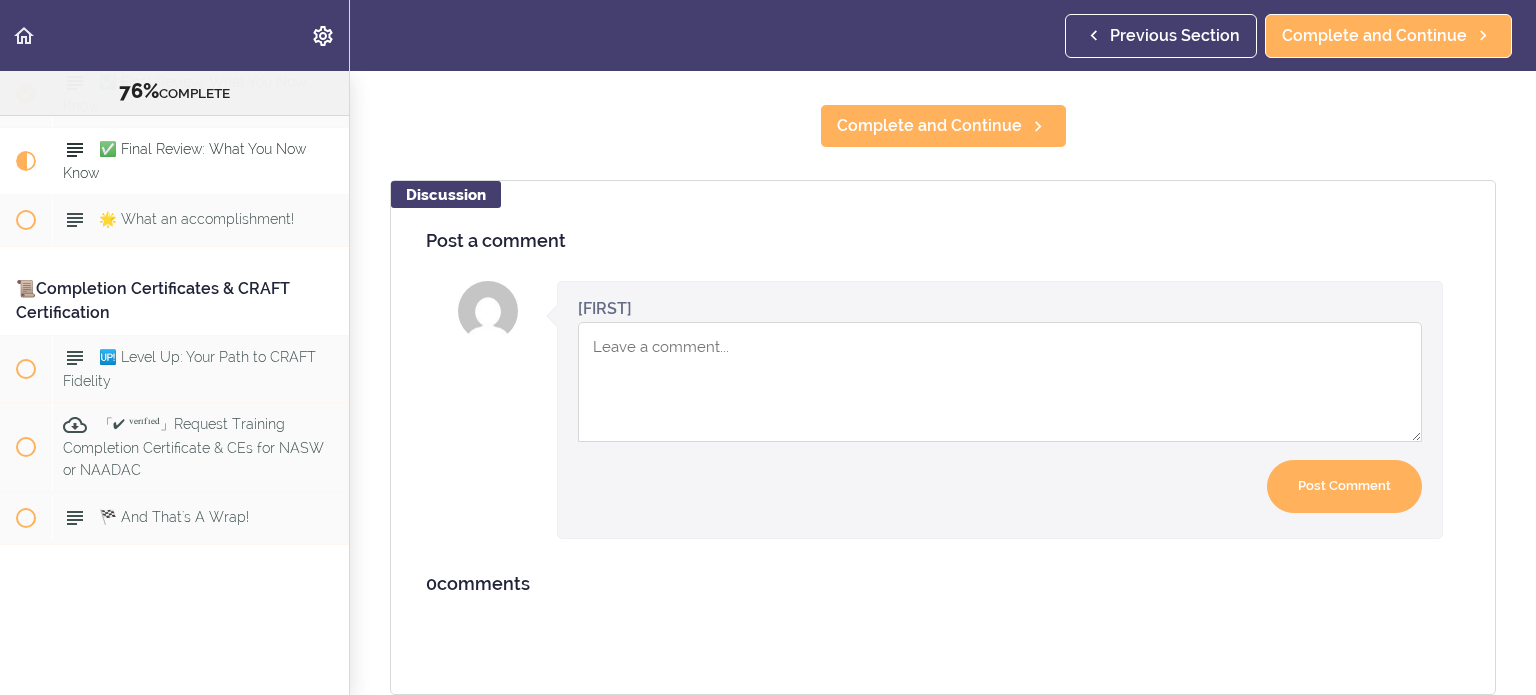 scroll, scrollTop: 0, scrollLeft: 0, axis: both 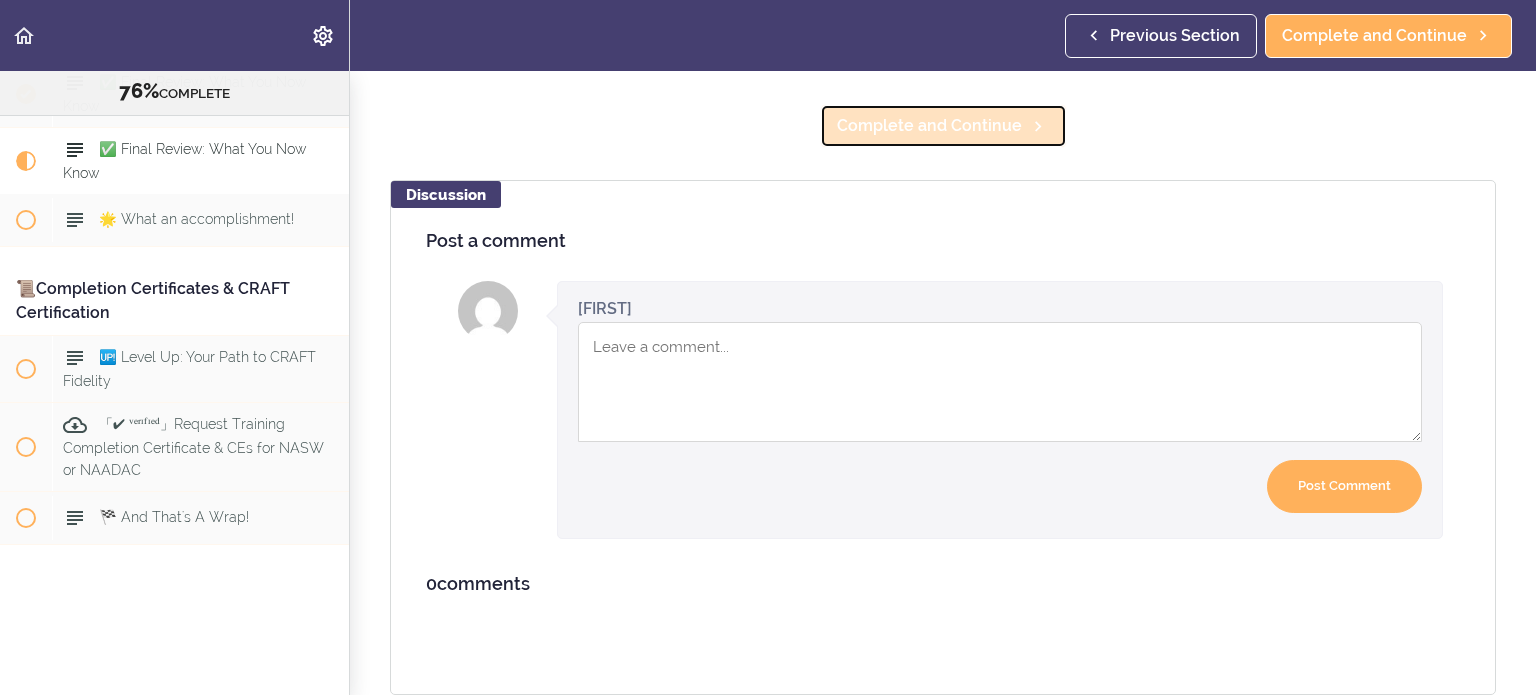 click on "Complete and Continue" at bounding box center [943, 126] 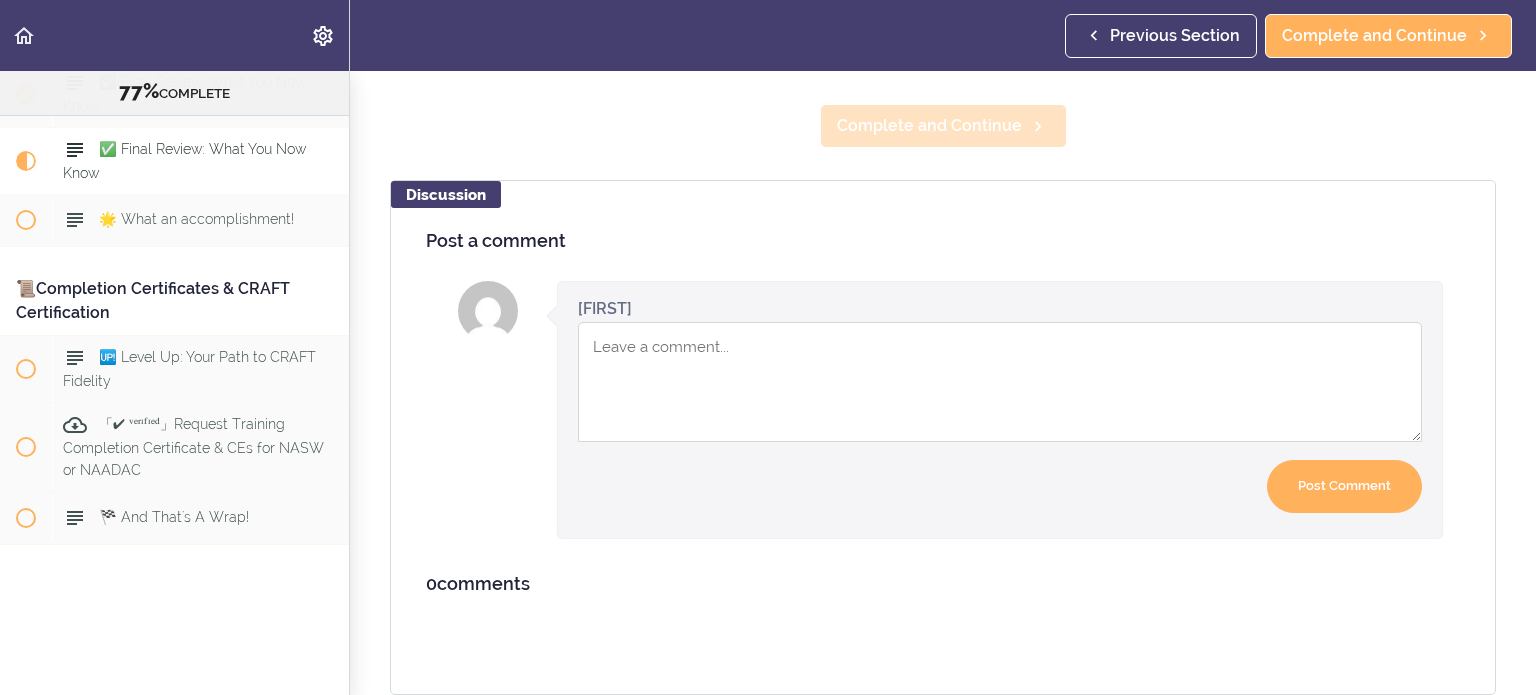 scroll, scrollTop: 84, scrollLeft: 0, axis: vertical 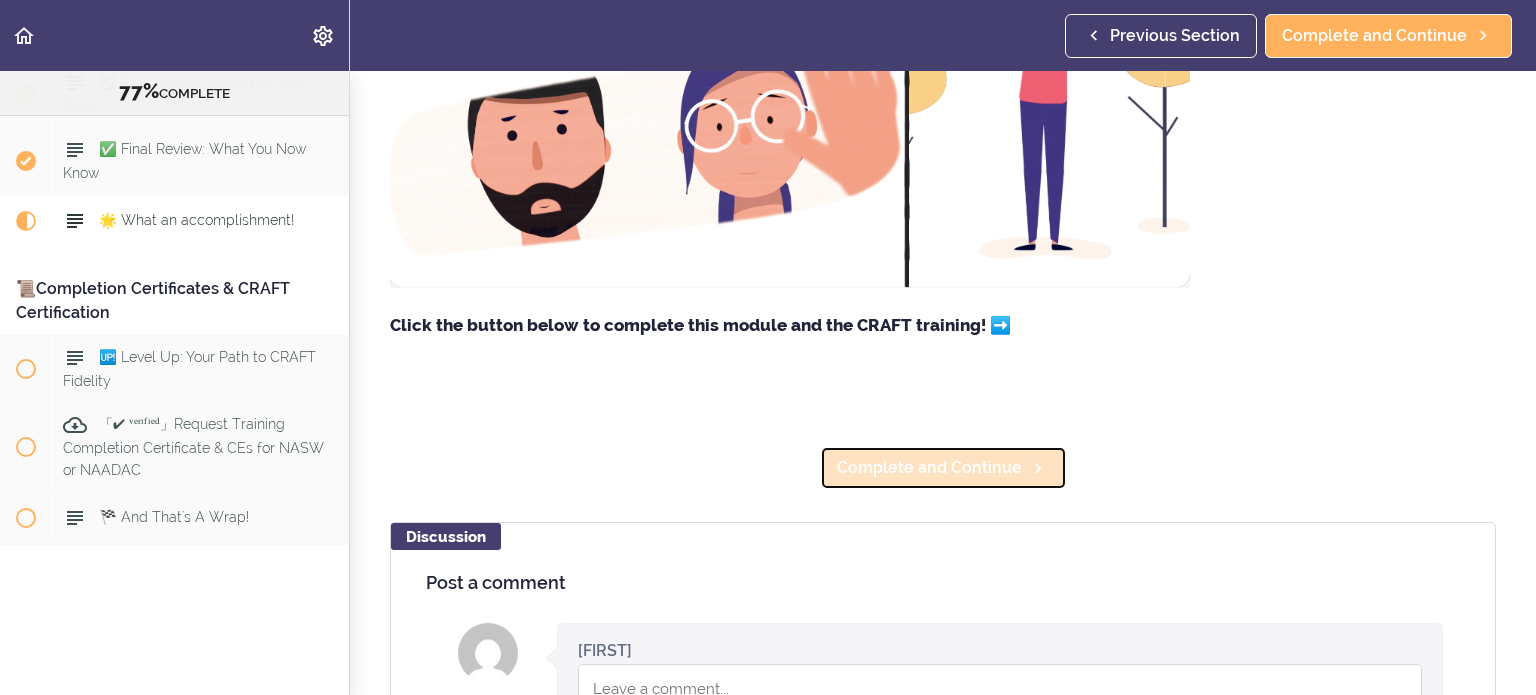 click on "Complete and Continue" at bounding box center [929, 468] 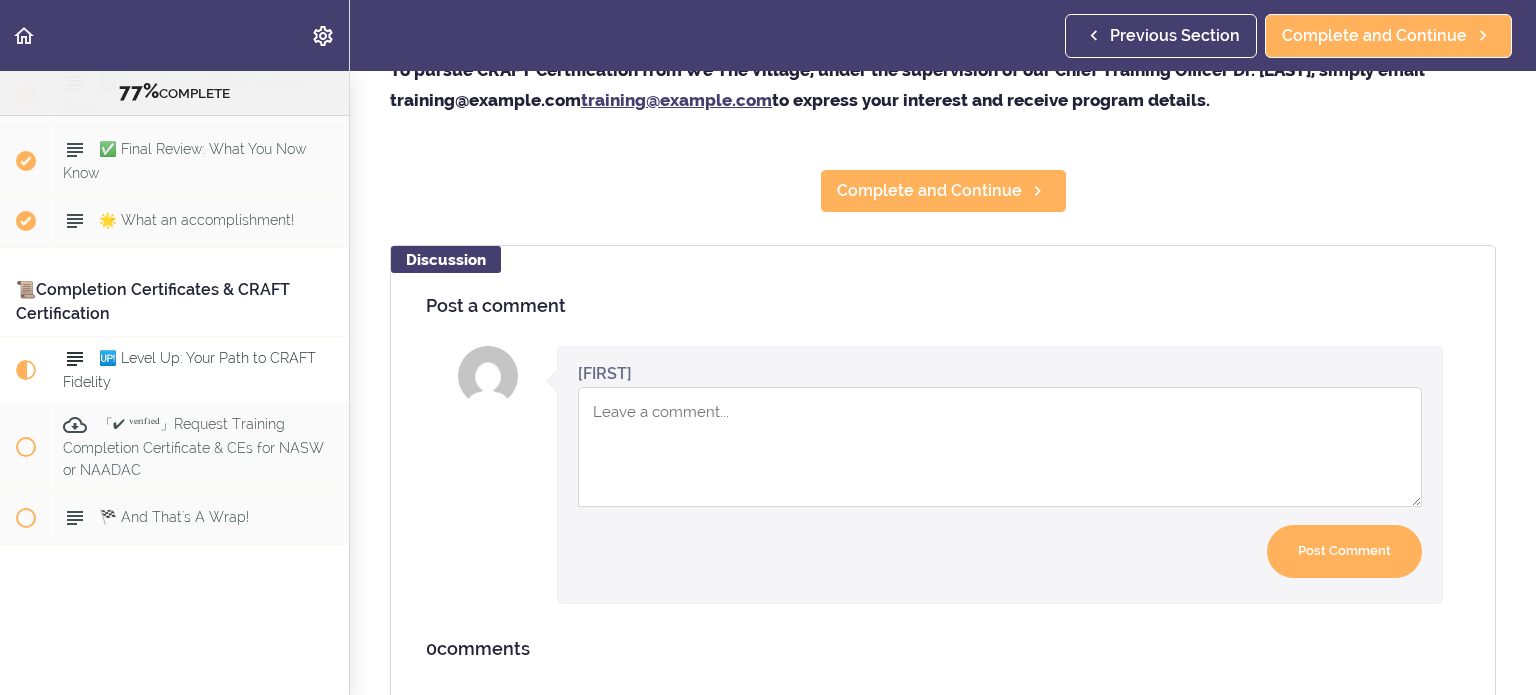 scroll, scrollTop: 0, scrollLeft: 0, axis: both 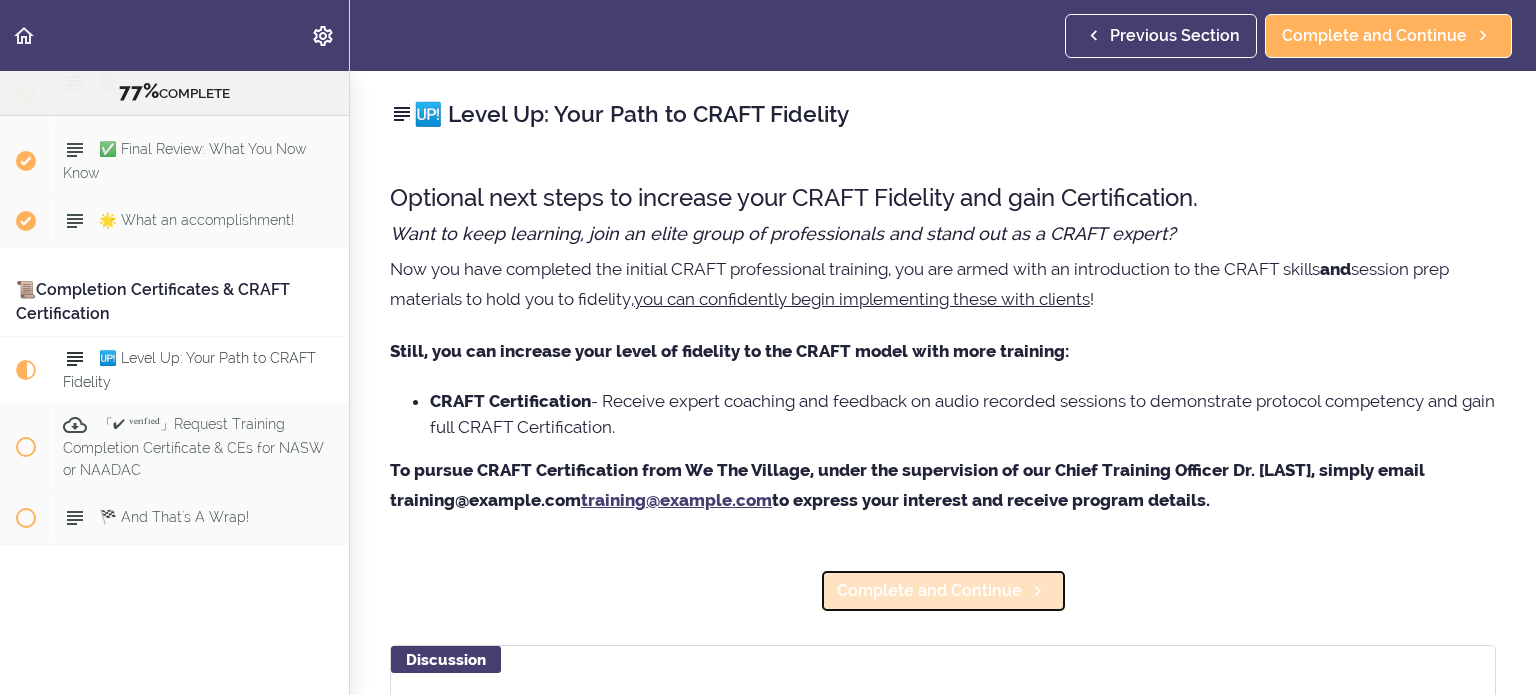 click on "Complete and Continue" at bounding box center (929, 591) 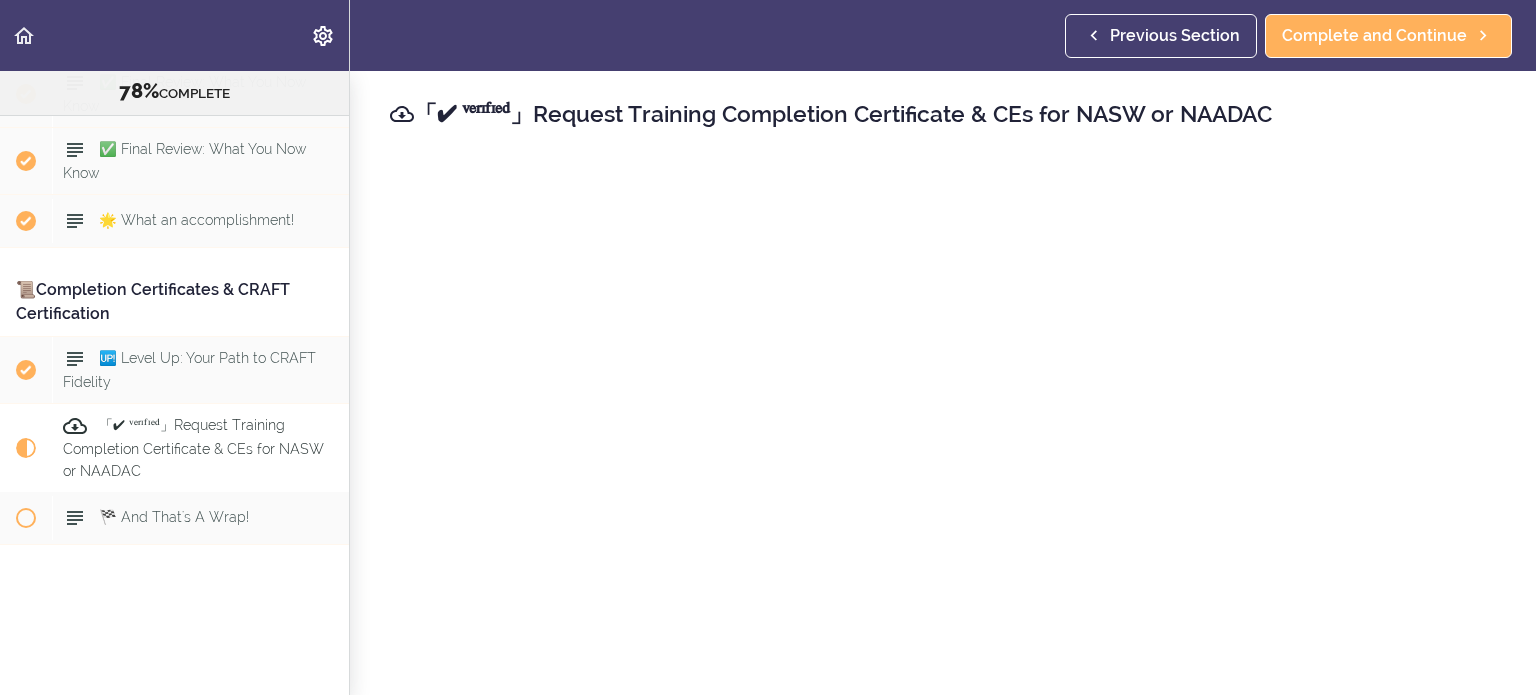 scroll, scrollTop: 2, scrollLeft: 0, axis: vertical 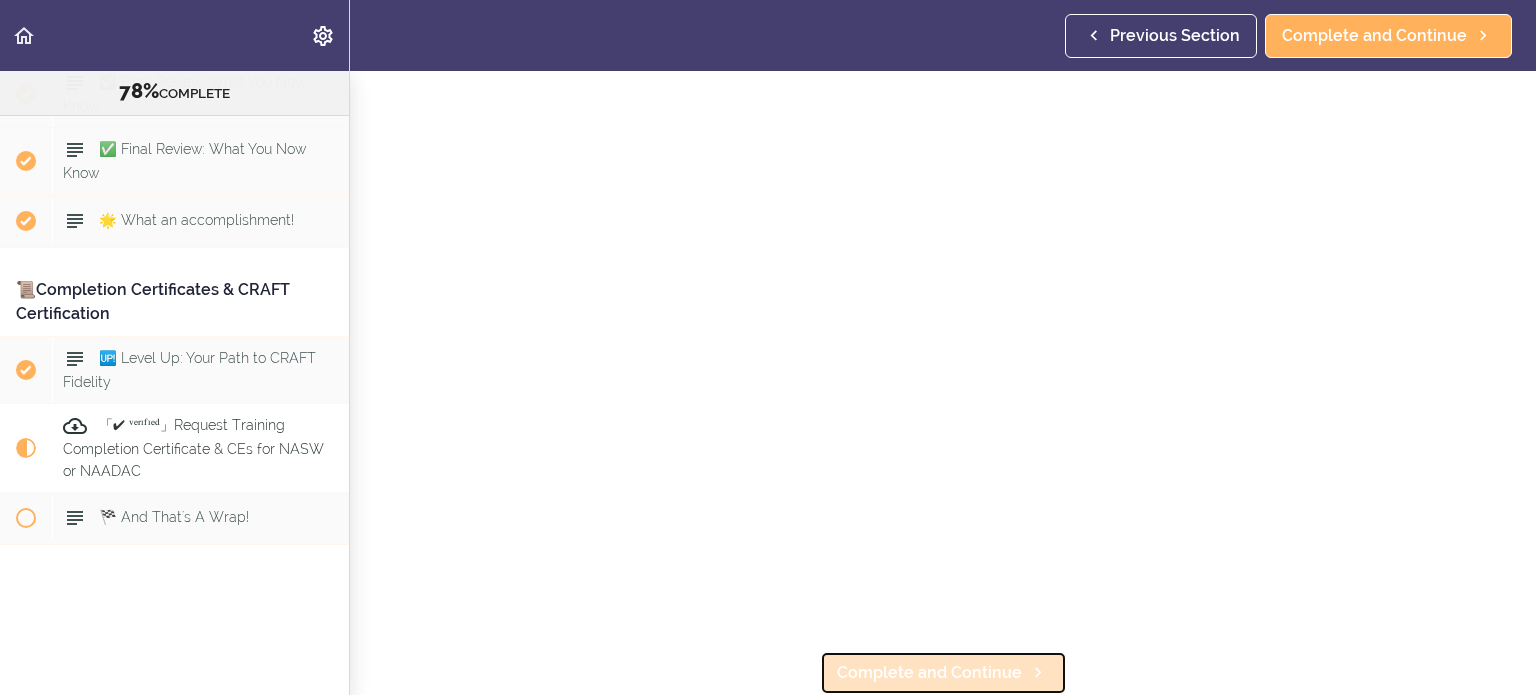 click on "Complete and Continue" at bounding box center [929, 673] 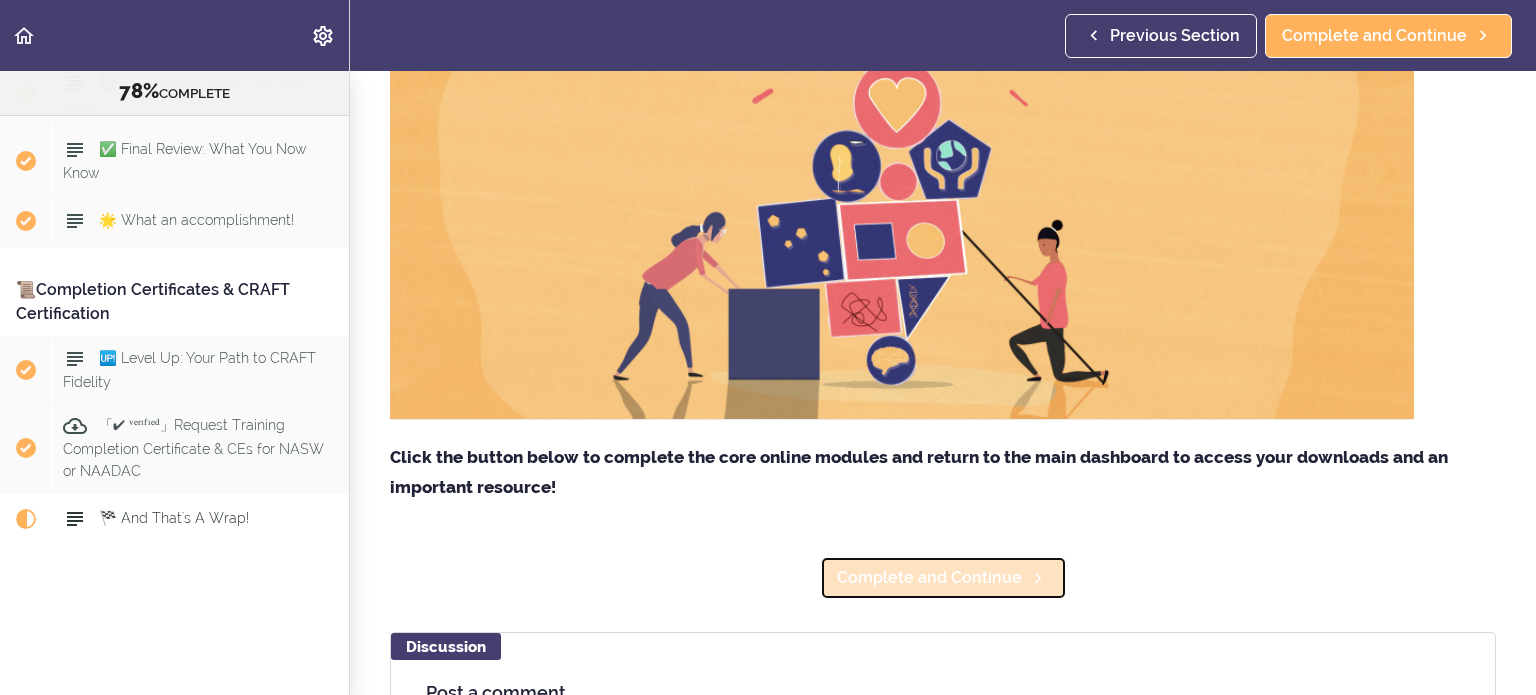 click on "Complete and Continue" at bounding box center [929, 578] 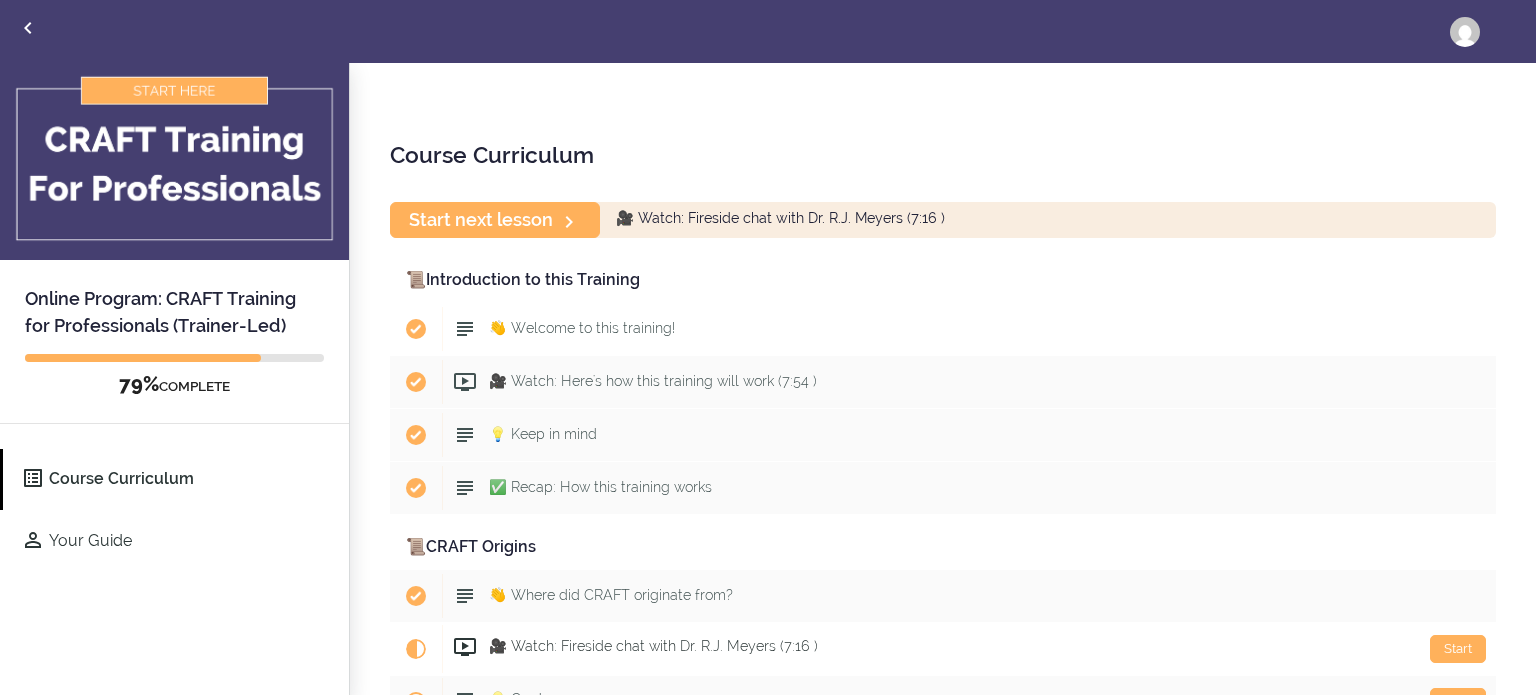 scroll, scrollTop: 0, scrollLeft: 0, axis: both 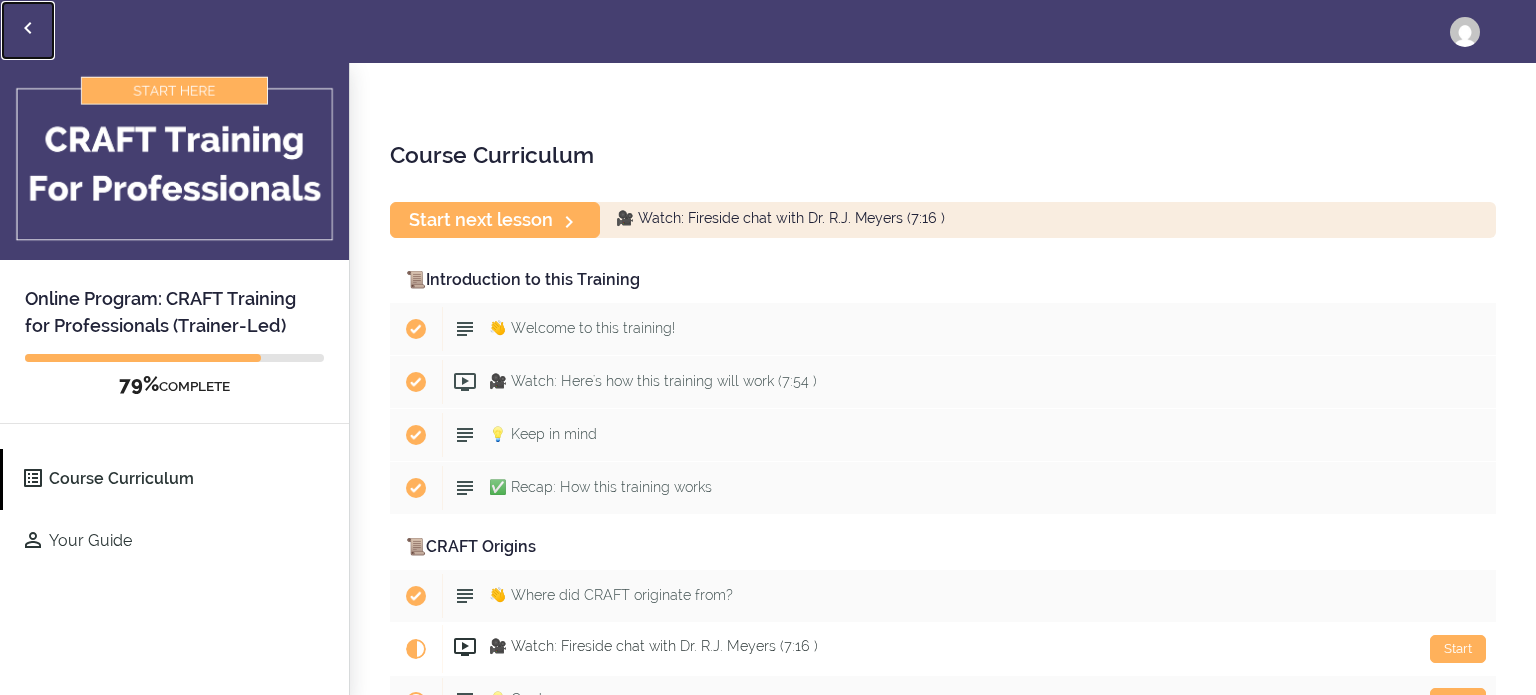 click 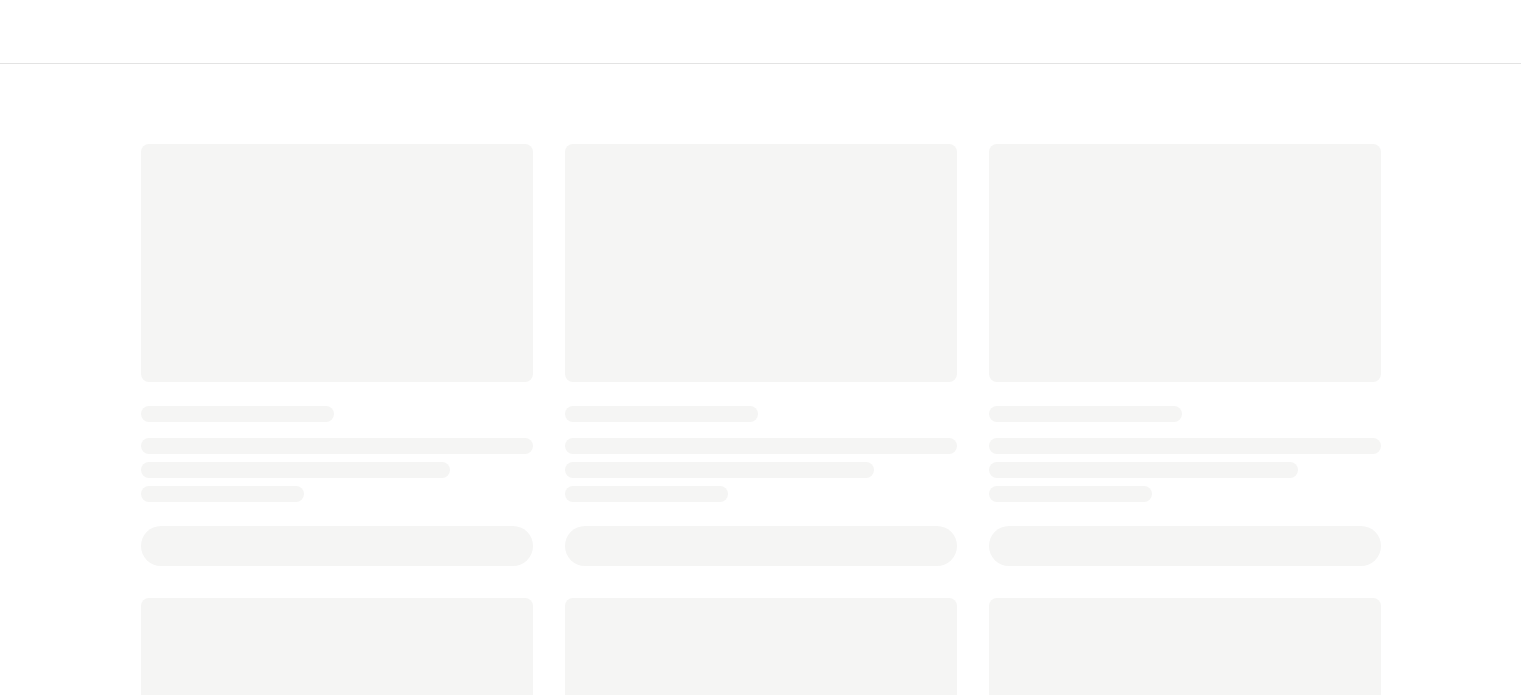 scroll, scrollTop: 0, scrollLeft: 0, axis: both 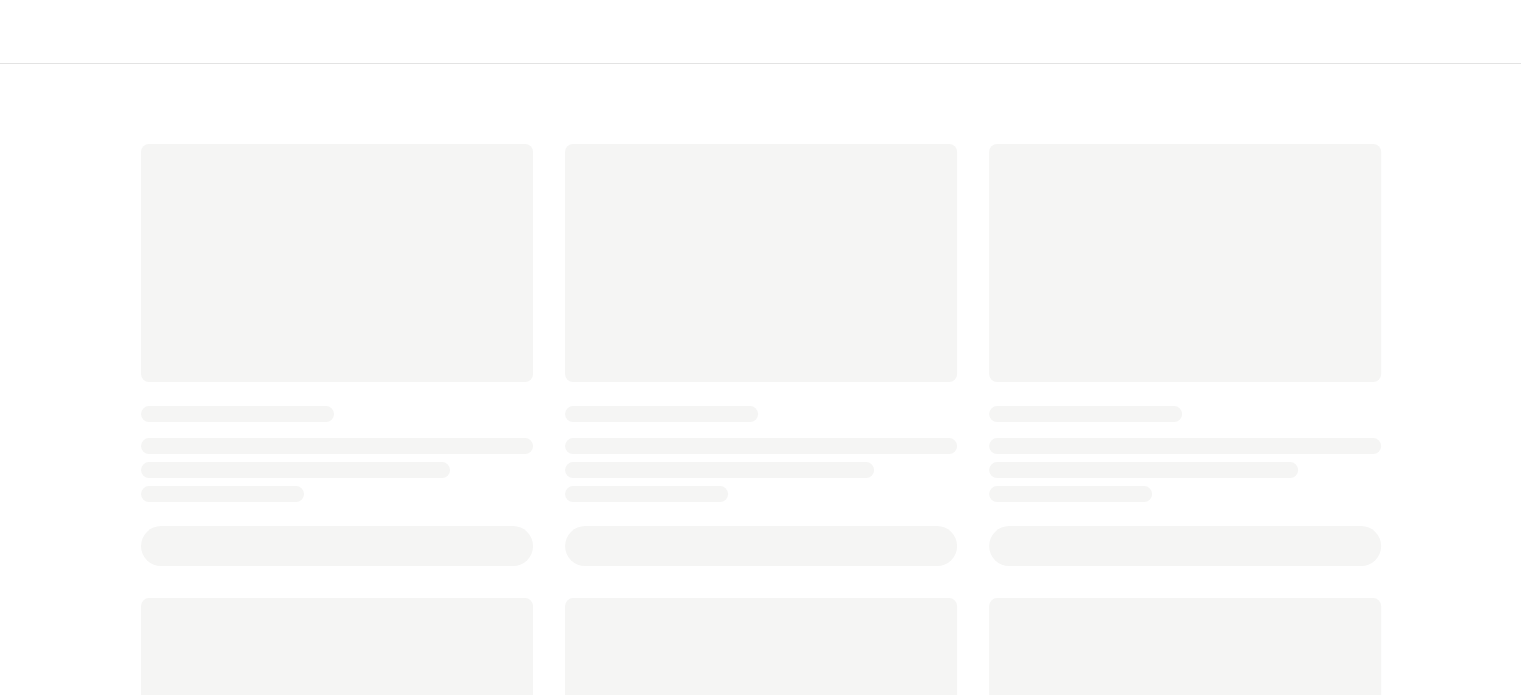 type 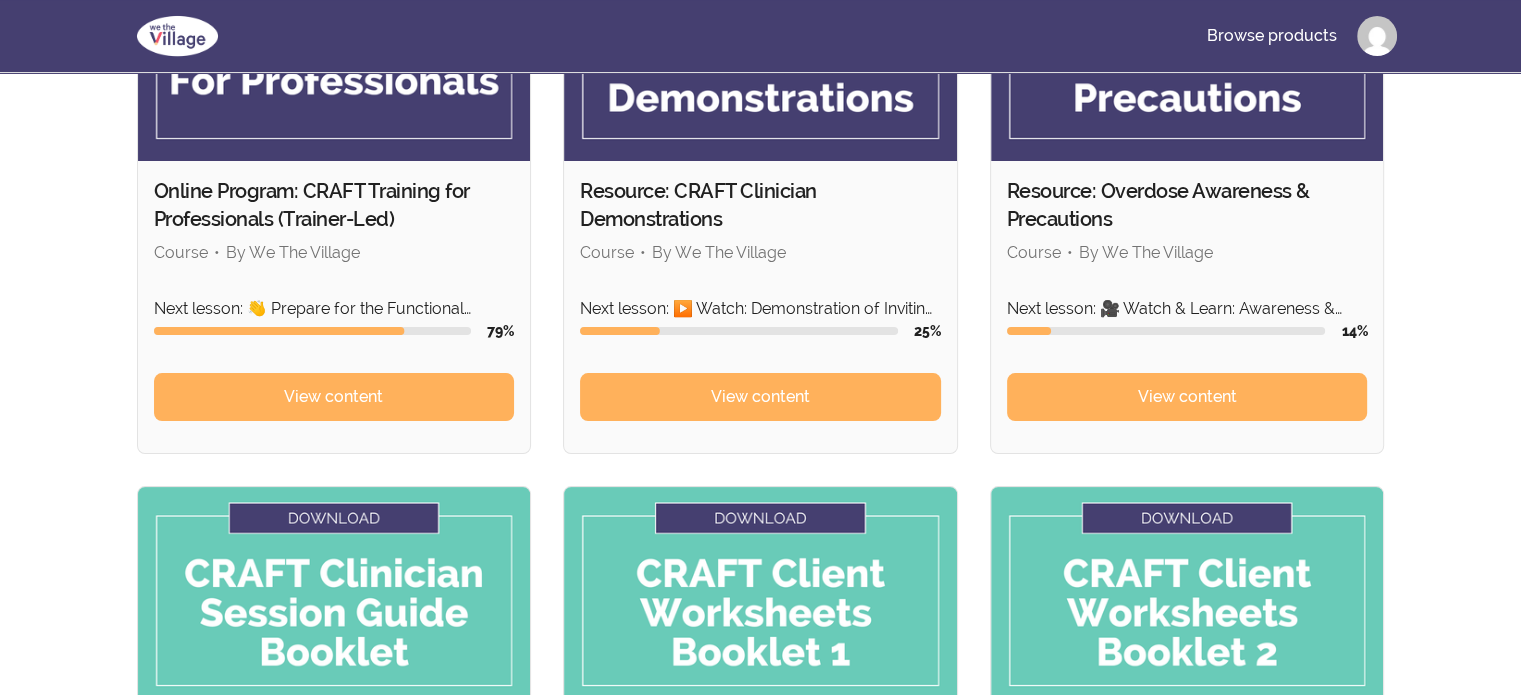 scroll, scrollTop: 300, scrollLeft: 0, axis: vertical 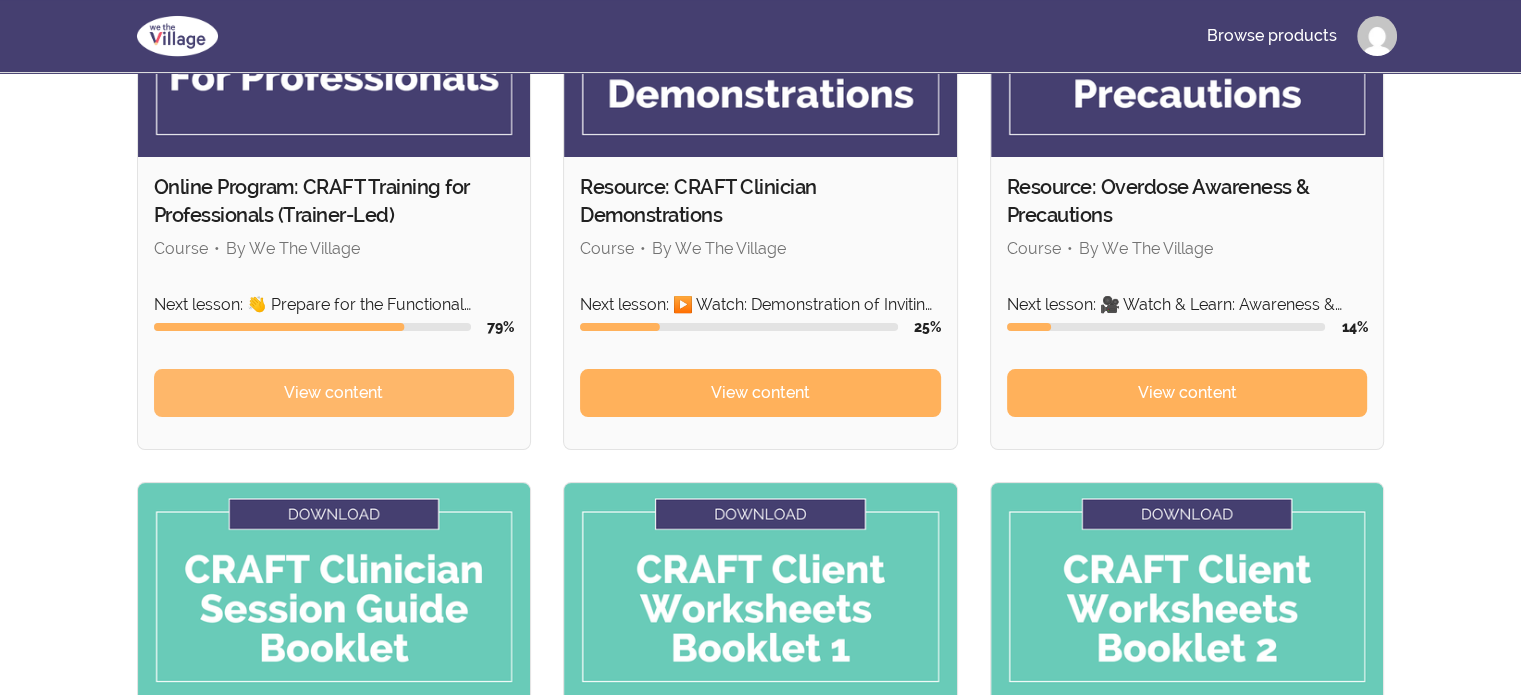 click on "View content" at bounding box center (334, 393) 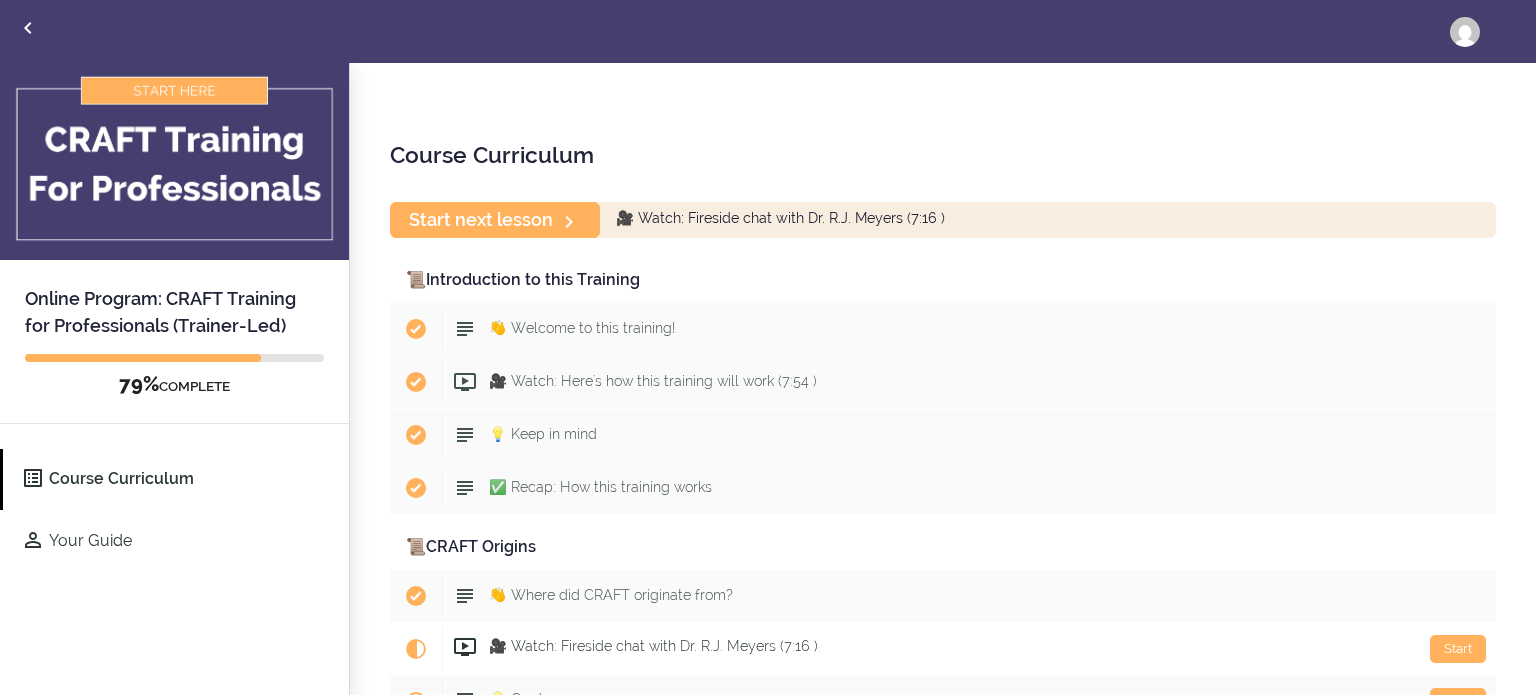 scroll, scrollTop: 0, scrollLeft: 0, axis: both 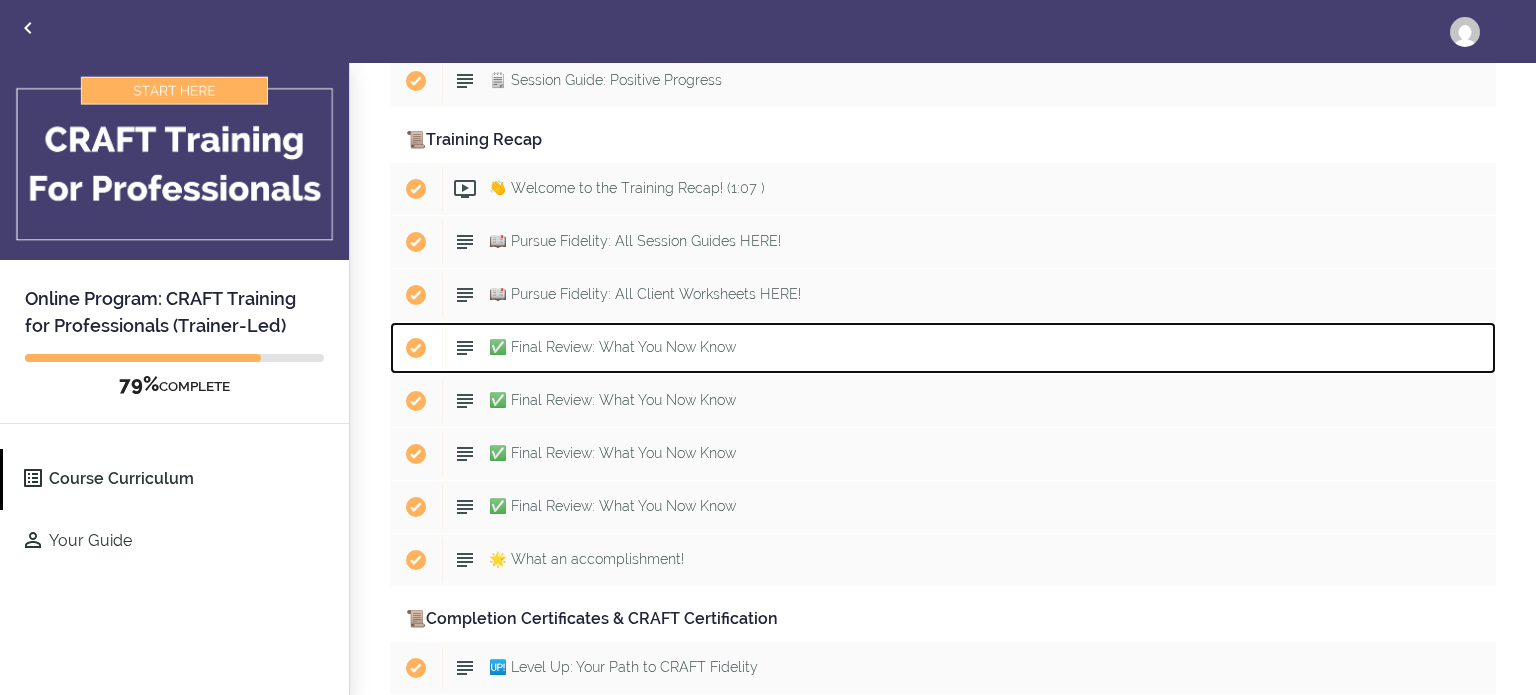 click on "✅ Final Review: What You Now Know" at bounding box center [612, 347] 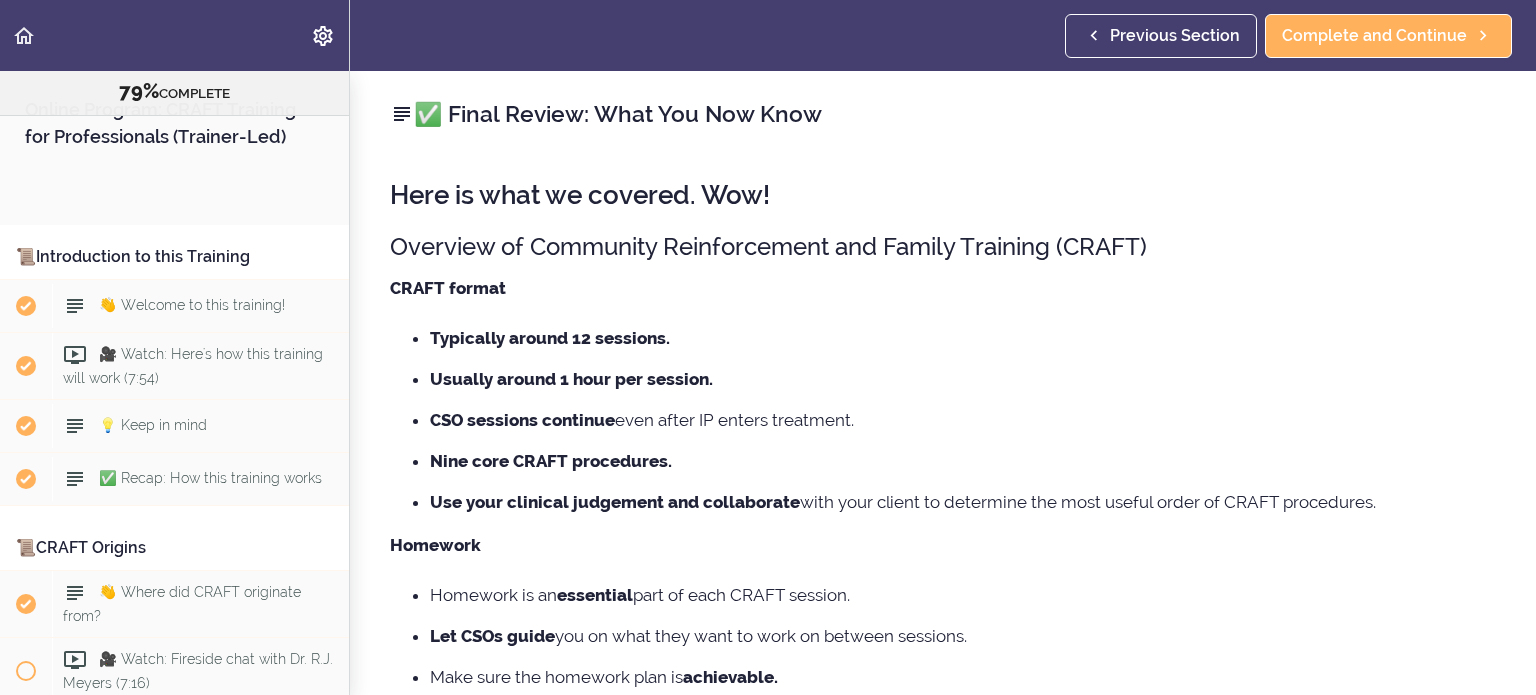scroll, scrollTop: 0, scrollLeft: 0, axis: both 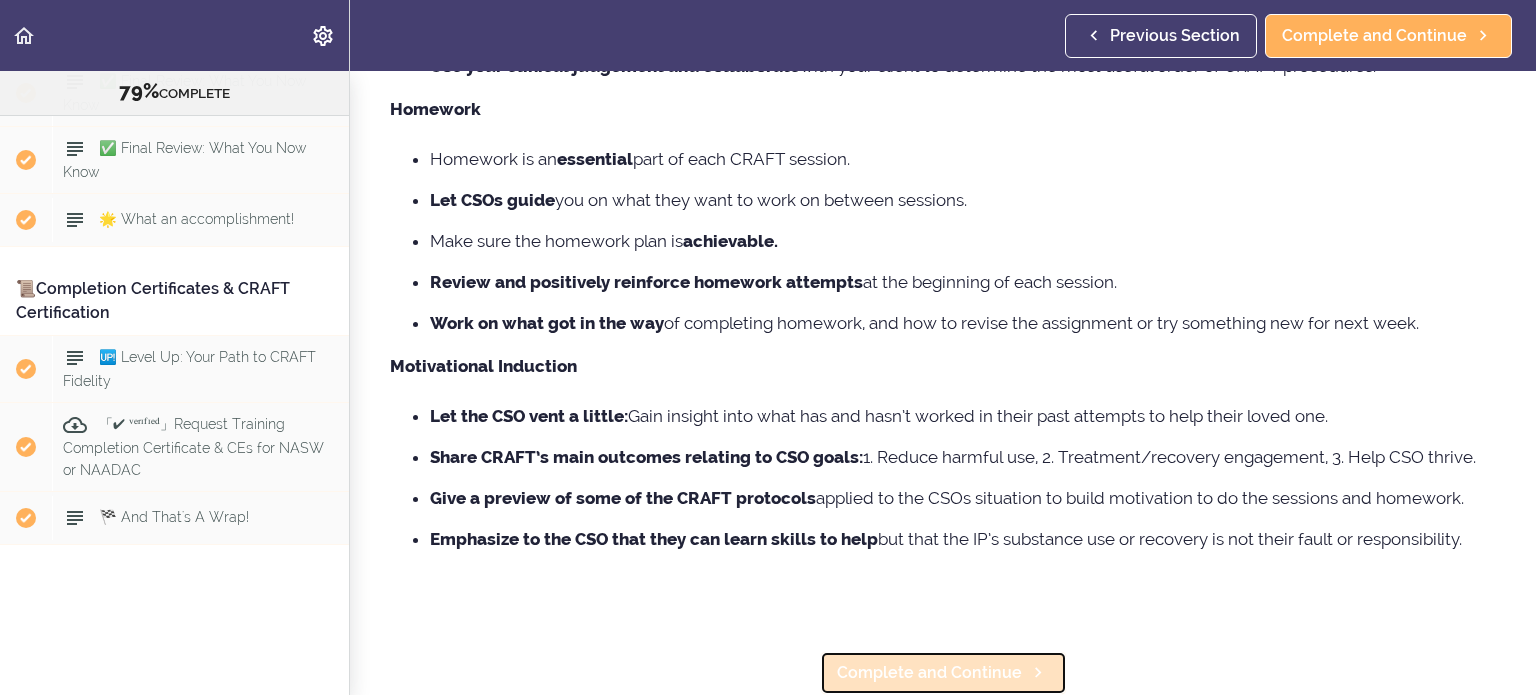 click on "Complete and Continue" at bounding box center (943, 673) 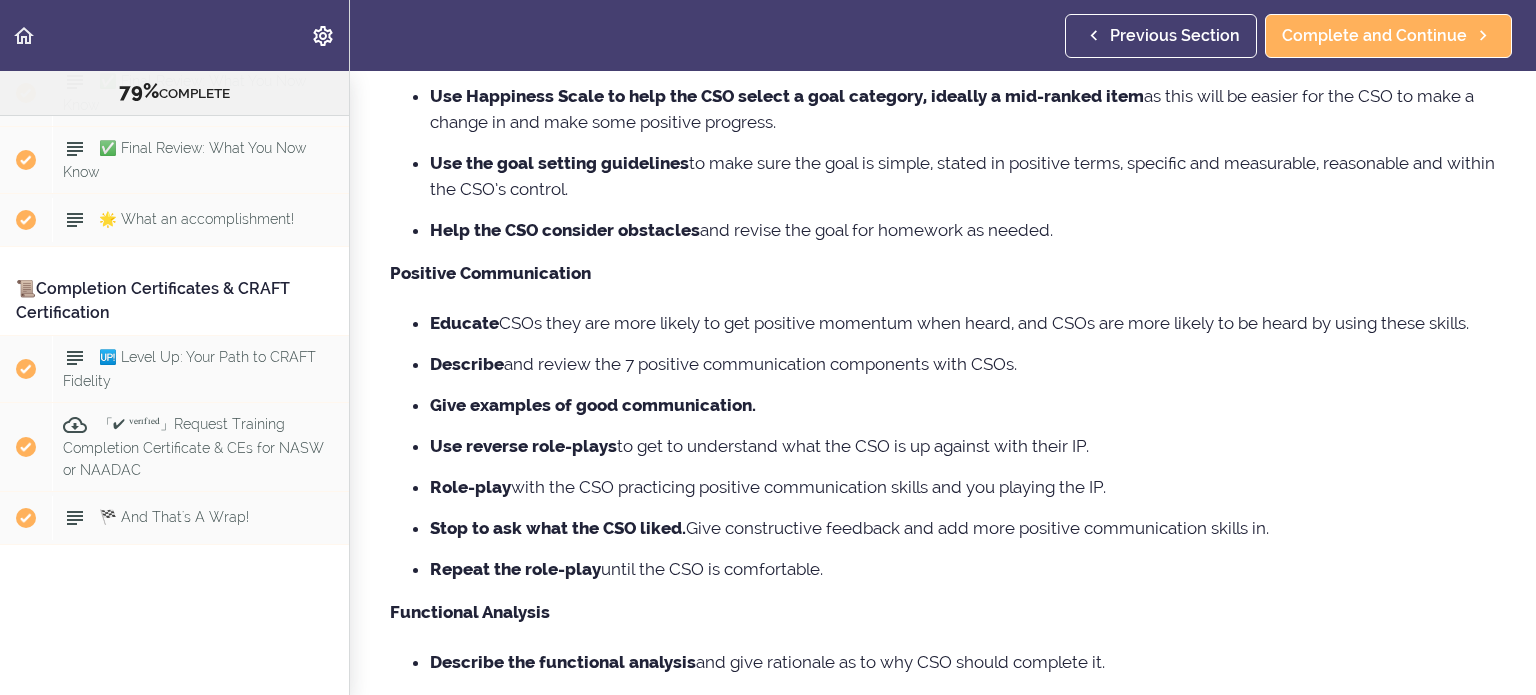 scroll, scrollTop: 0, scrollLeft: 0, axis: both 